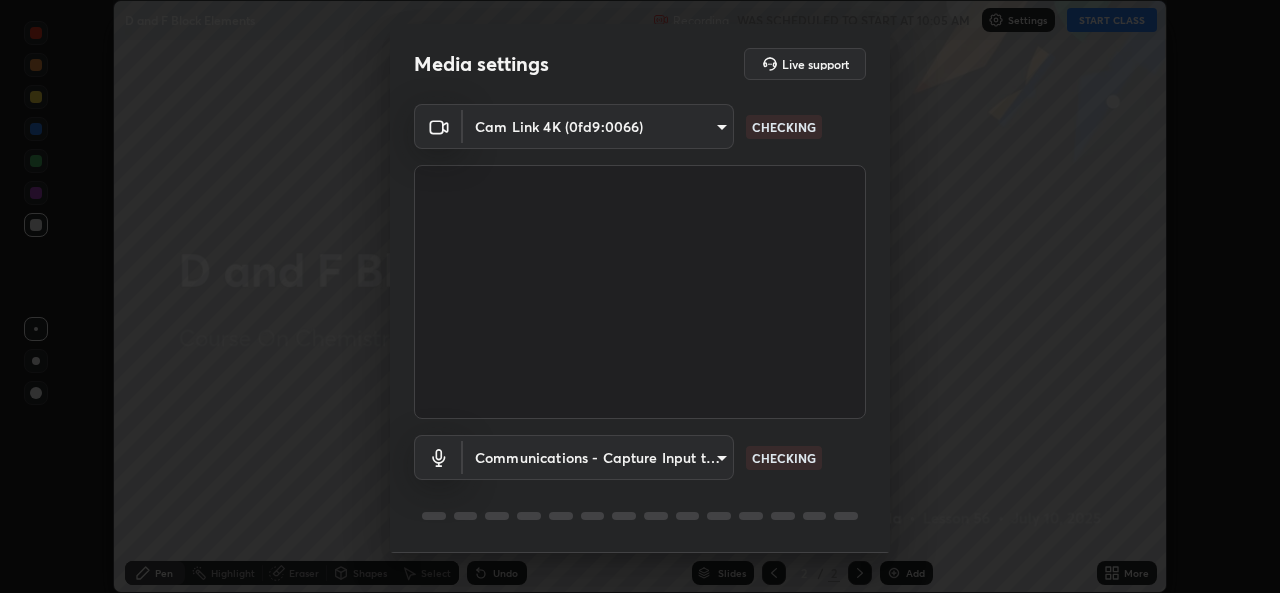 scroll, scrollTop: 0, scrollLeft: 0, axis: both 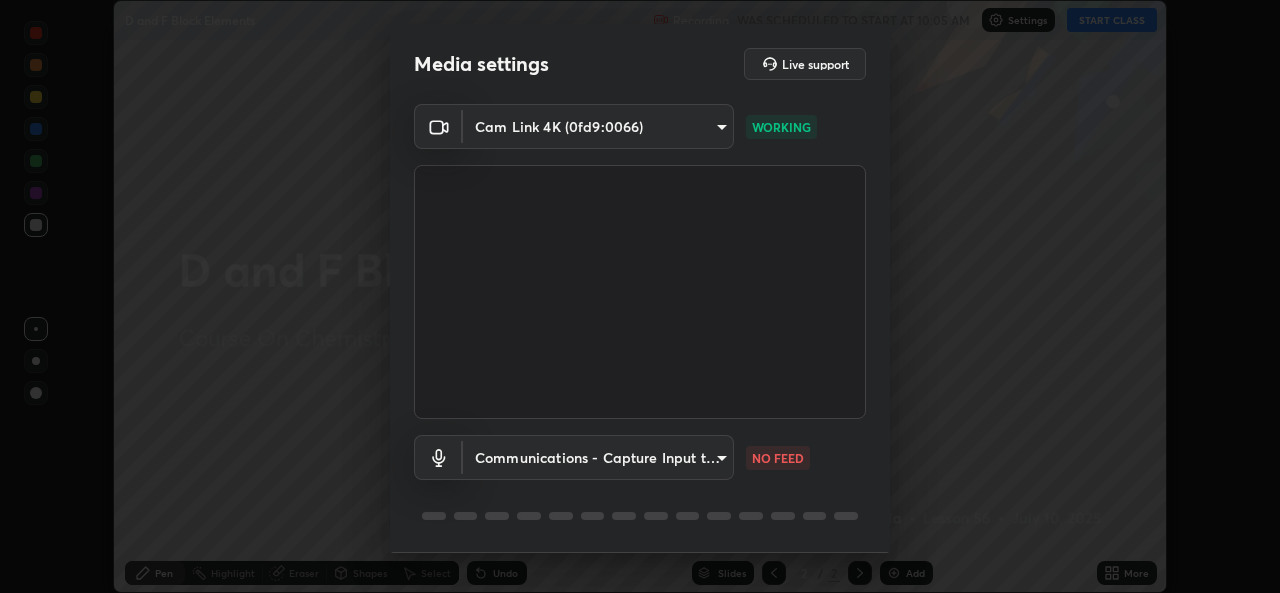 click on "Erase all D and F Block Elements Recording WAS SCHEDULED TO START AT  10:05 AM Settings START CLASS Setting up your live class D and F Block Elements • L56 of Course On Chemistry for NEET Excel 1 2026 [PERSON_NAME] [PERSON_NAME] Pen Highlight Eraser Shapes Select Undo Slides 2 / 2 Add More Enable hand raising Enable raise hand to speak to learners. Once enabled, chat will be turned off temporarily. Enable x   No doubts shared Encourage your learners to ask a doubt for better clarity Report an issue Reason for reporting Buffering Chat not working Audio - Video sync issue Educator video quality low ​ Attach an image Report Media settings Live support Cam Link 4K (0fd9:0066) 3d60733b9ff49cd673b55736af65dd615b38b557927411c421bce70adfc36b91 WORKING Communications - Capture Input terminal (Digital Array MIC) communications NO FEED 1 / 5 Next" at bounding box center [640, 296] 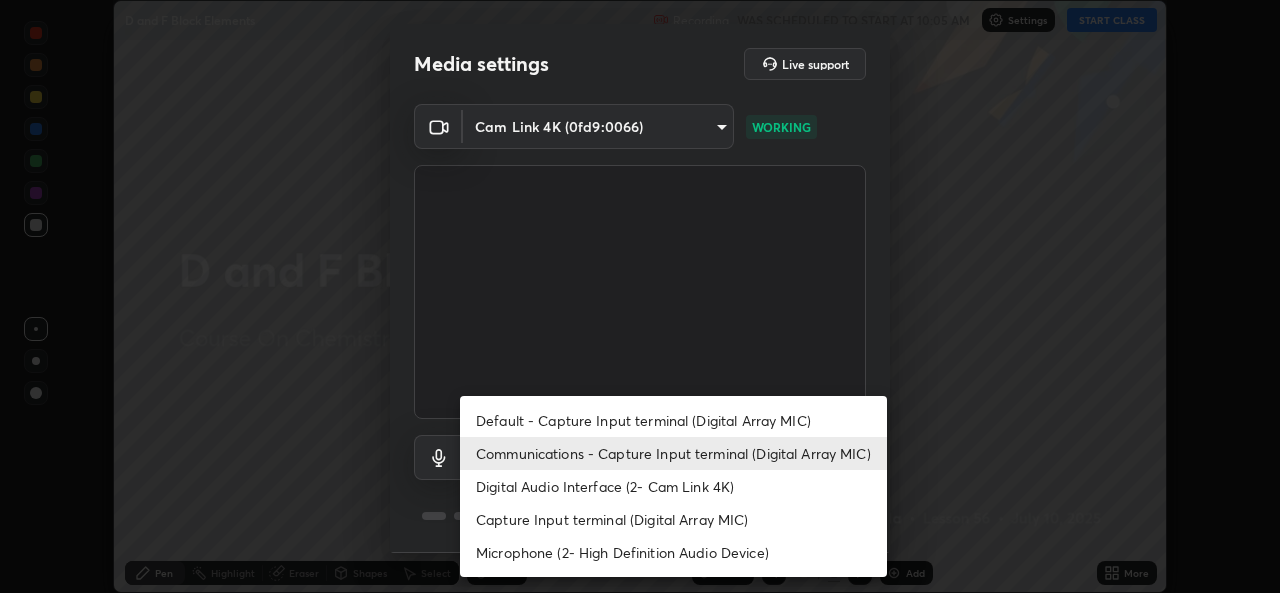 click on "Communications - Capture Input terminal (Digital Array MIC)" at bounding box center [673, 453] 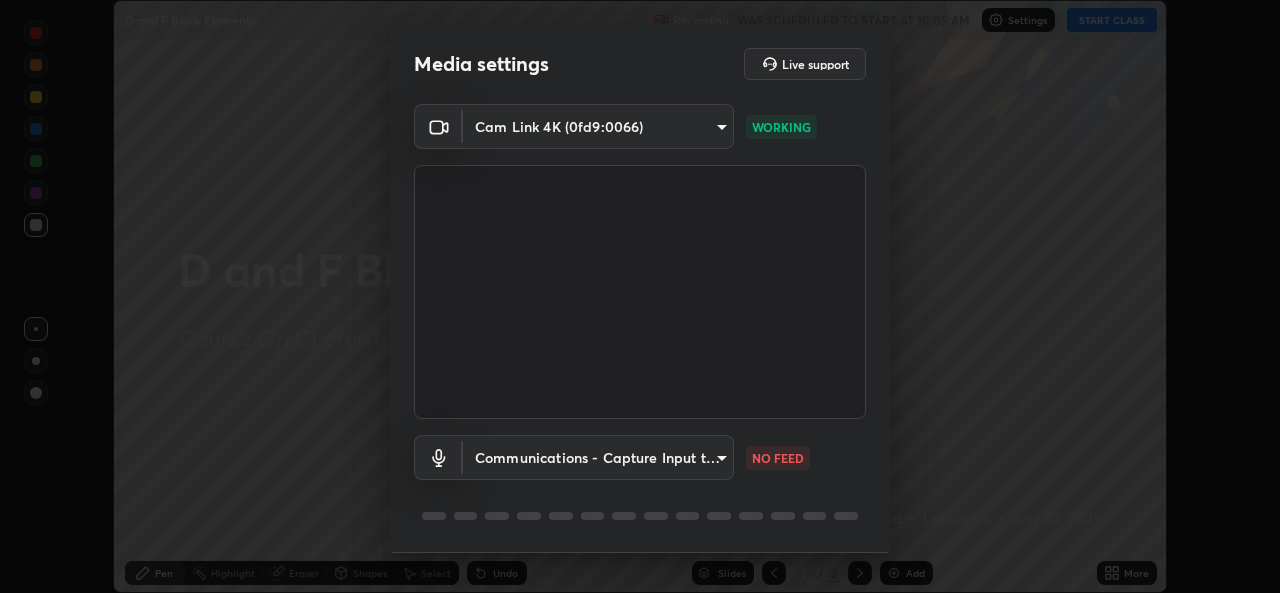click on "Erase all D and F Block Elements Recording WAS SCHEDULED TO START AT  10:05 AM Settings START CLASS Setting up your live class D and F Block Elements • L56 of Course On Chemistry for NEET Excel 1 2026 [PERSON_NAME] [PERSON_NAME] Pen Highlight Eraser Shapes Select Undo Slides 2 / 2 Add More Enable hand raising Enable raise hand to speak to learners. Once enabled, chat will be turned off temporarily. Enable x   No doubts shared Encourage your learners to ask a doubt for better clarity Report an issue Reason for reporting Buffering Chat not working Audio - Video sync issue Educator video quality low ​ Attach an image Report Media settings Live support Cam Link 4K (0fd9:0066) 3d60733b9ff49cd673b55736af65dd615b38b557927411c421bce70adfc36b91 WORKING Communications - Capture Input terminal (Digital Array MIC) communications NO FEED 1 / 5 Next" at bounding box center (640, 296) 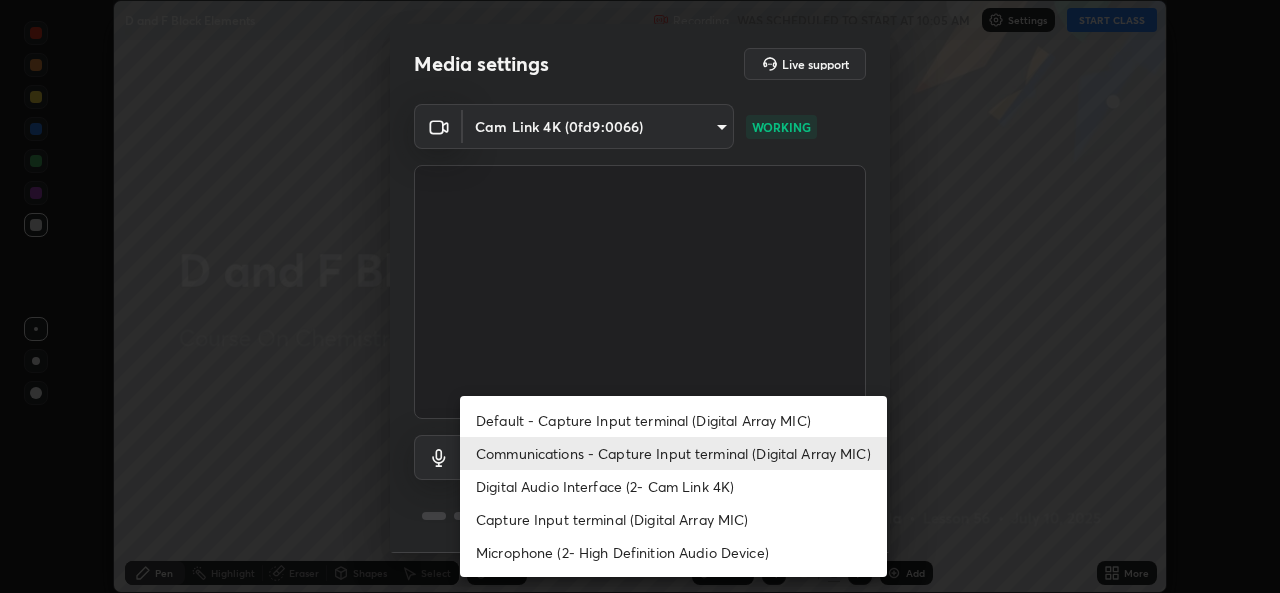 click on "Default - Capture Input terminal (Digital Array MIC)" at bounding box center [673, 420] 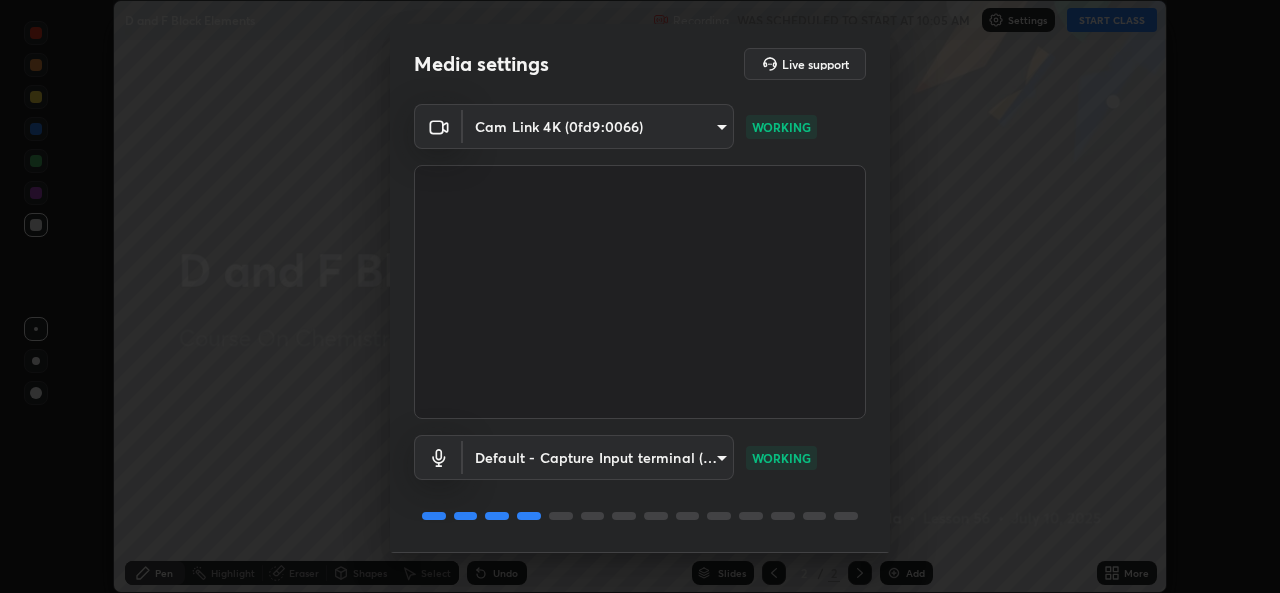 scroll, scrollTop: 63, scrollLeft: 0, axis: vertical 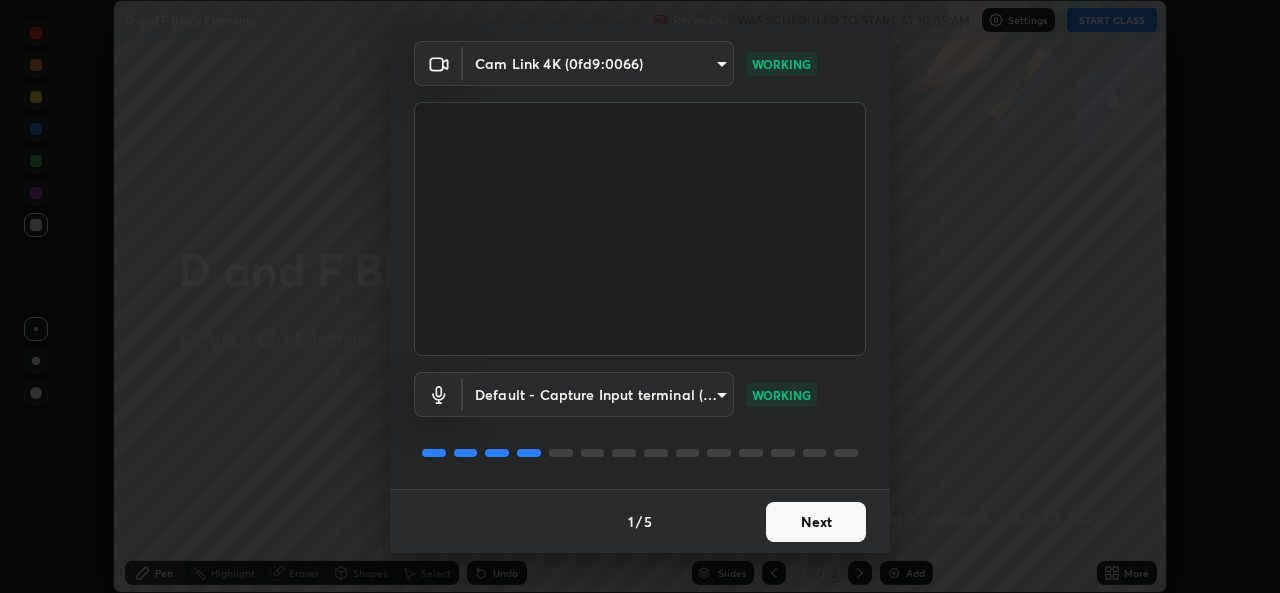 click on "Next" at bounding box center (816, 522) 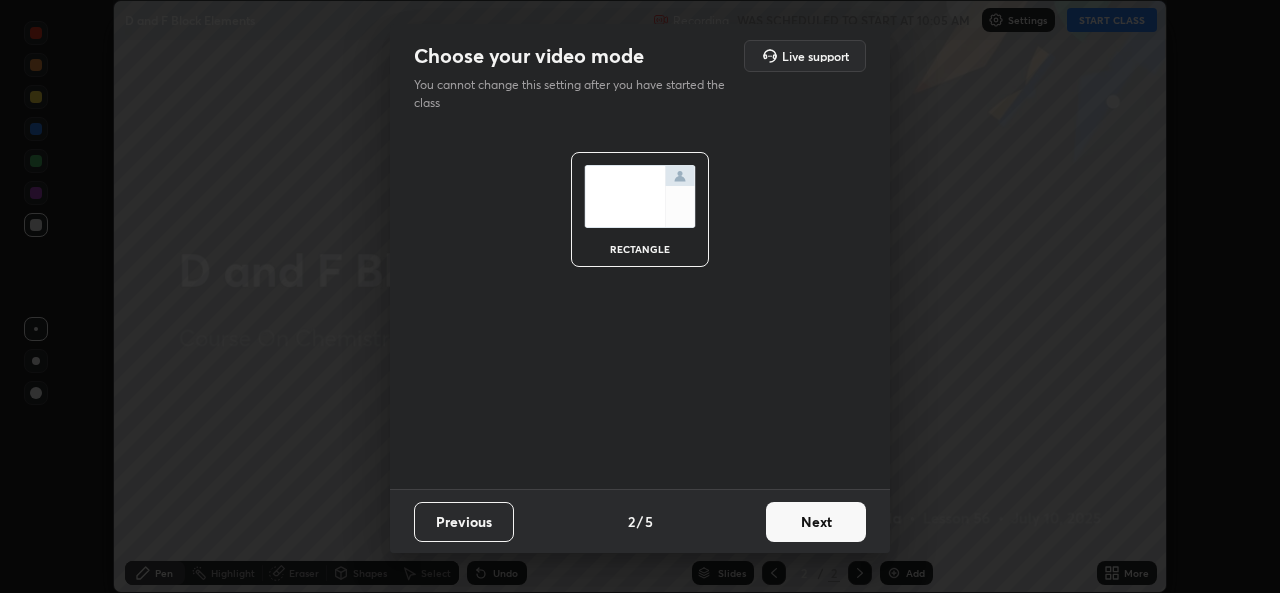 scroll, scrollTop: 0, scrollLeft: 0, axis: both 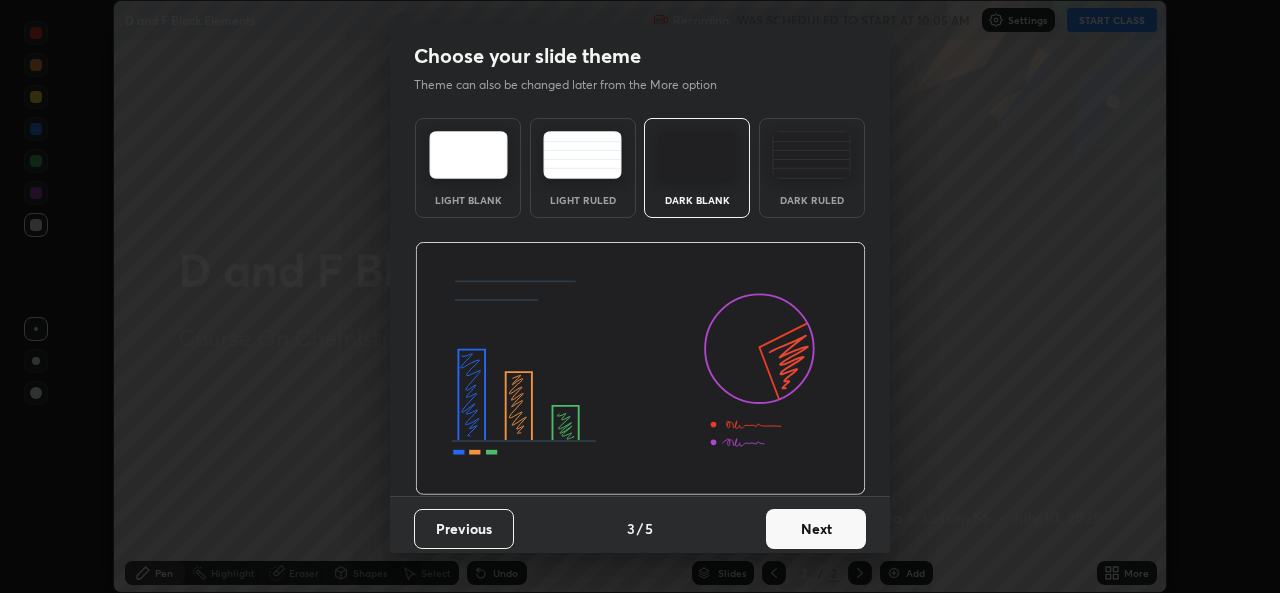 click on "Next" at bounding box center [816, 529] 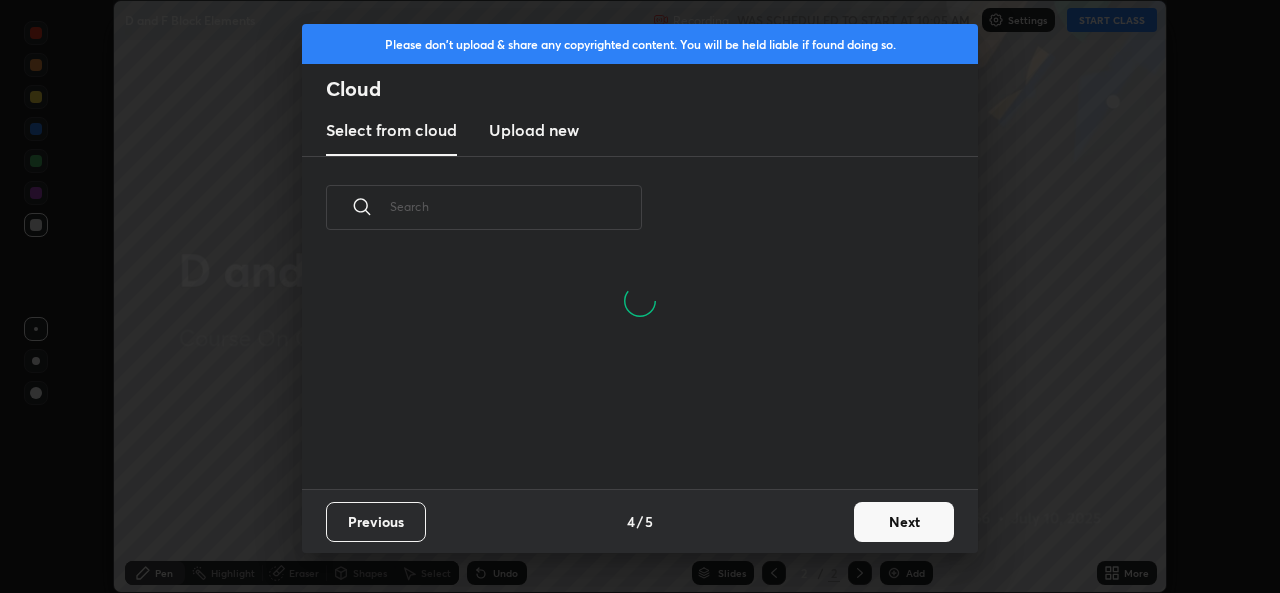 click on "Next" at bounding box center (904, 522) 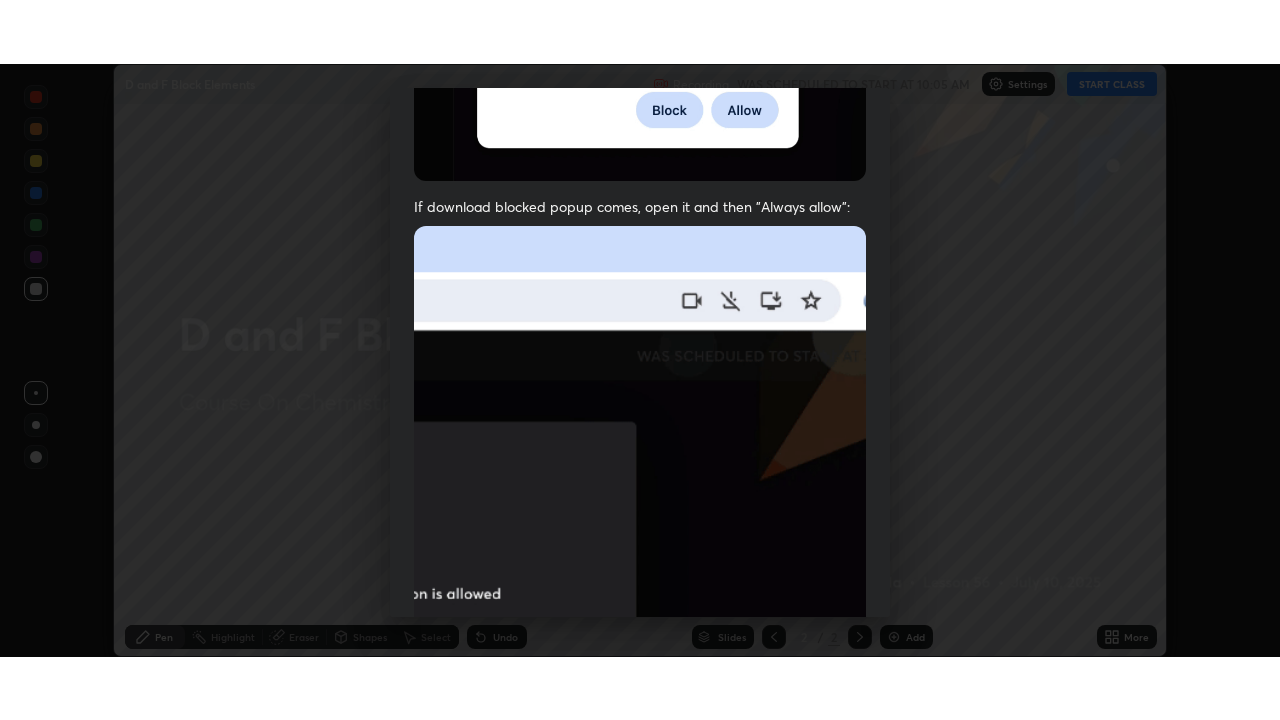 scroll, scrollTop: 471, scrollLeft: 0, axis: vertical 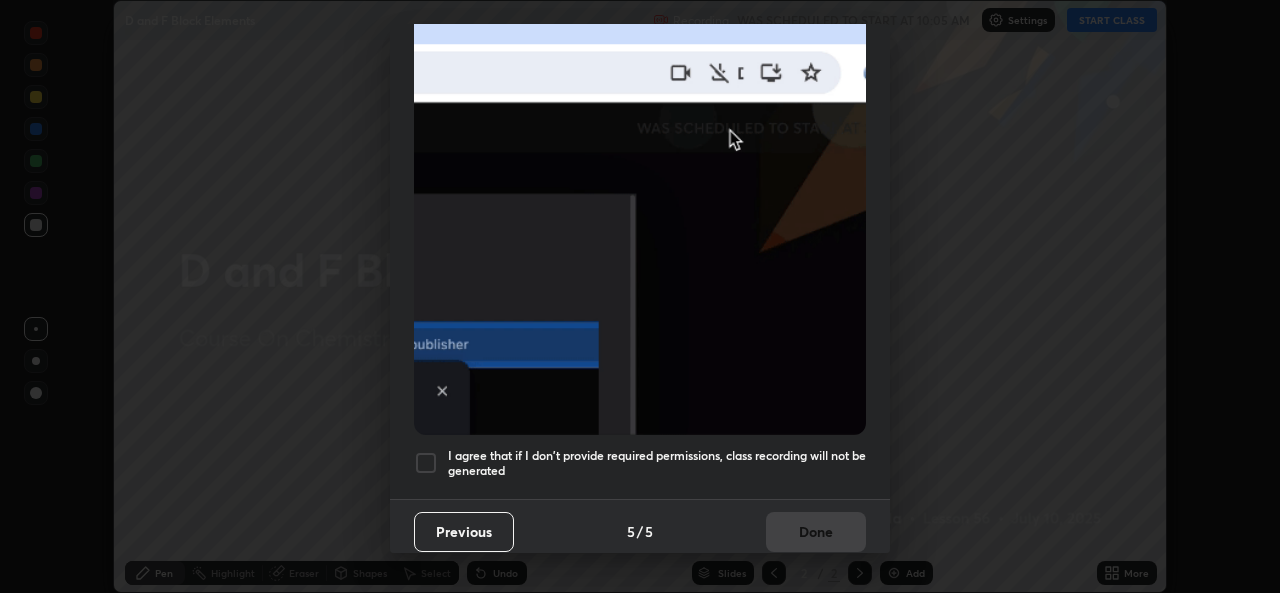 click at bounding box center [426, 463] 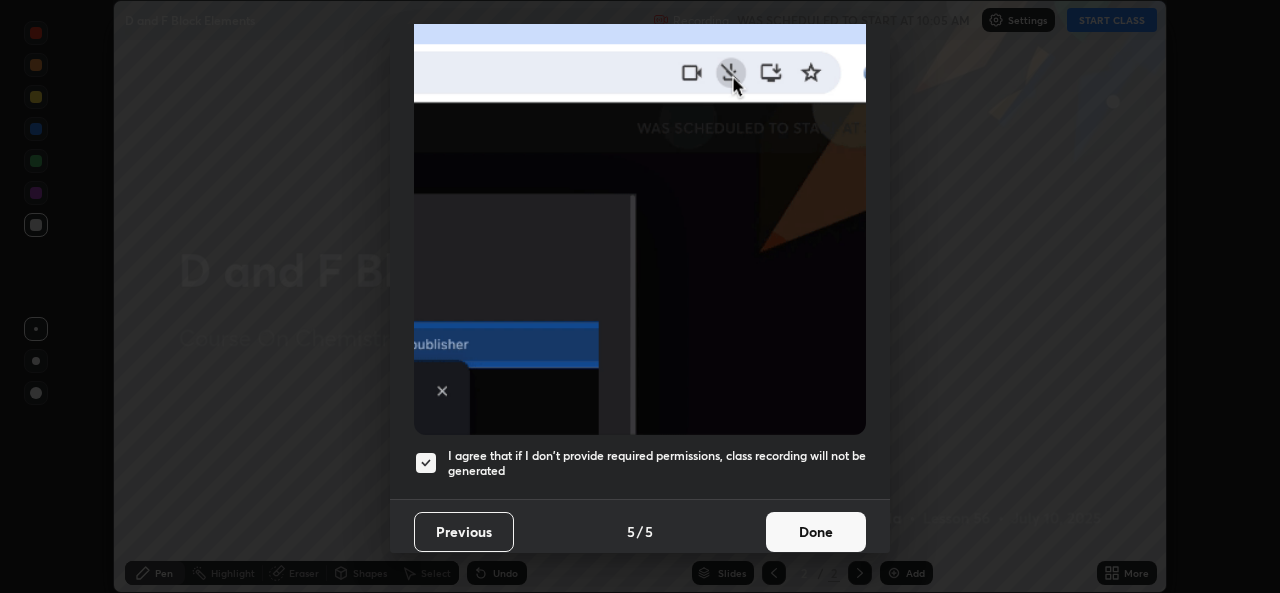 click on "Done" at bounding box center (816, 532) 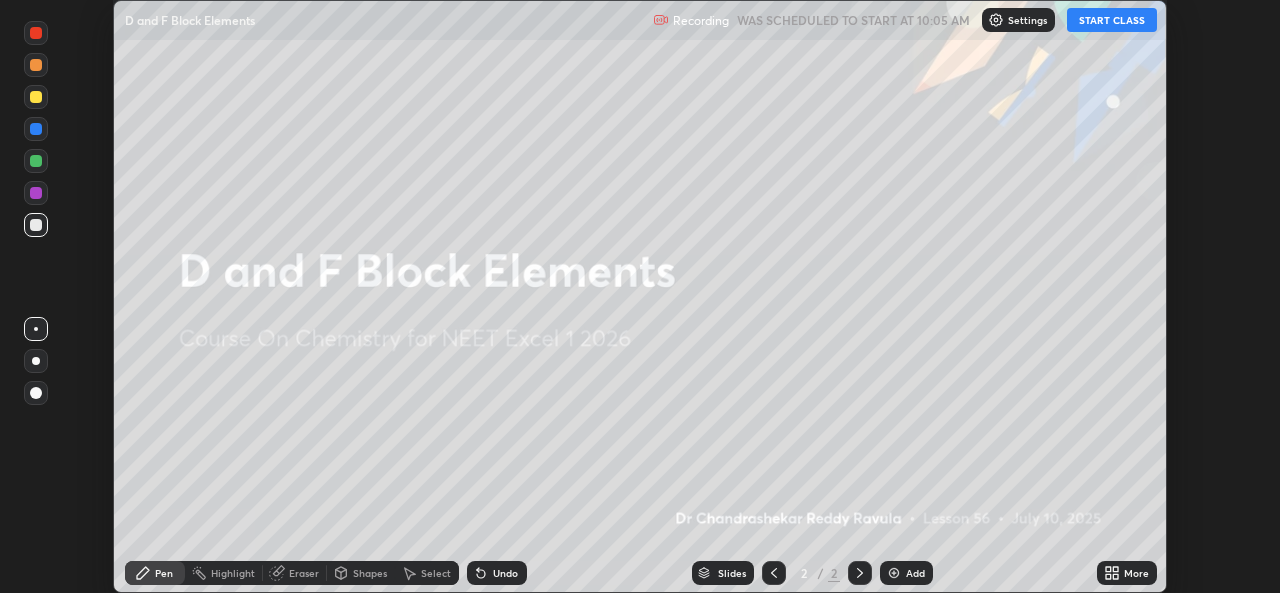 click on "START CLASS" at bounding box center (1112, 20) 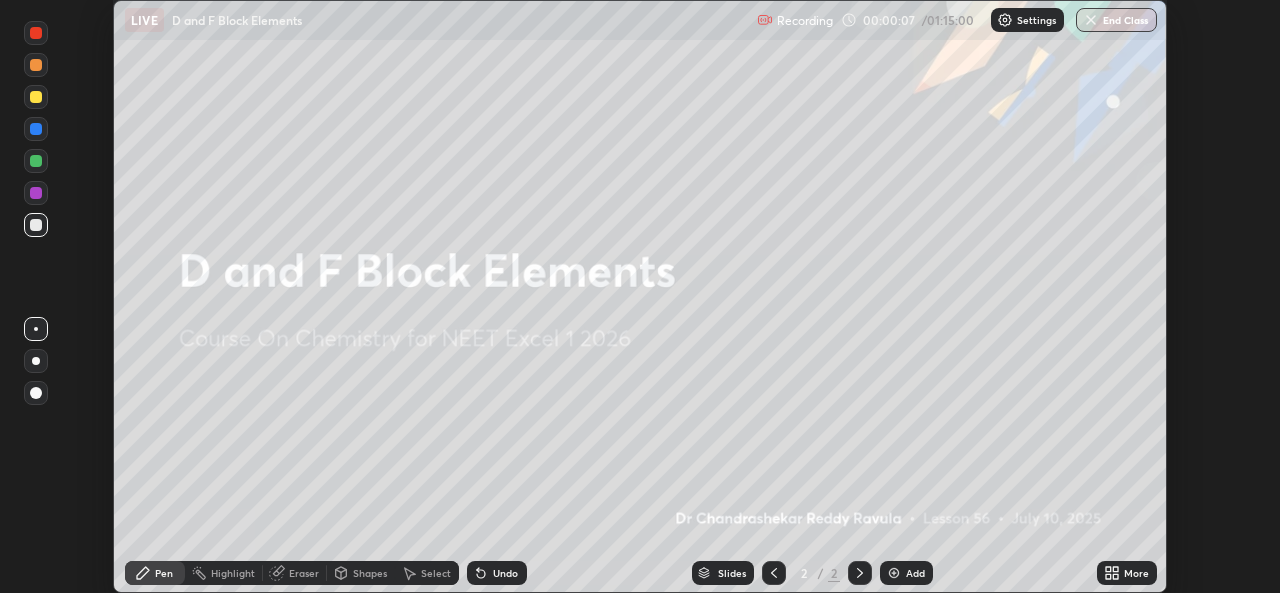 click 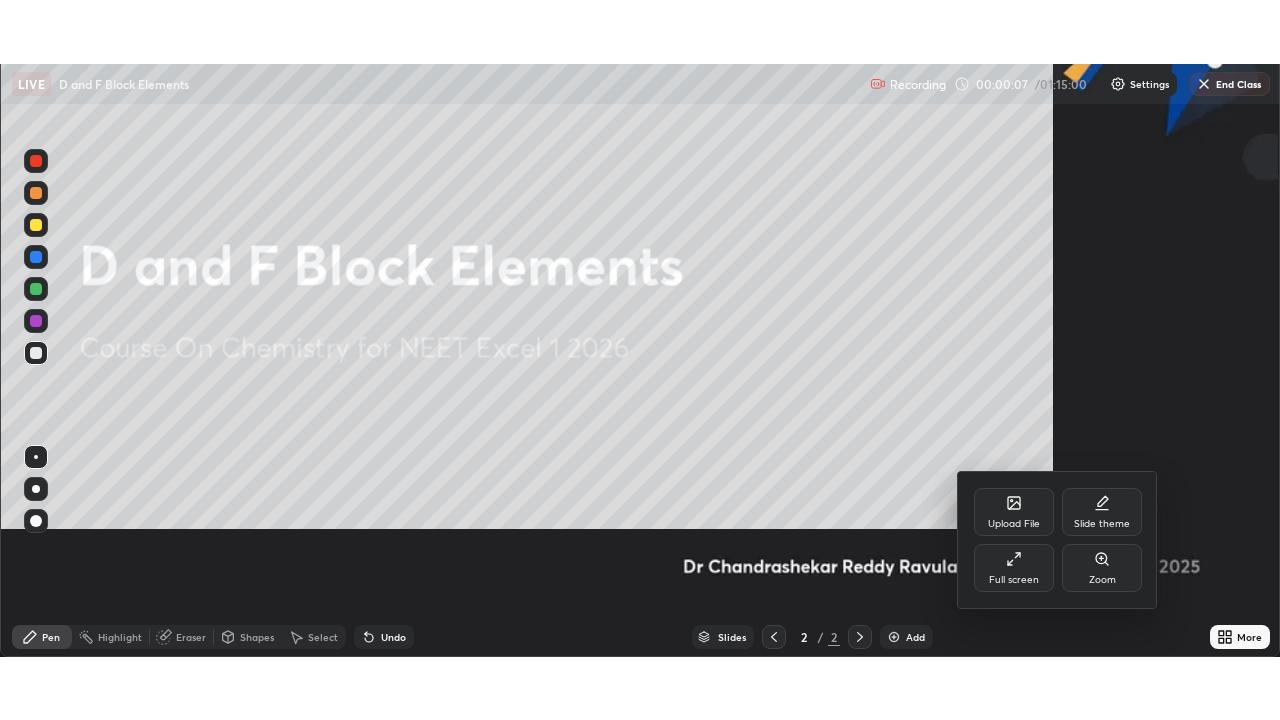 scroll, scrollTop: 99280, scrollLeft: 98720, axis: both 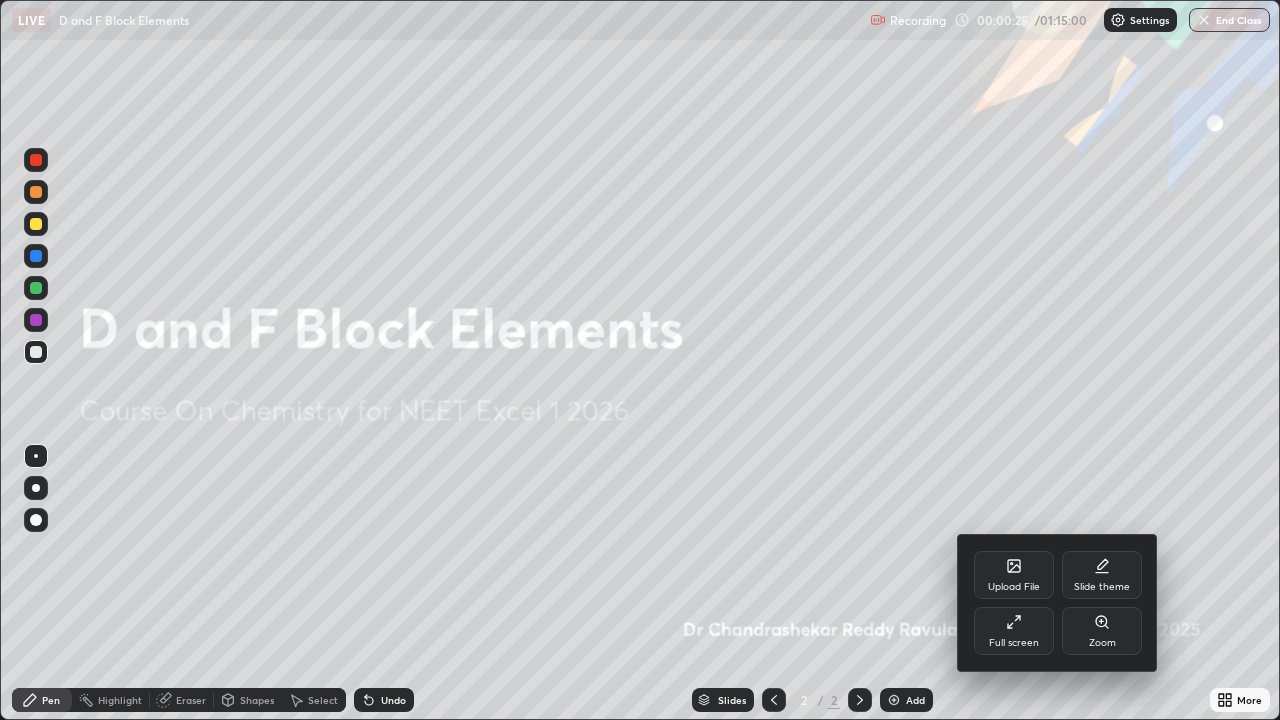 click at bounding box center (640, 360) 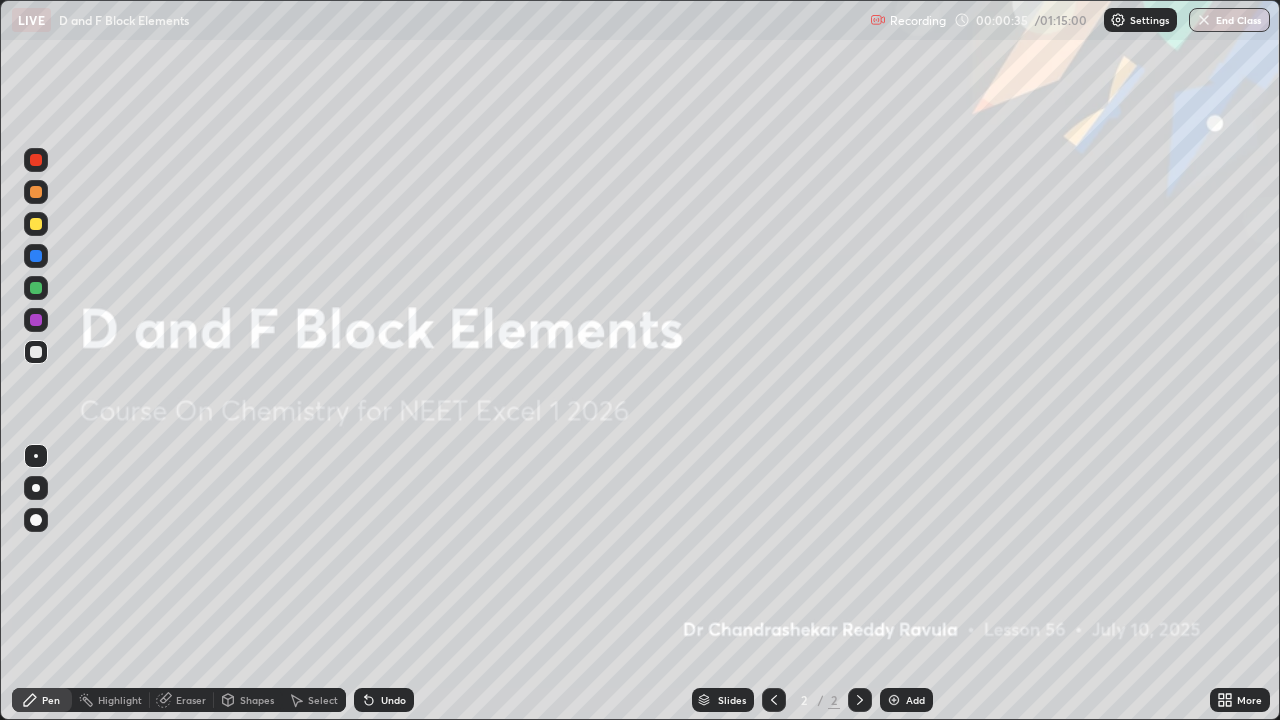 click 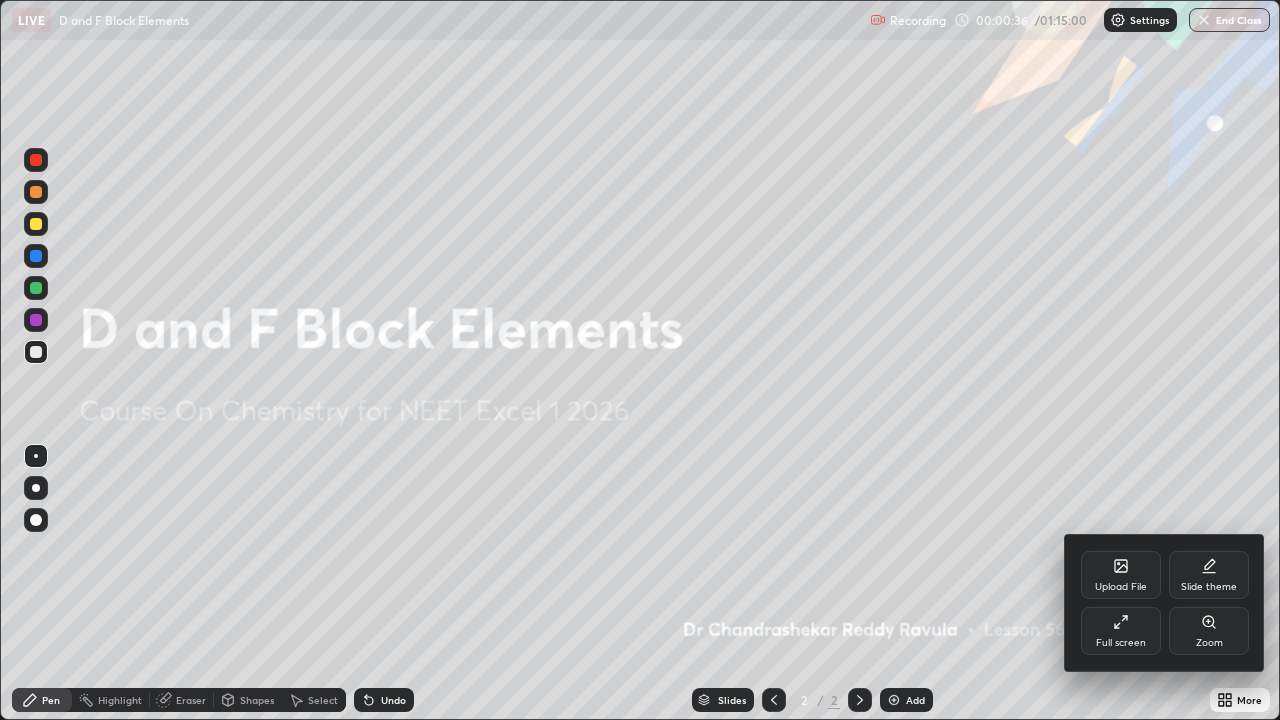 click on "Upload File" at bounding box center (1121, 587) 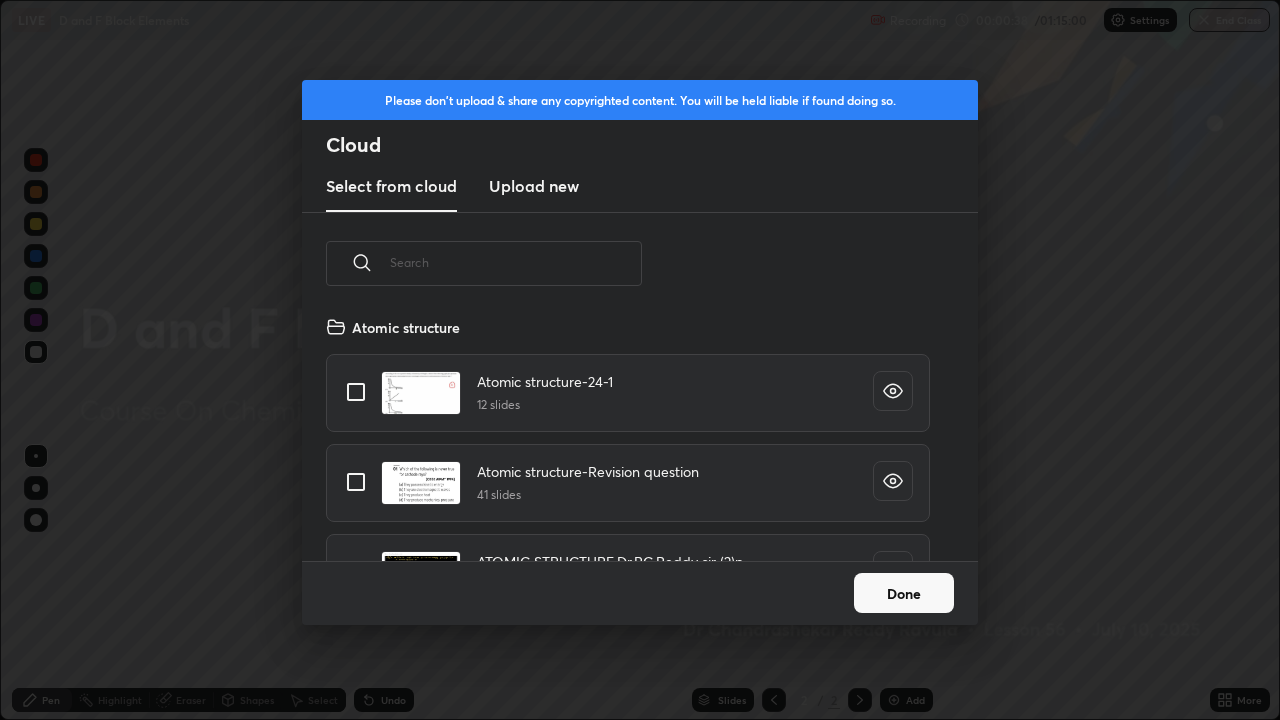 scroll, scrollTop: 7, scrollLeft: 11, axis: both 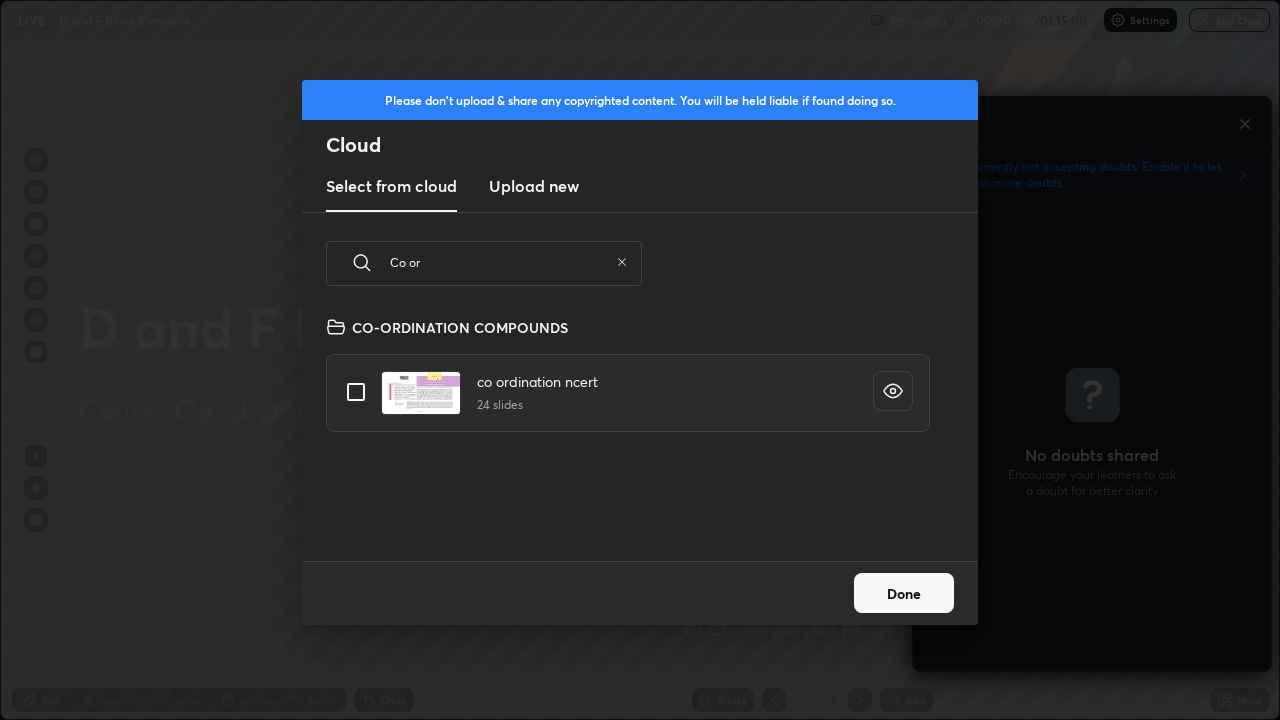 type on "Co or" 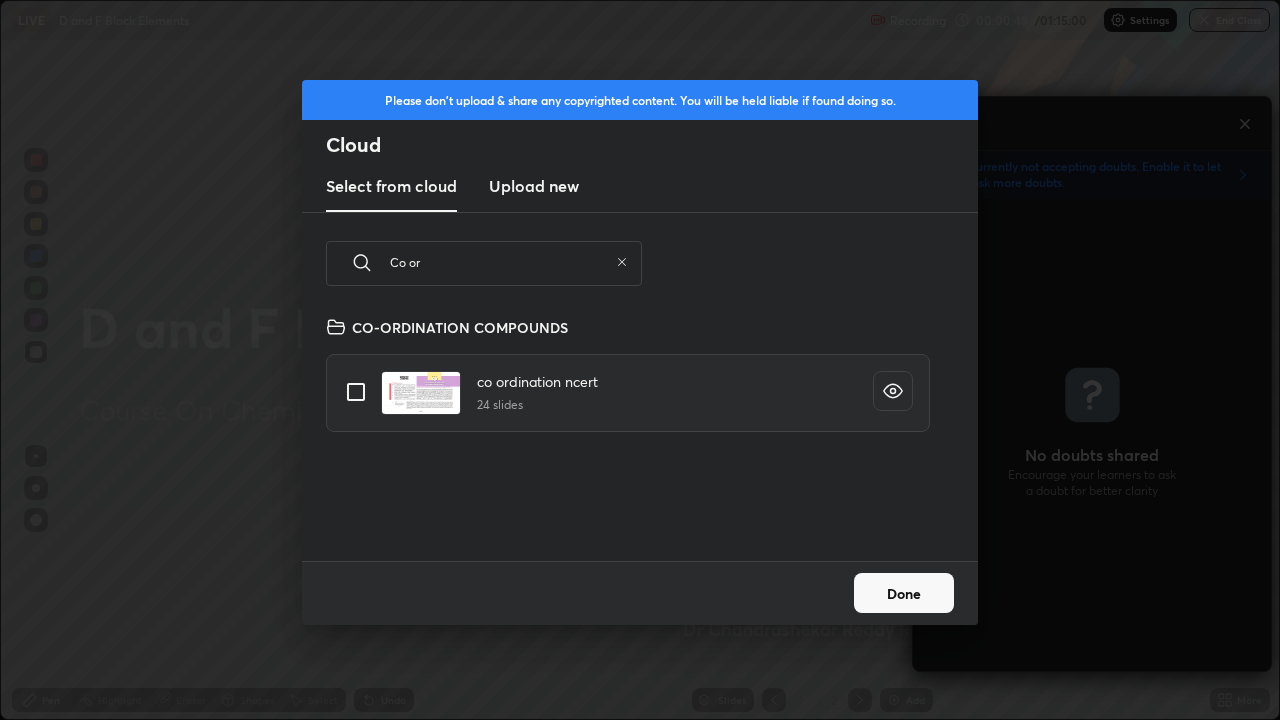 checkbox on "true" 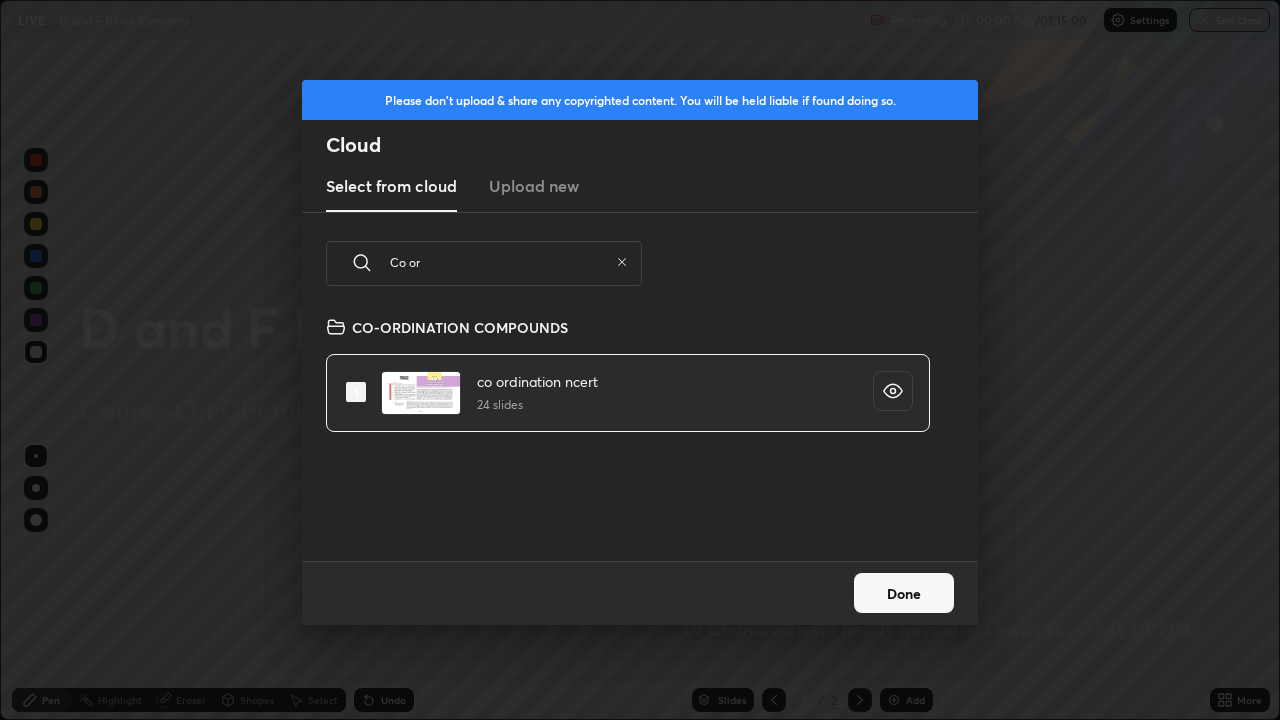 click on "Co or" at bounding box center (499, 262) 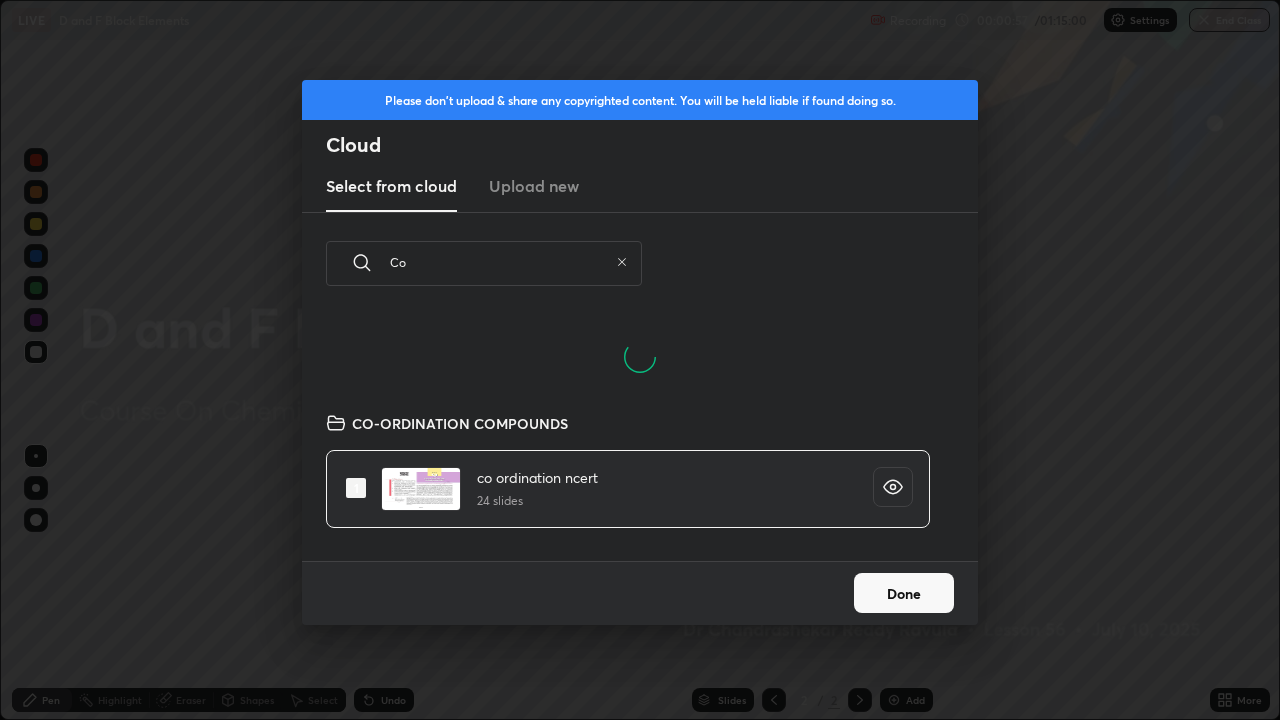 scroll, scrollTop: 150, scrollLeft: 642, axis: both 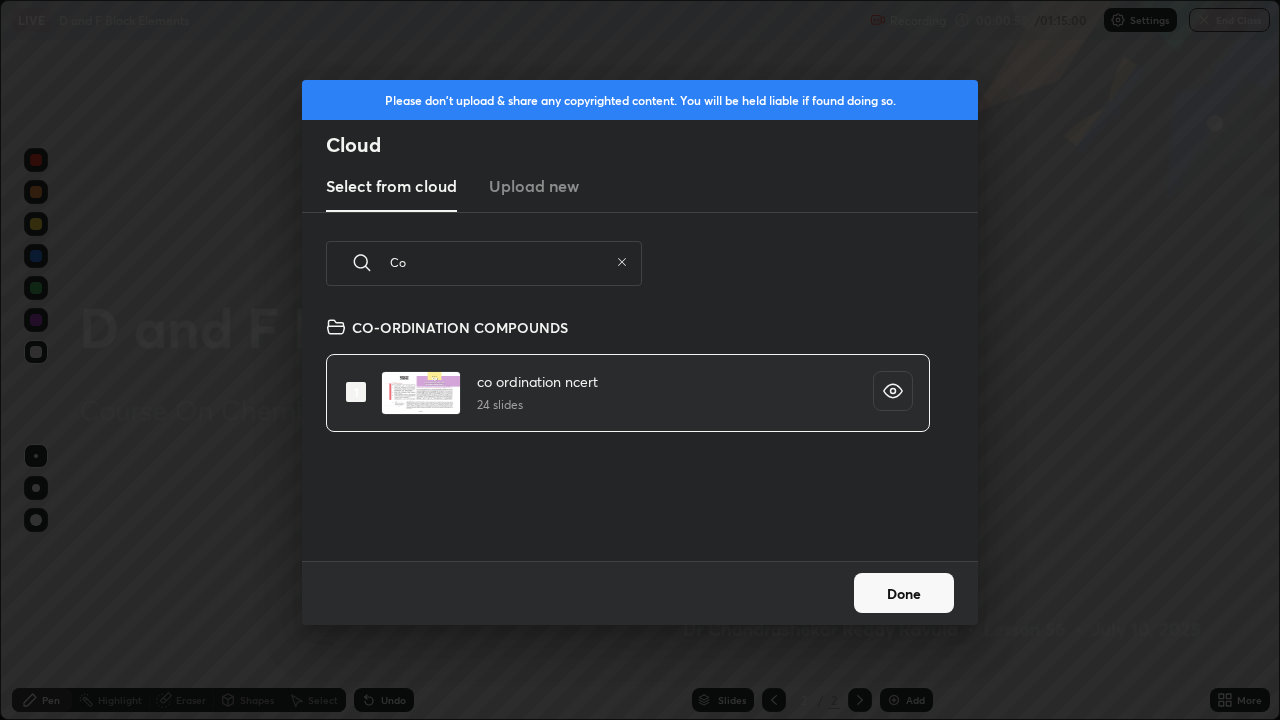 type on "Co" 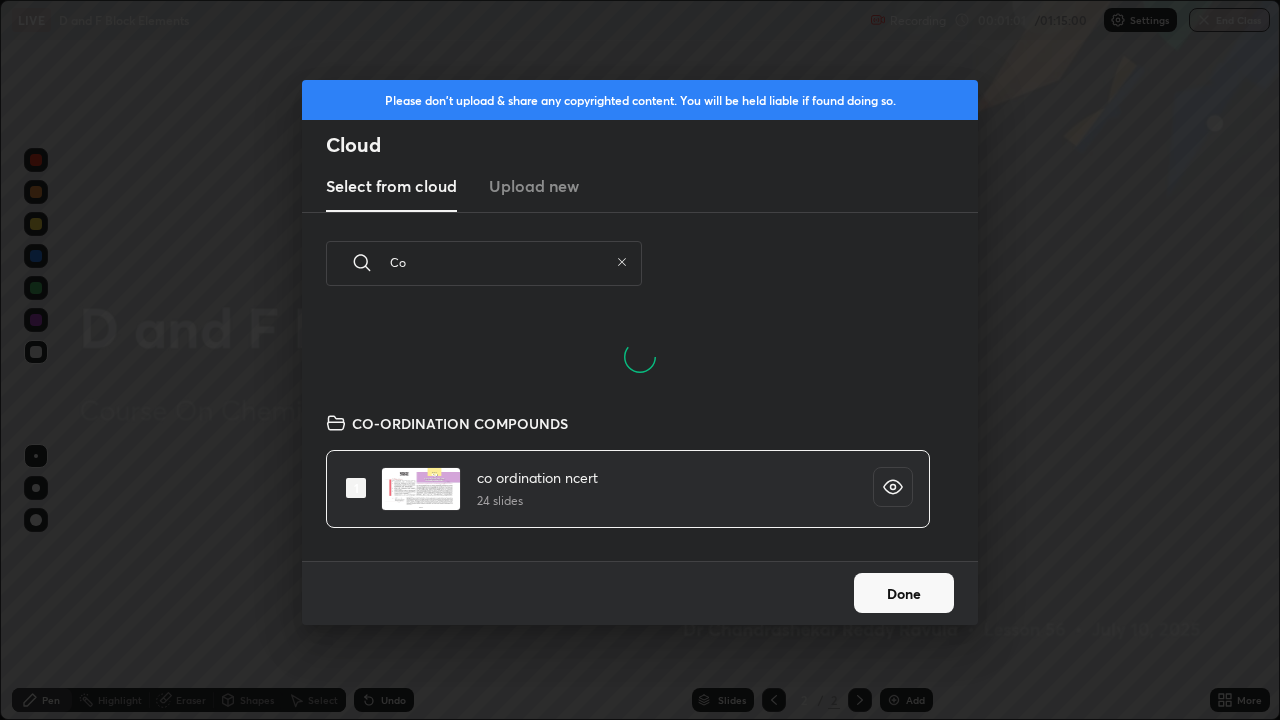 scroll, scrollTop: 150, scrollLeft: 642, axis: both 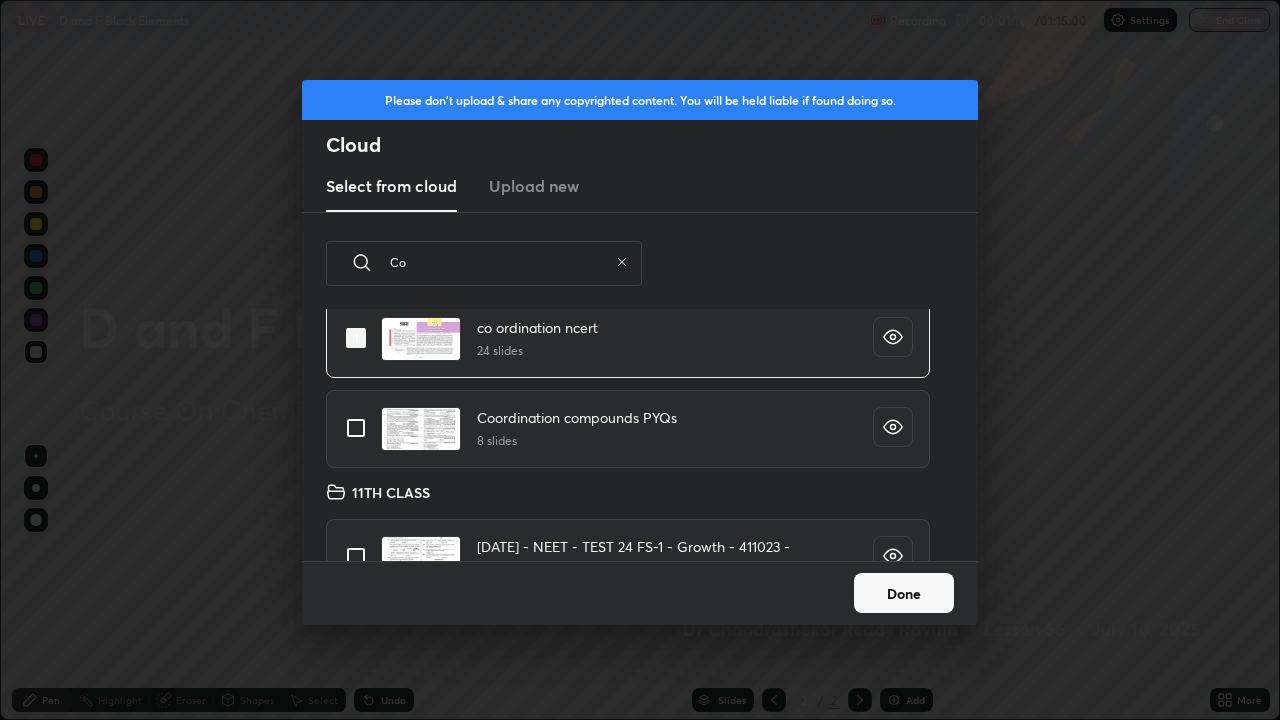 type on "Co" 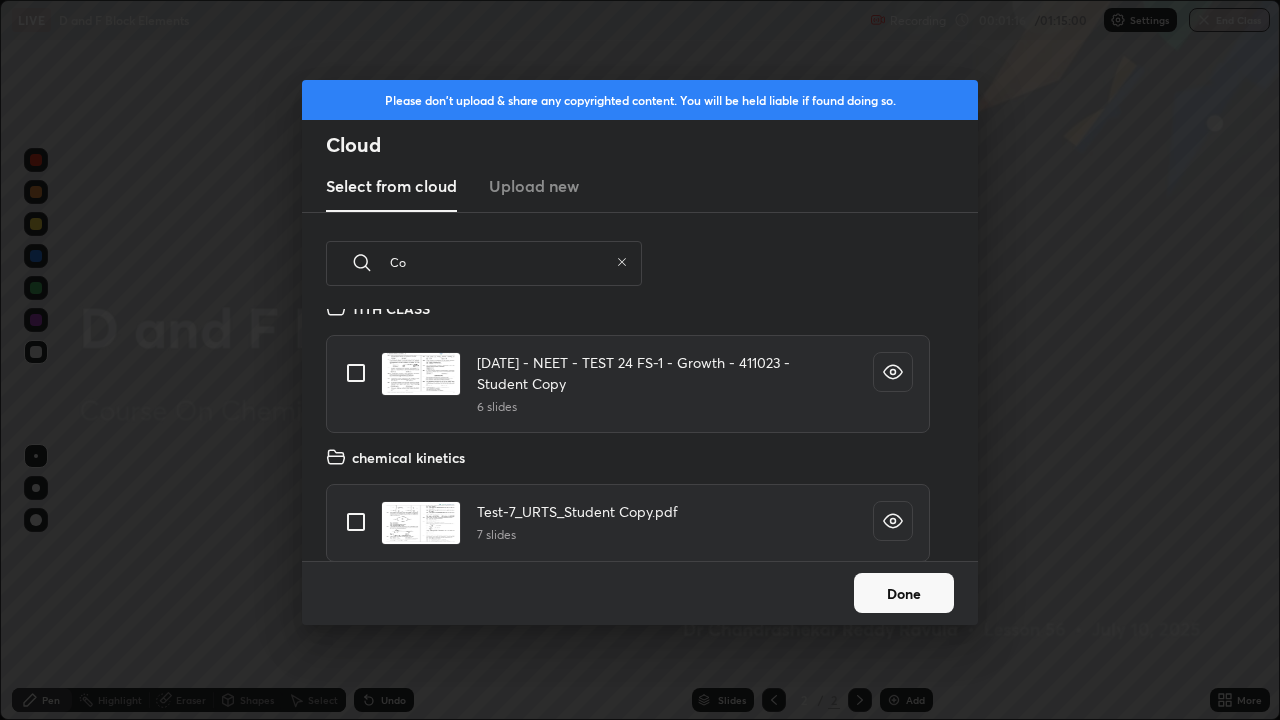 scroll, scrollTop: 1631, scrollLeft: 0, axis: vertical 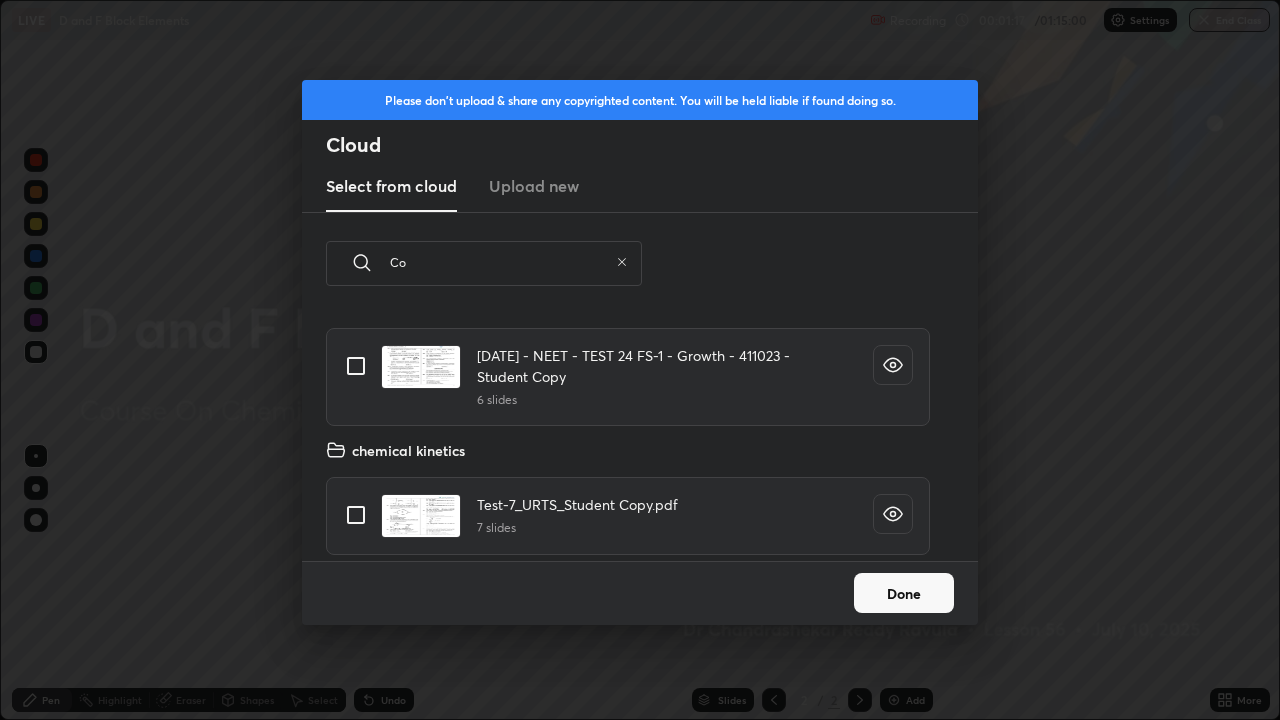 click on "Done" at bounding box center [904, 593] 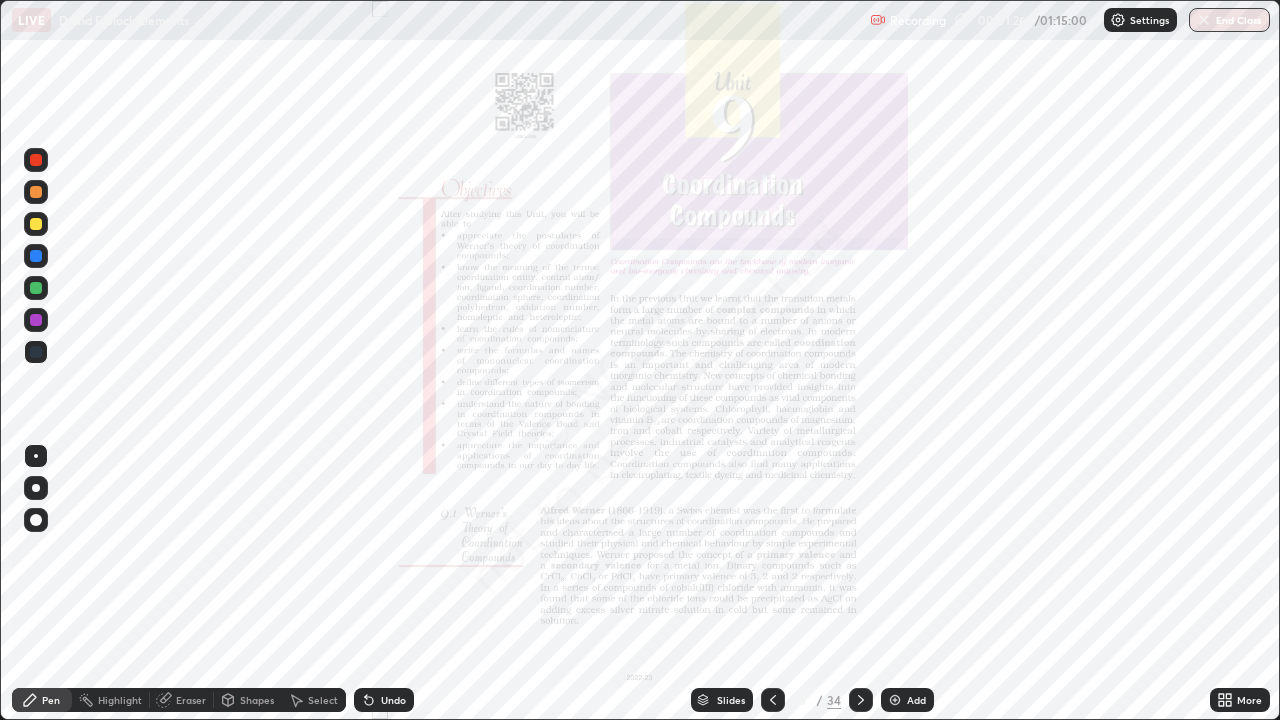 click on "Slides" at bounding box center (731, 700) 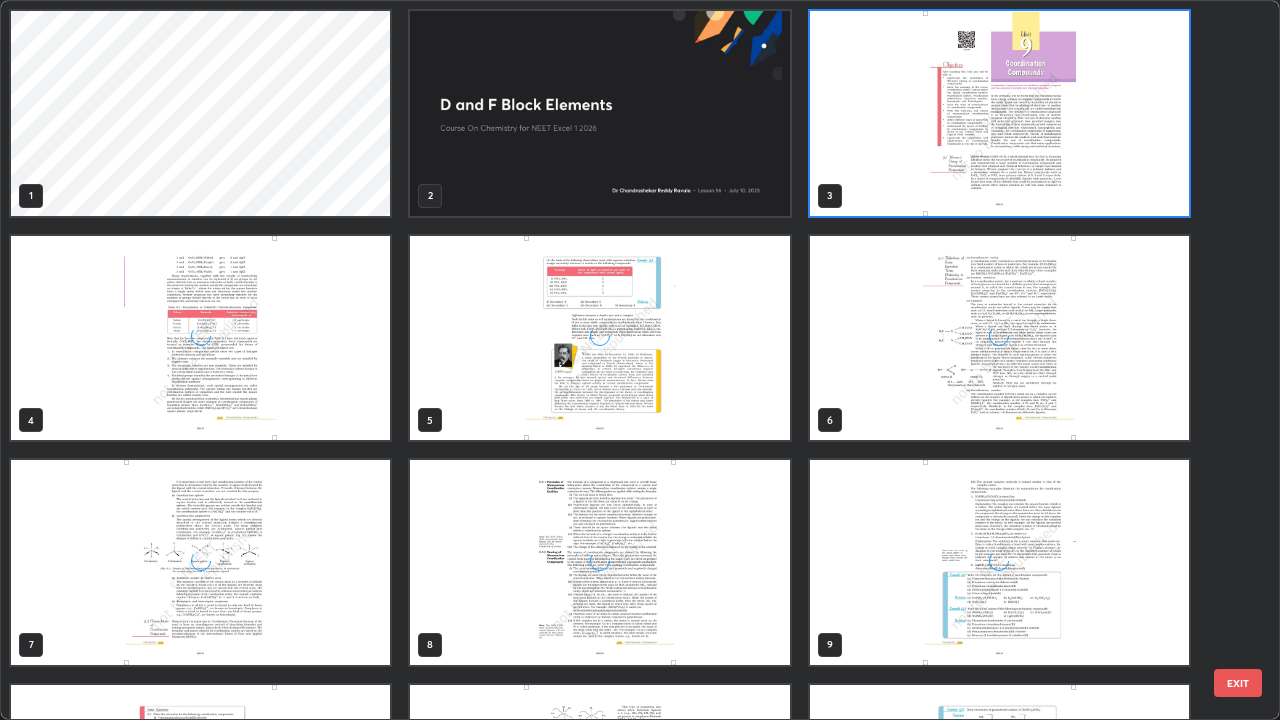 scroll, scrollTop: 7, scrollLeft: 11, axis: both 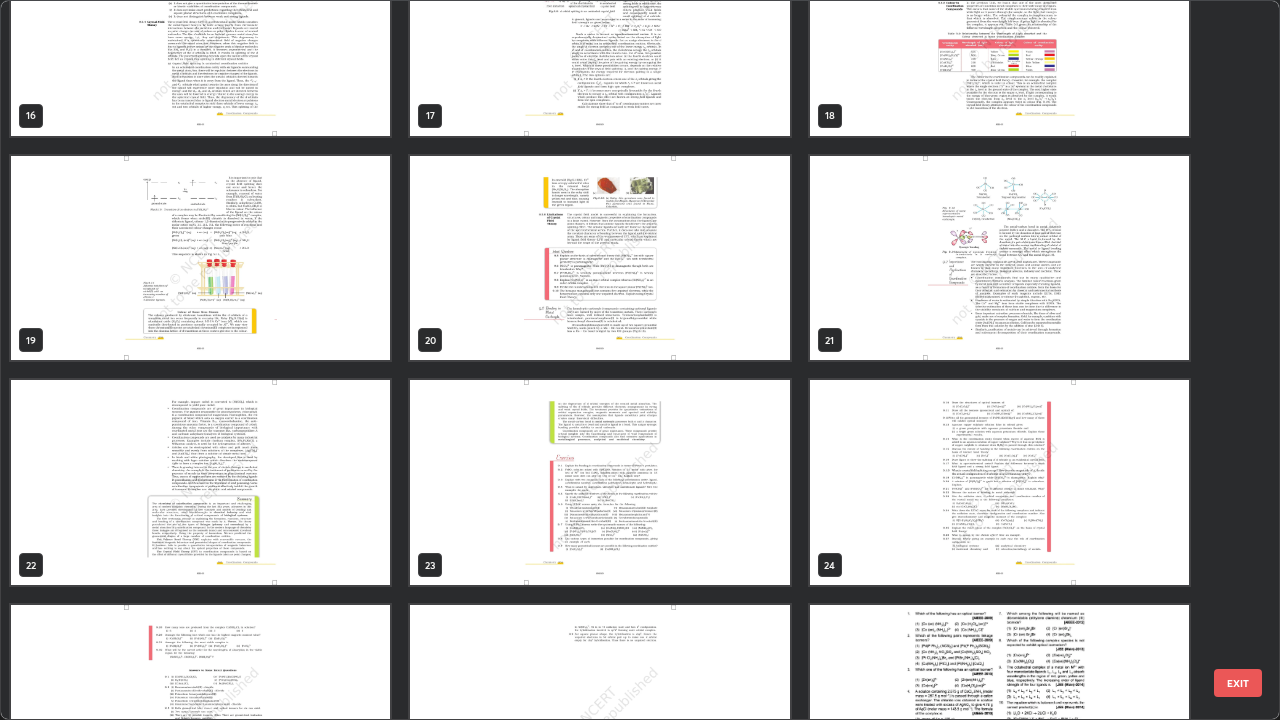 click at bounding box center [200, 482] 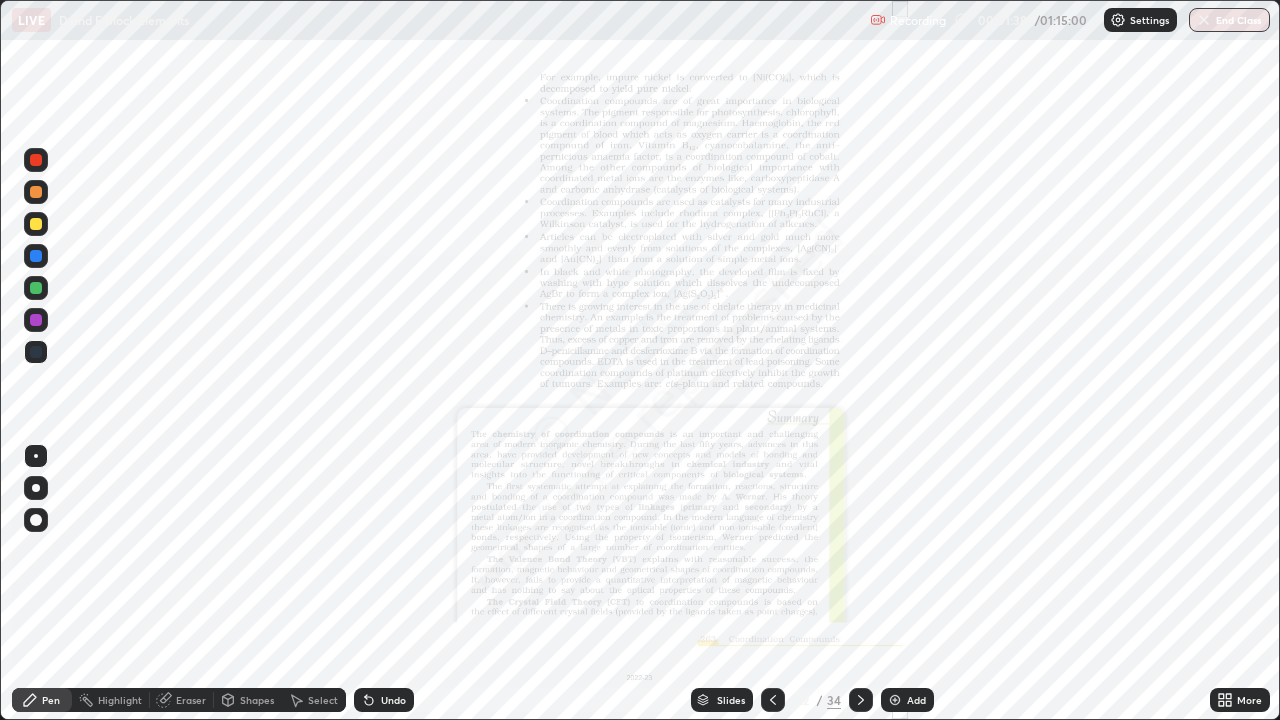 click on "Add" at bounding box center [916, 700] 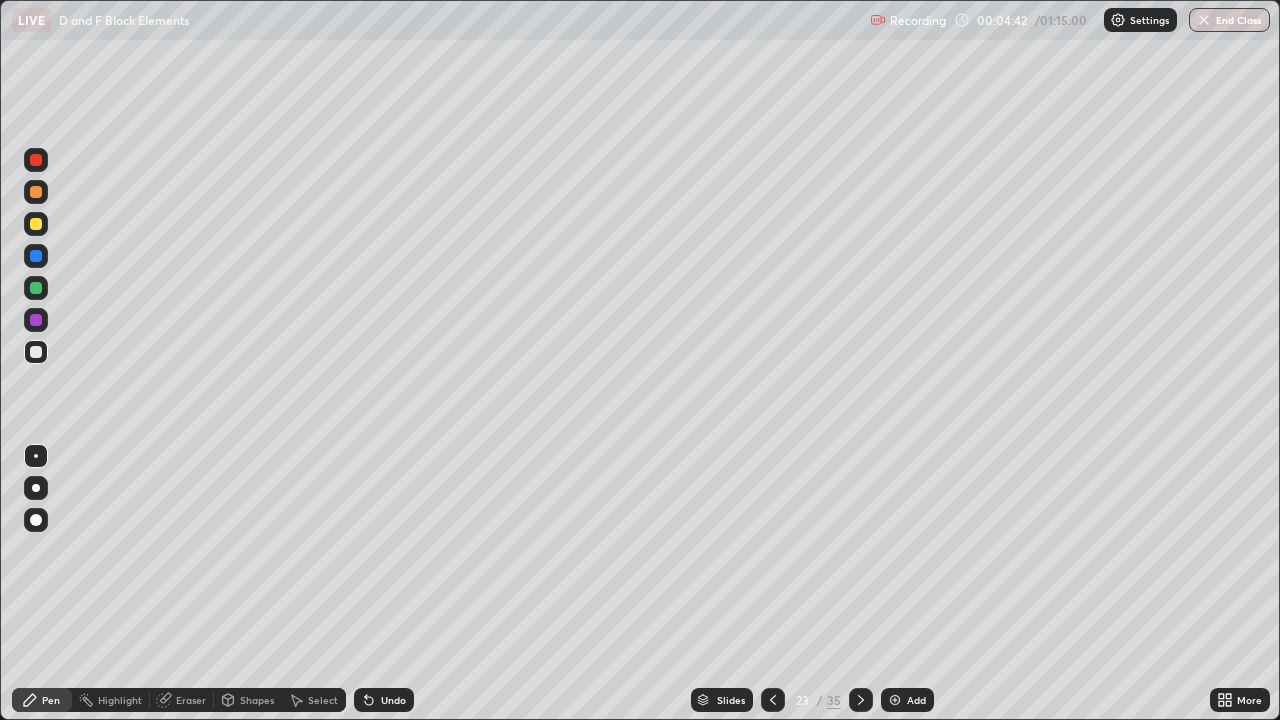click at bounding box center (36, 488) 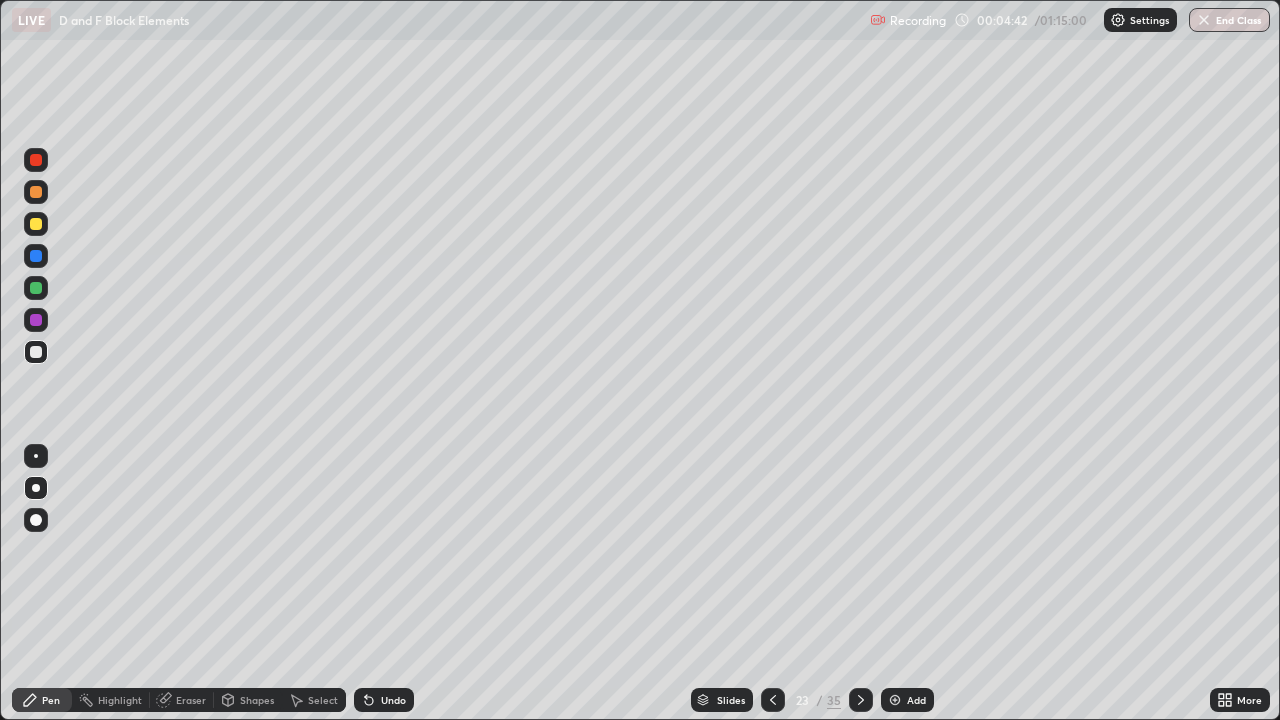 click at bounding box center [36, 224] 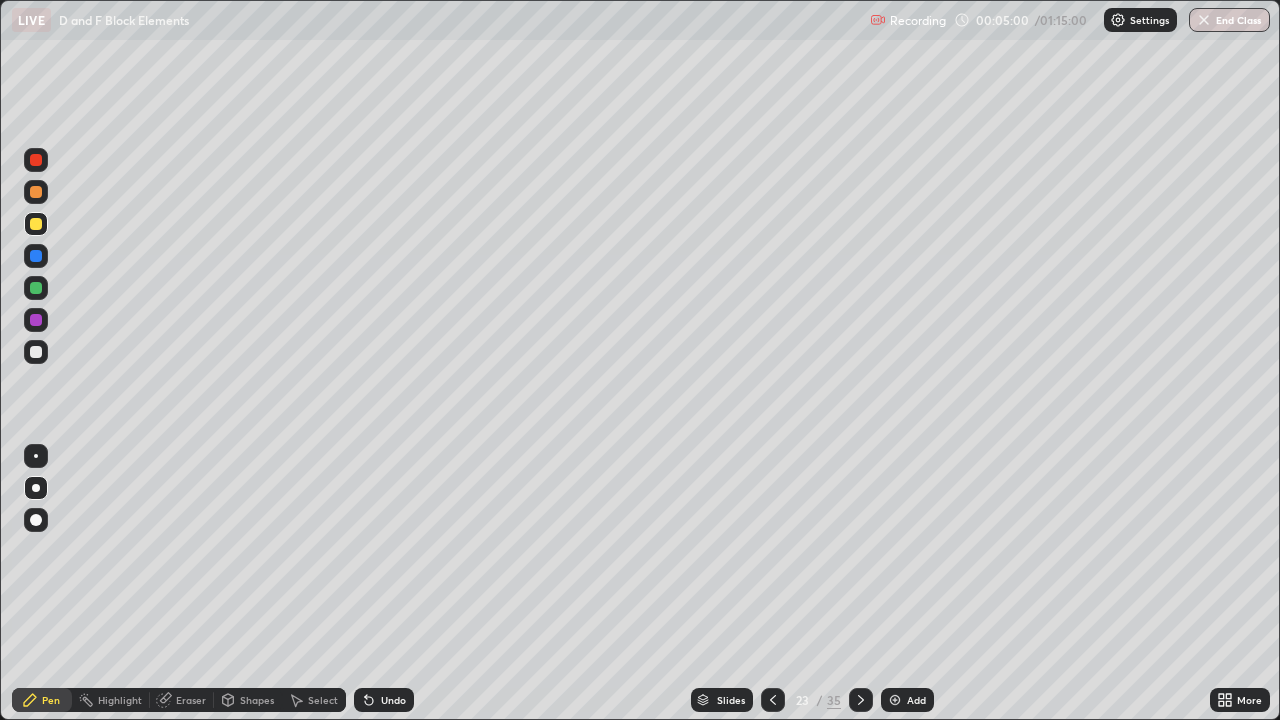 click at bounding box center [36, 352] 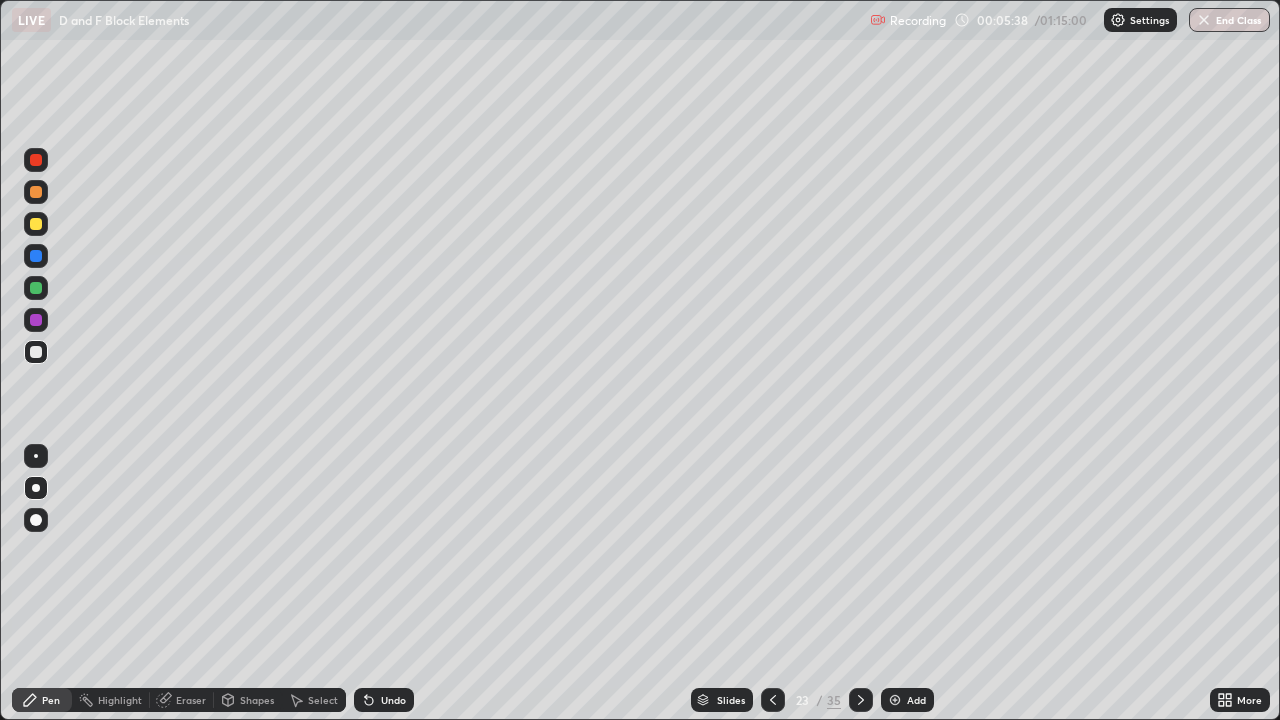 click at bounding box center [36, 320] 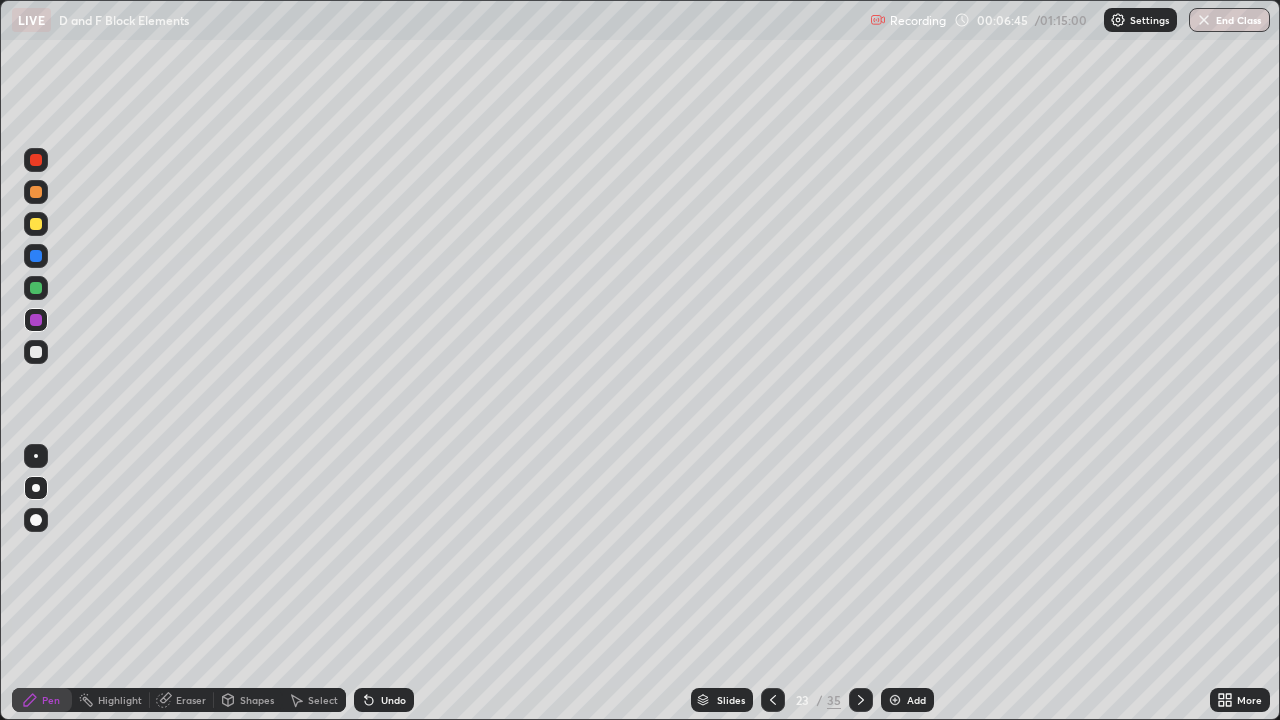 click on "Undo" at bounding box center [393, 700] 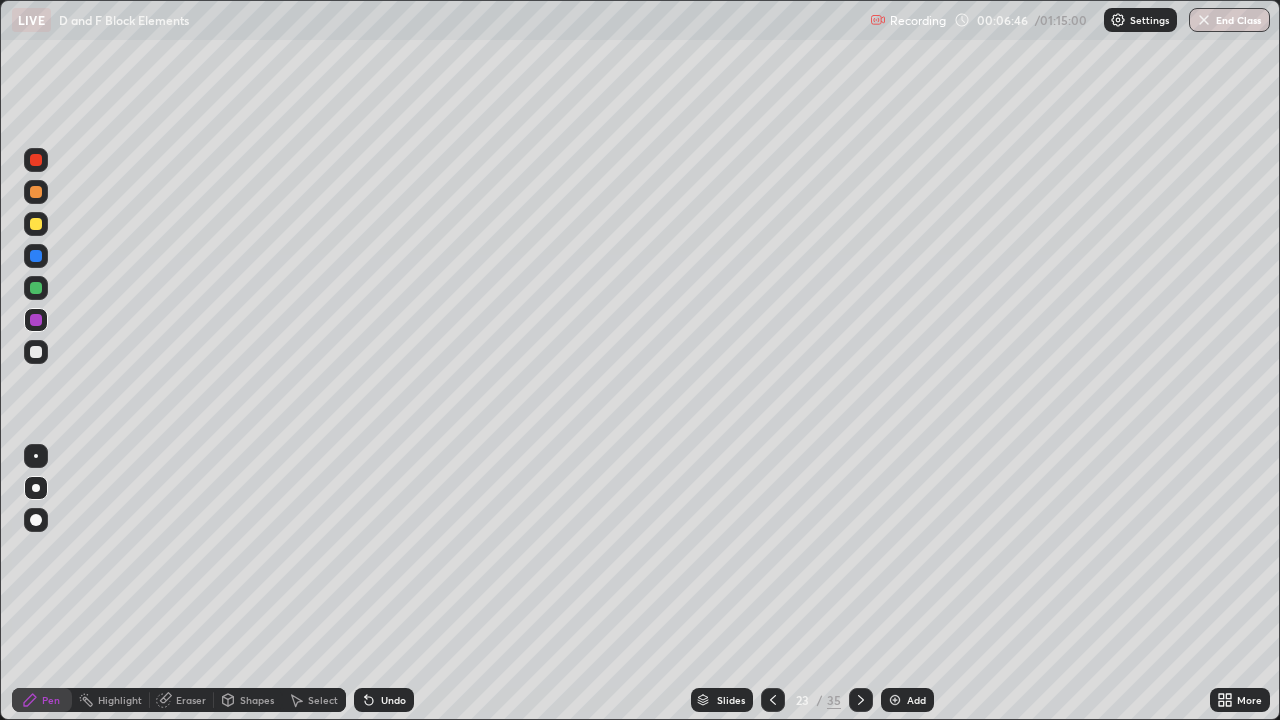 click on "Undo" at bounding box center (393, 700) 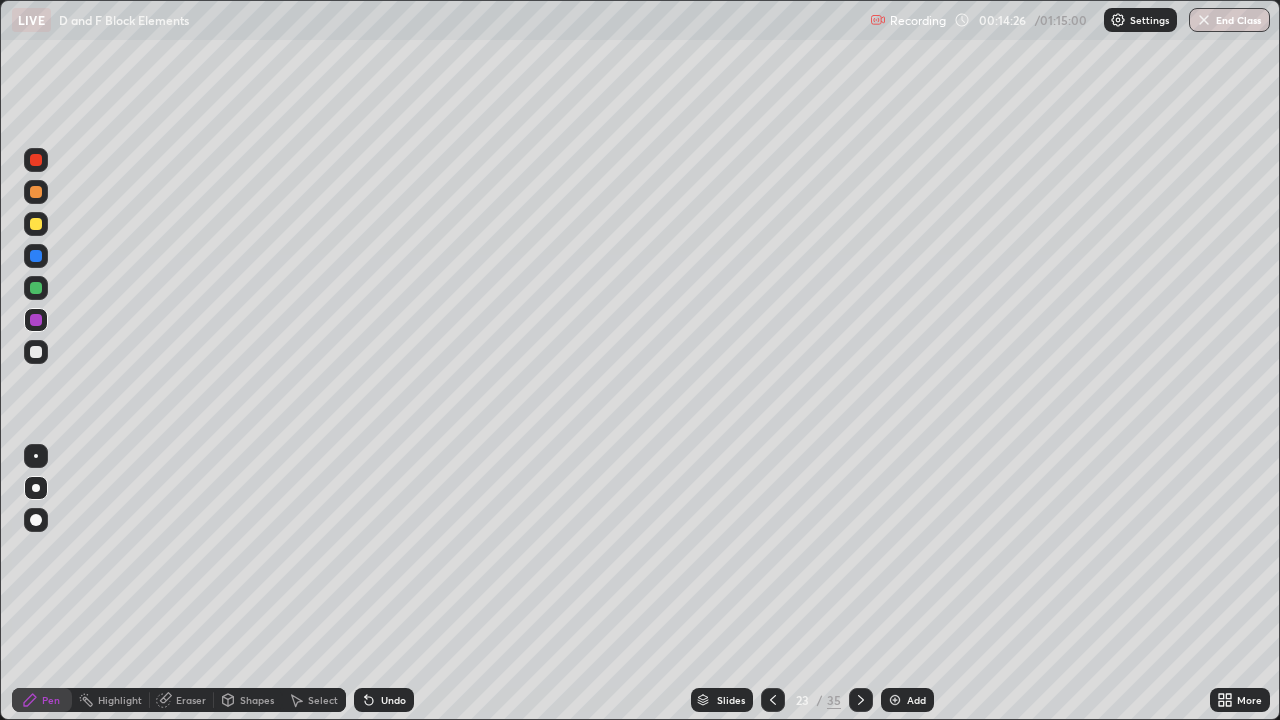 click at bounding box center [895, 700] 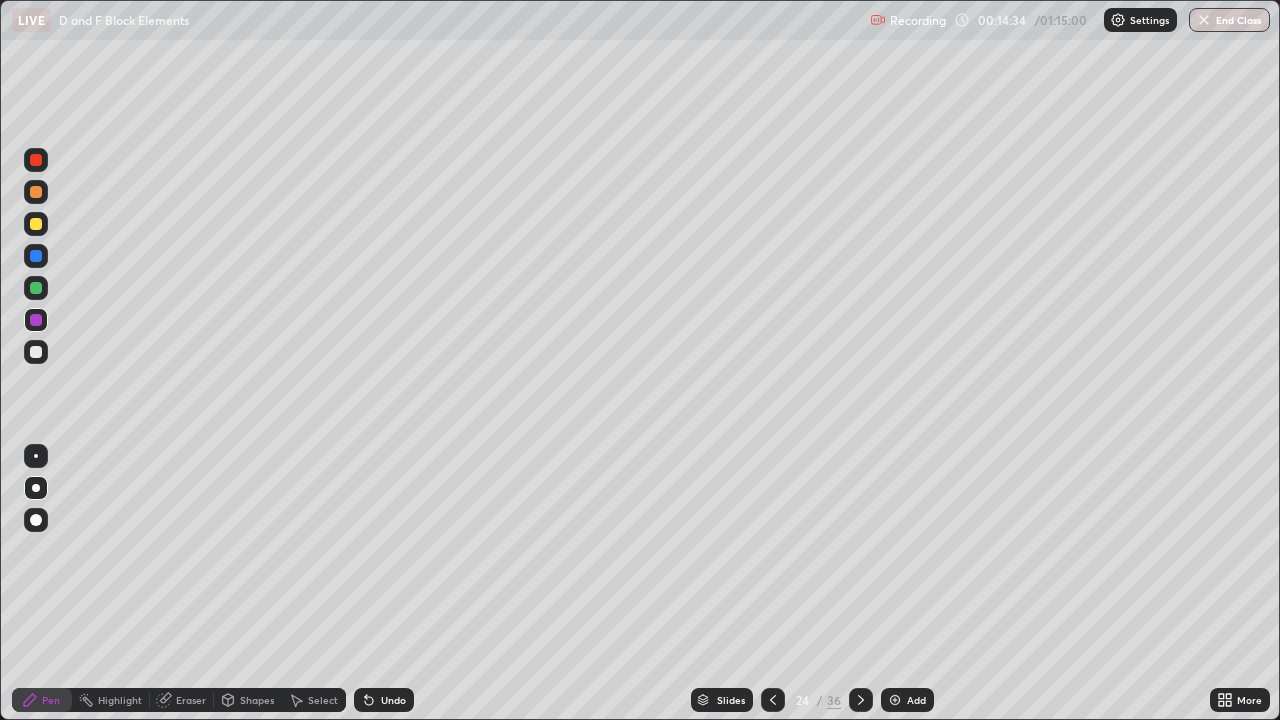 click 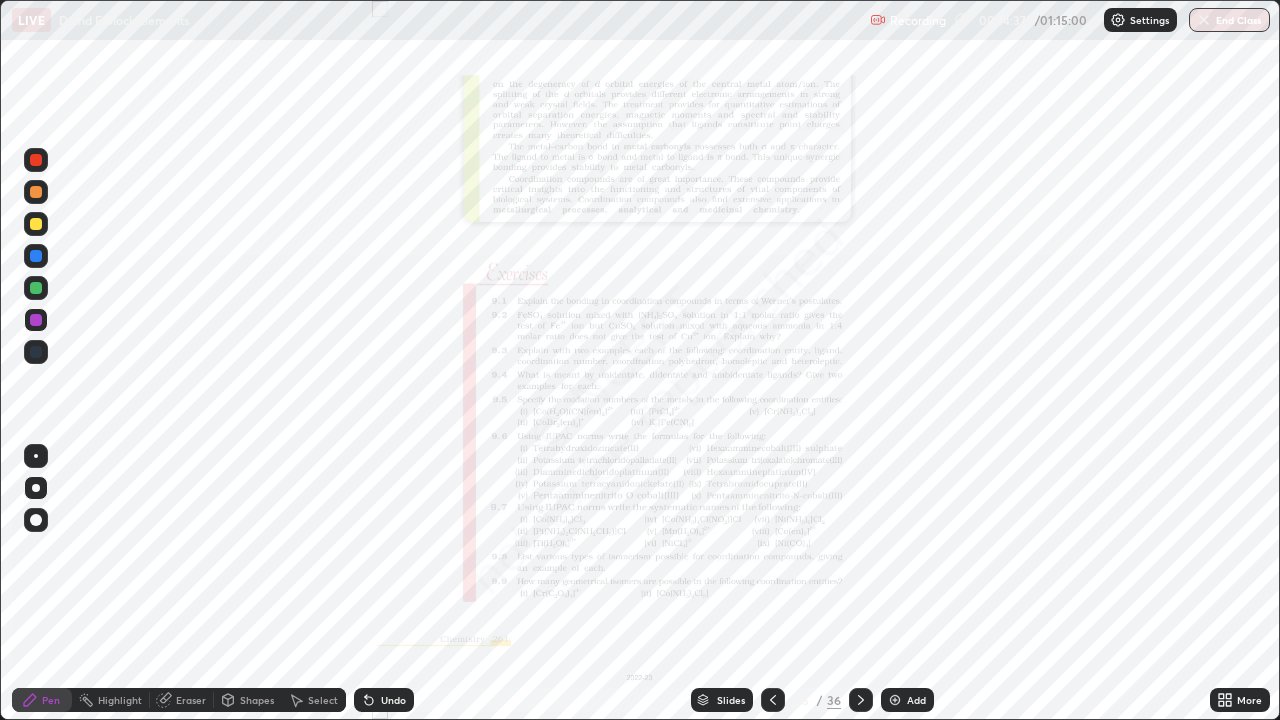 click at bounding box center (773, 700) 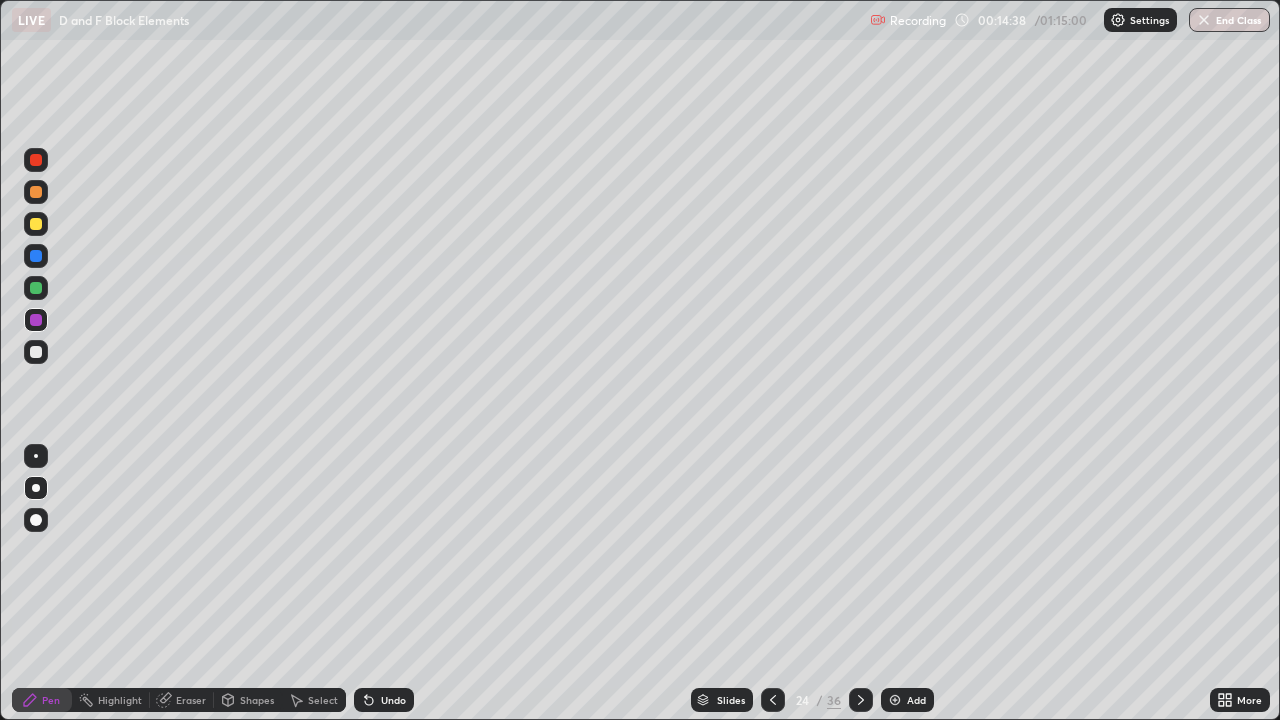 click on "Slides" at bounding box center [731, 700] 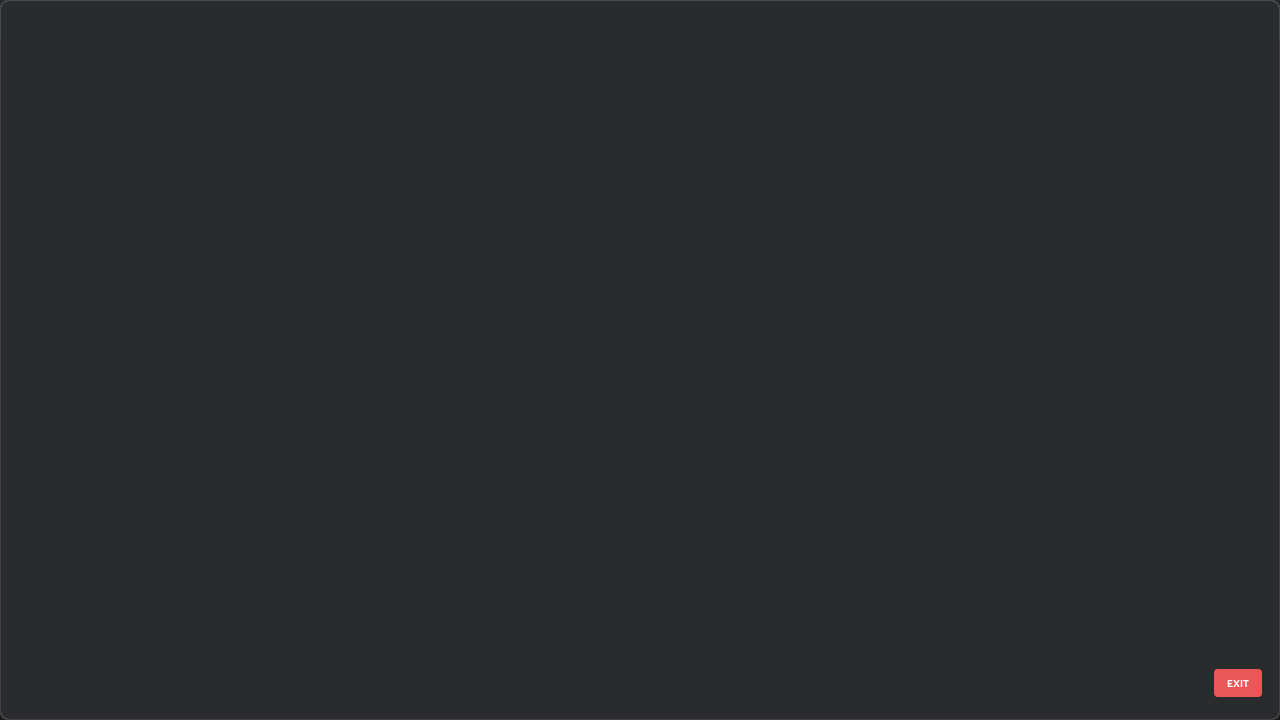 scroll, scrollTop: 1079, scrollLeft: 0, axis: vertical 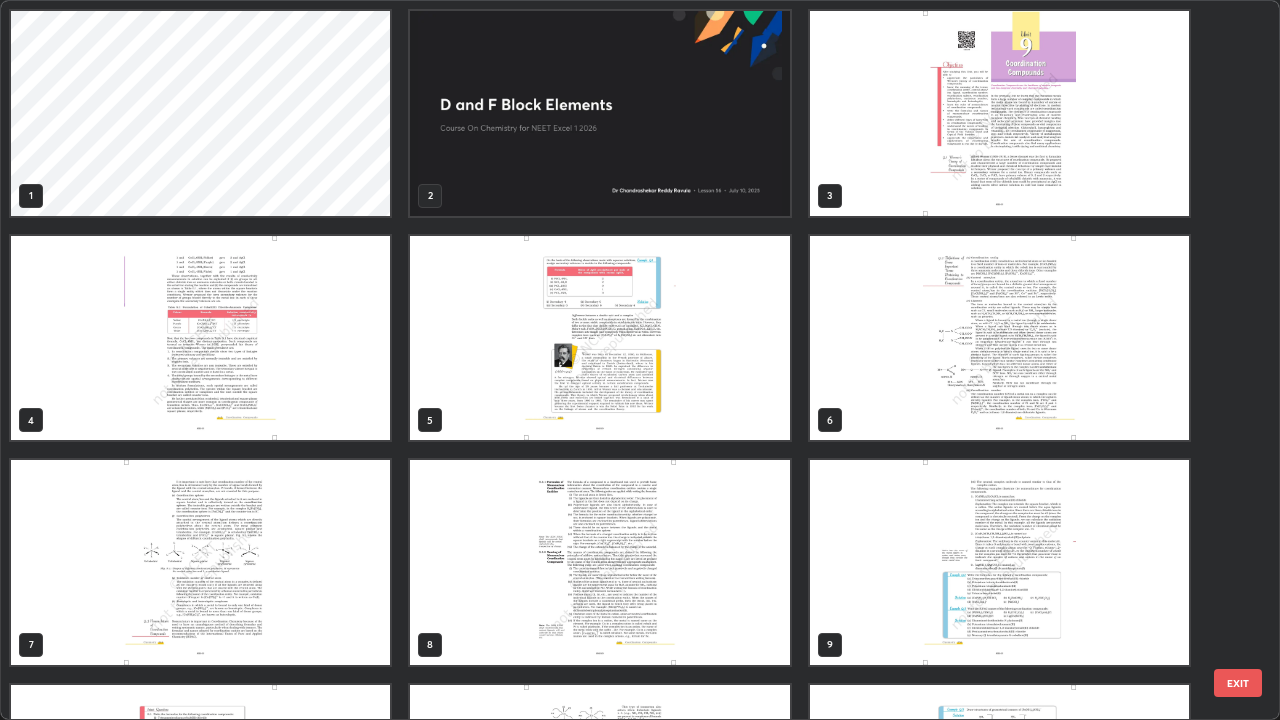 click at bounding box center (200, 338) 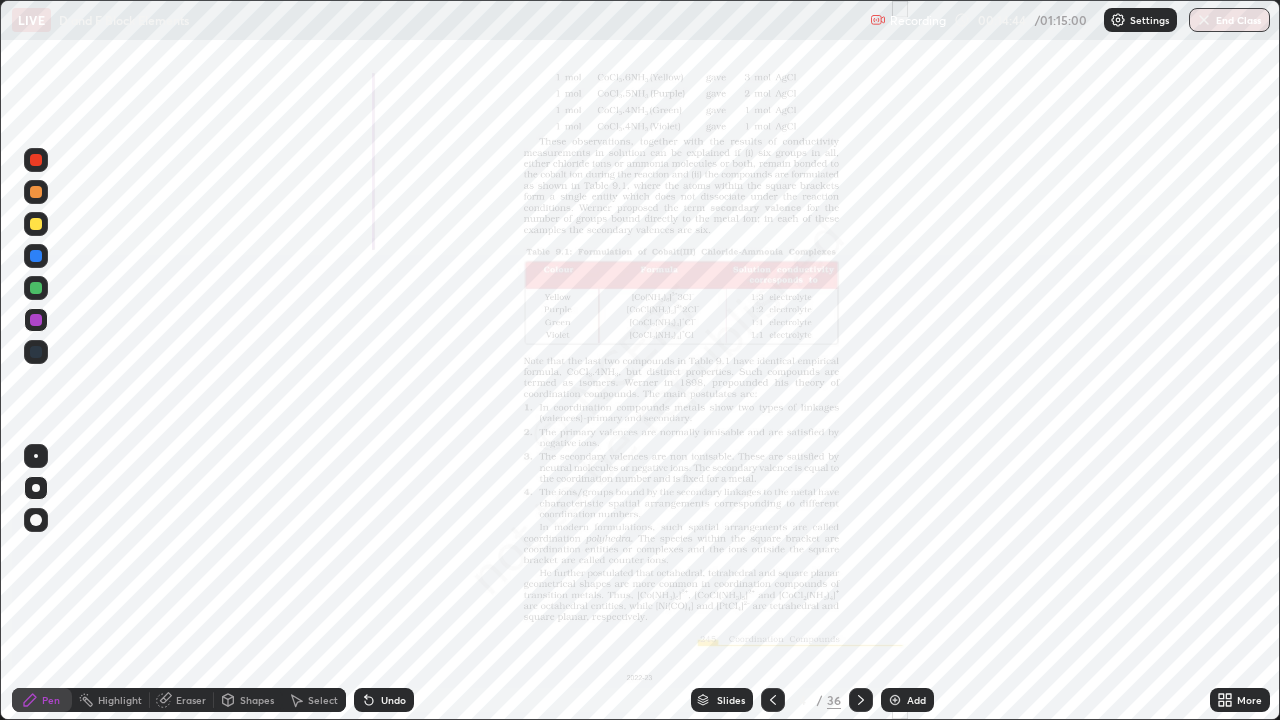 click at bounding box center [200, 338] 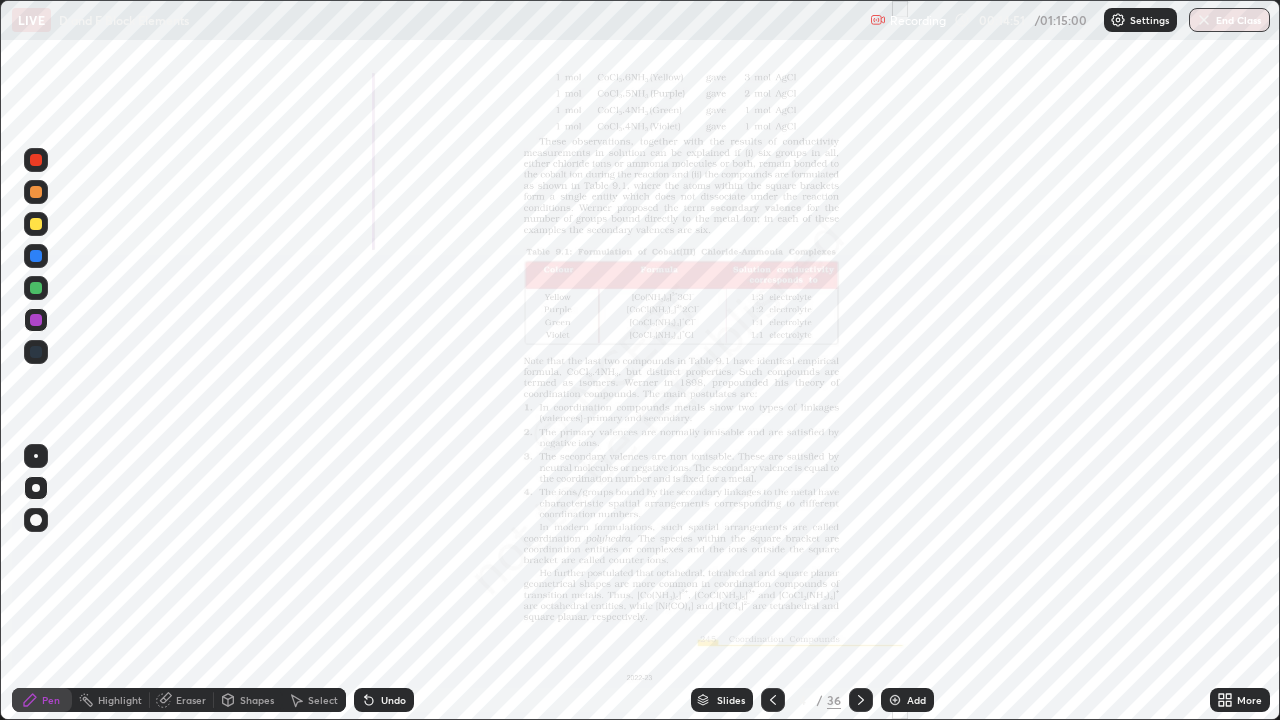 click 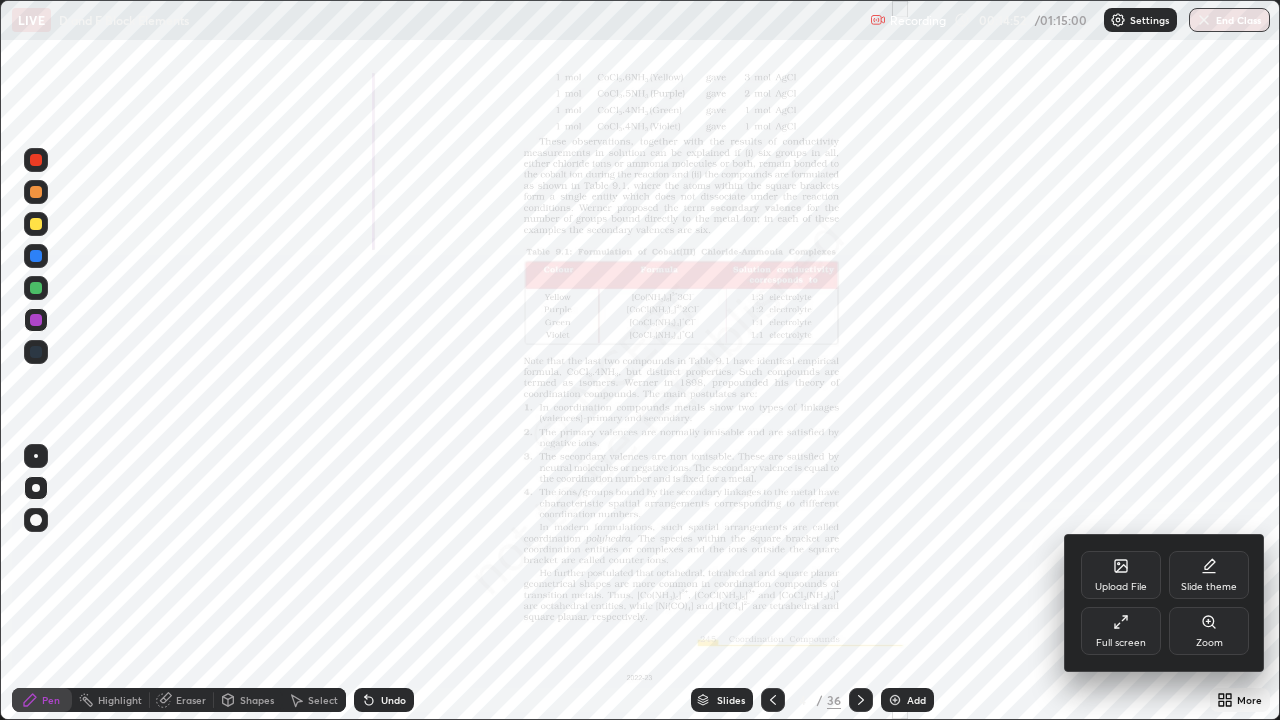 click on "Zoom" at bounding box center [1209, 643] 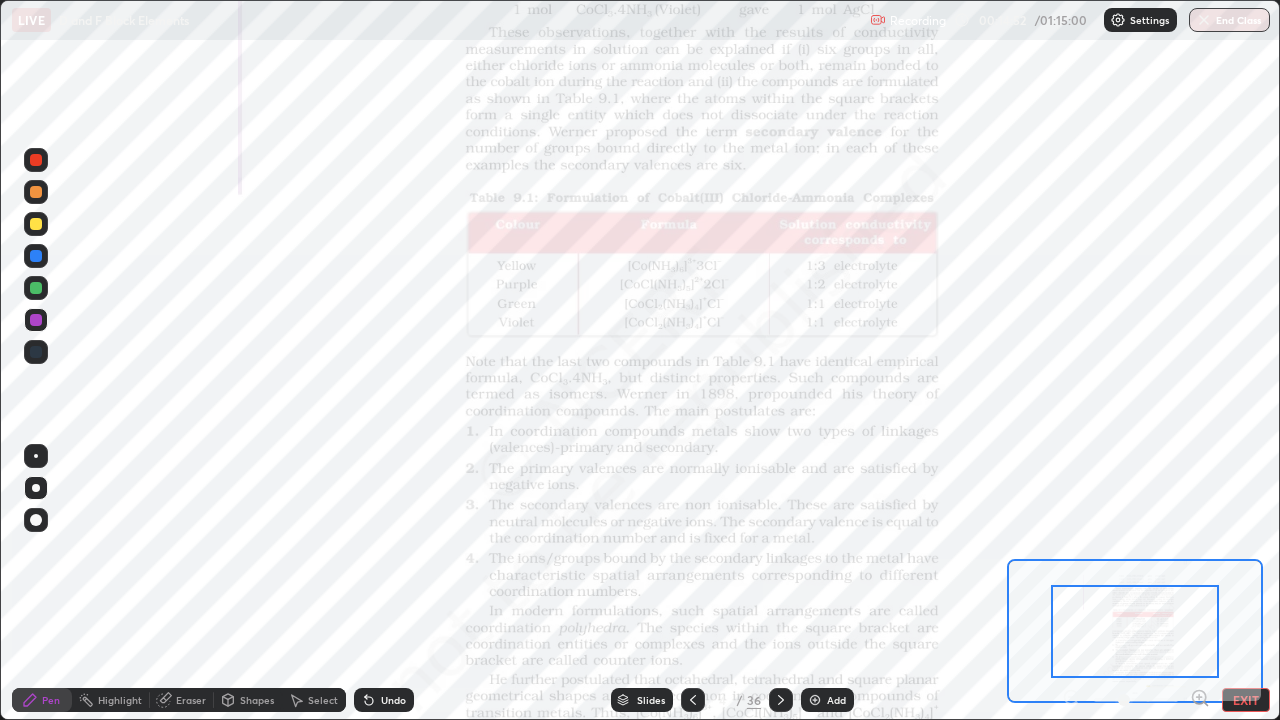 click 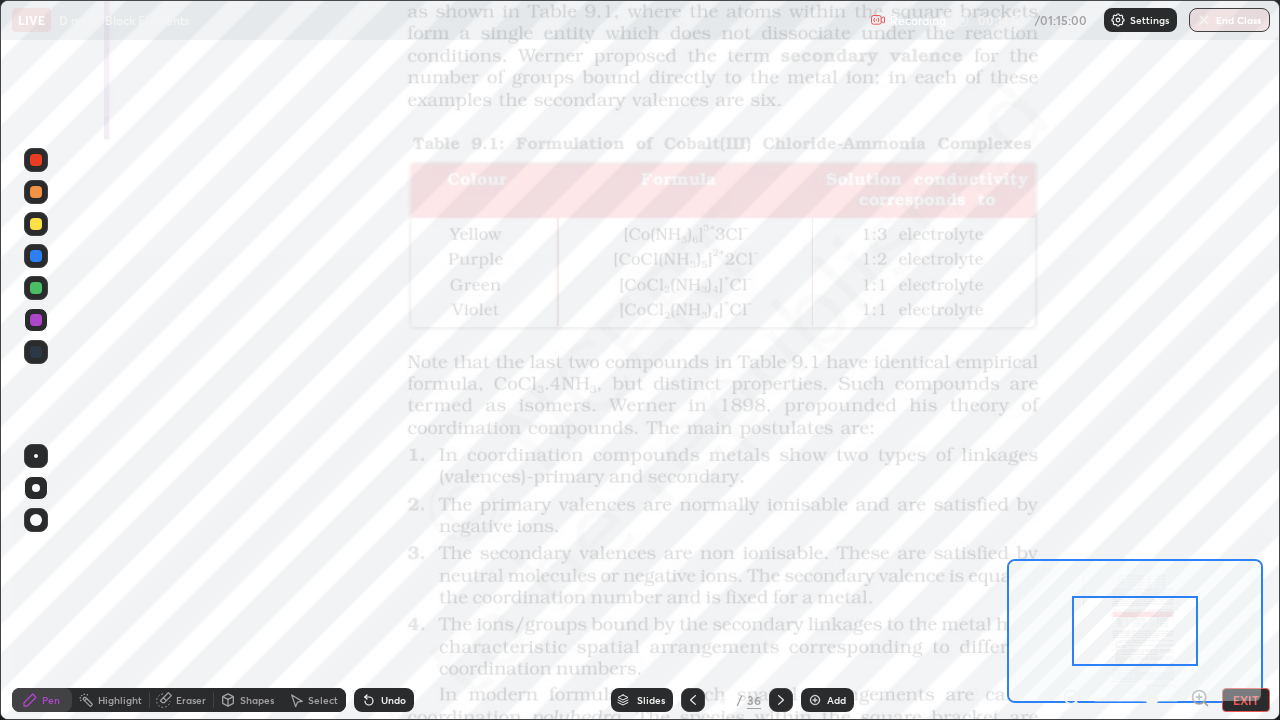 click 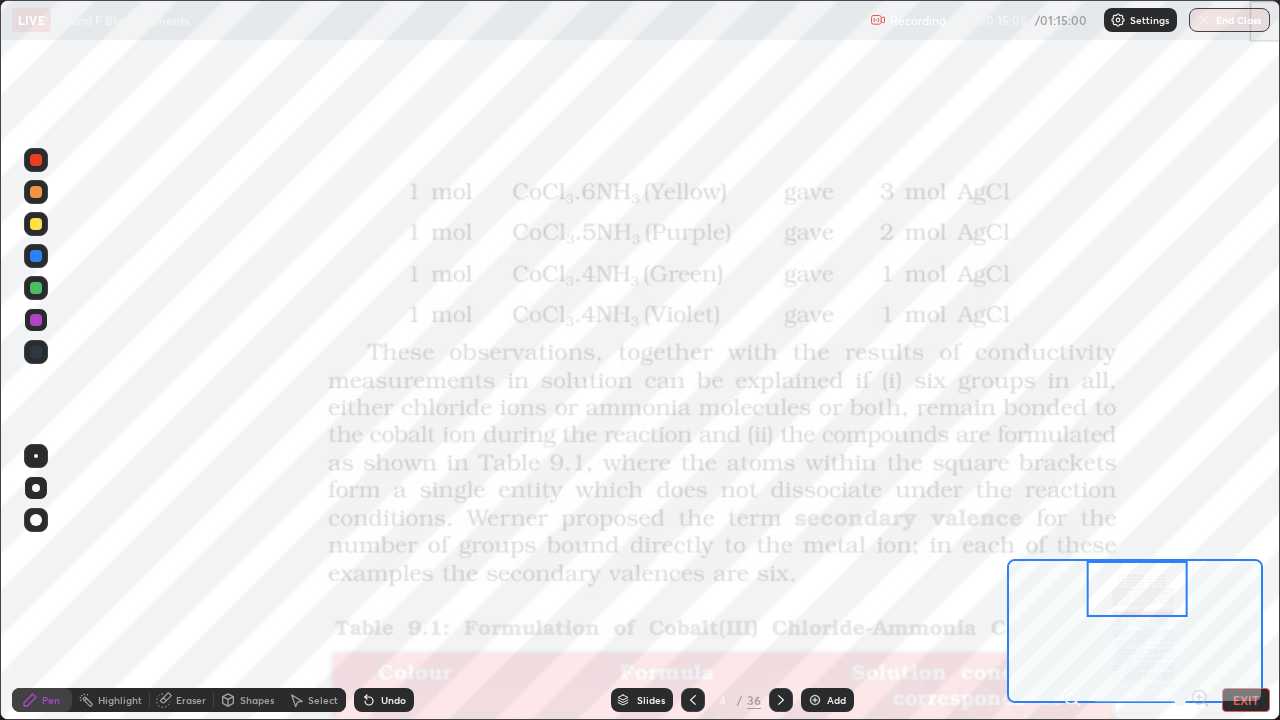 click on "Add" at bounding box center (836, 700) 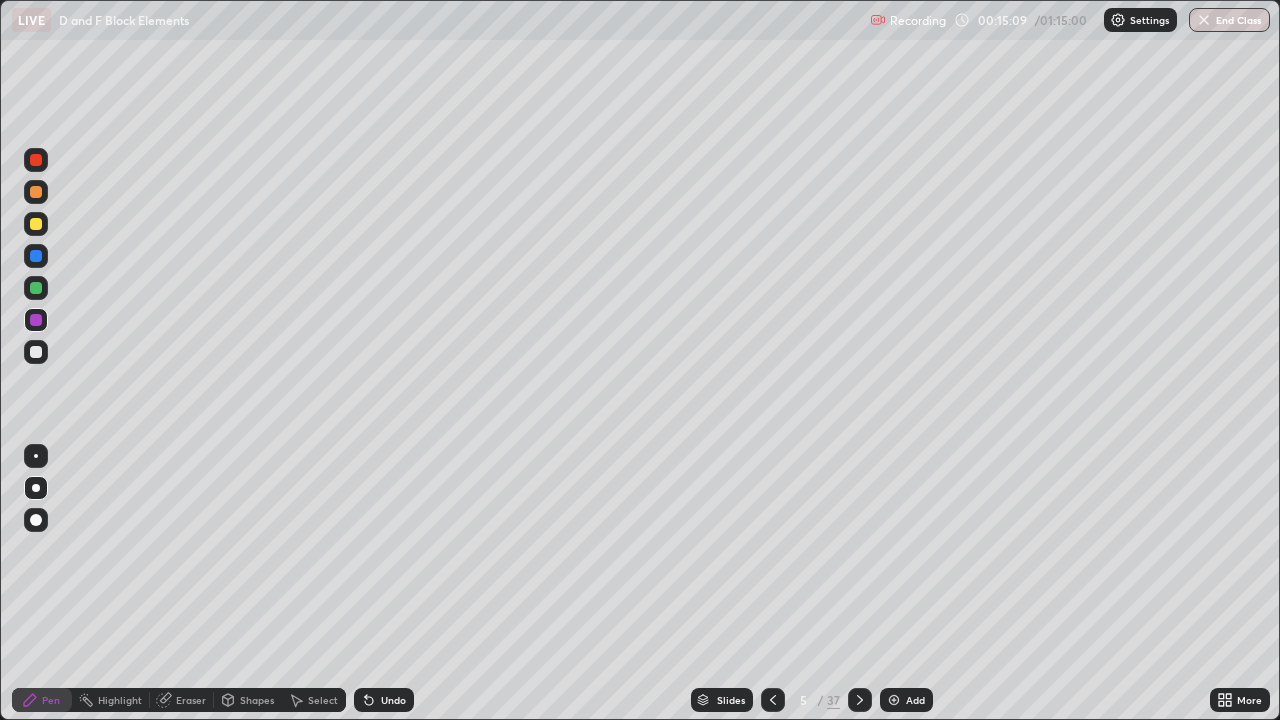 click at bounding box center (36, 352) 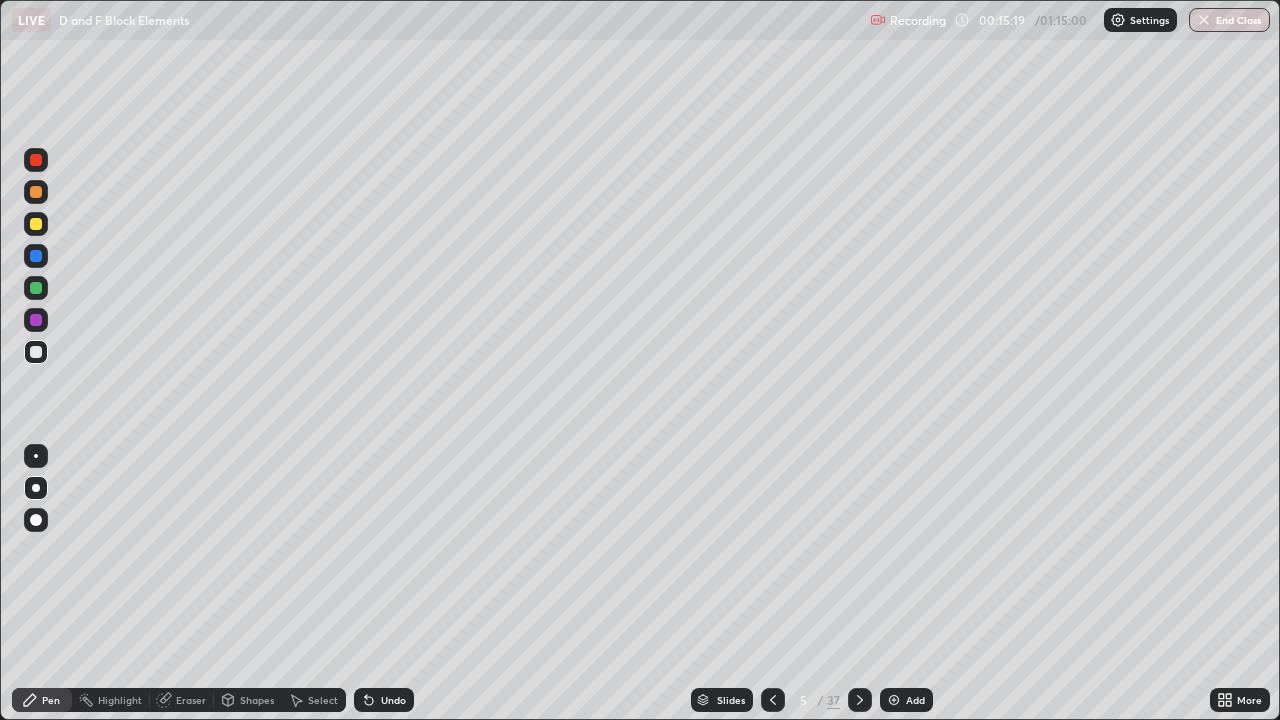 click at bounding box center (36, 320) 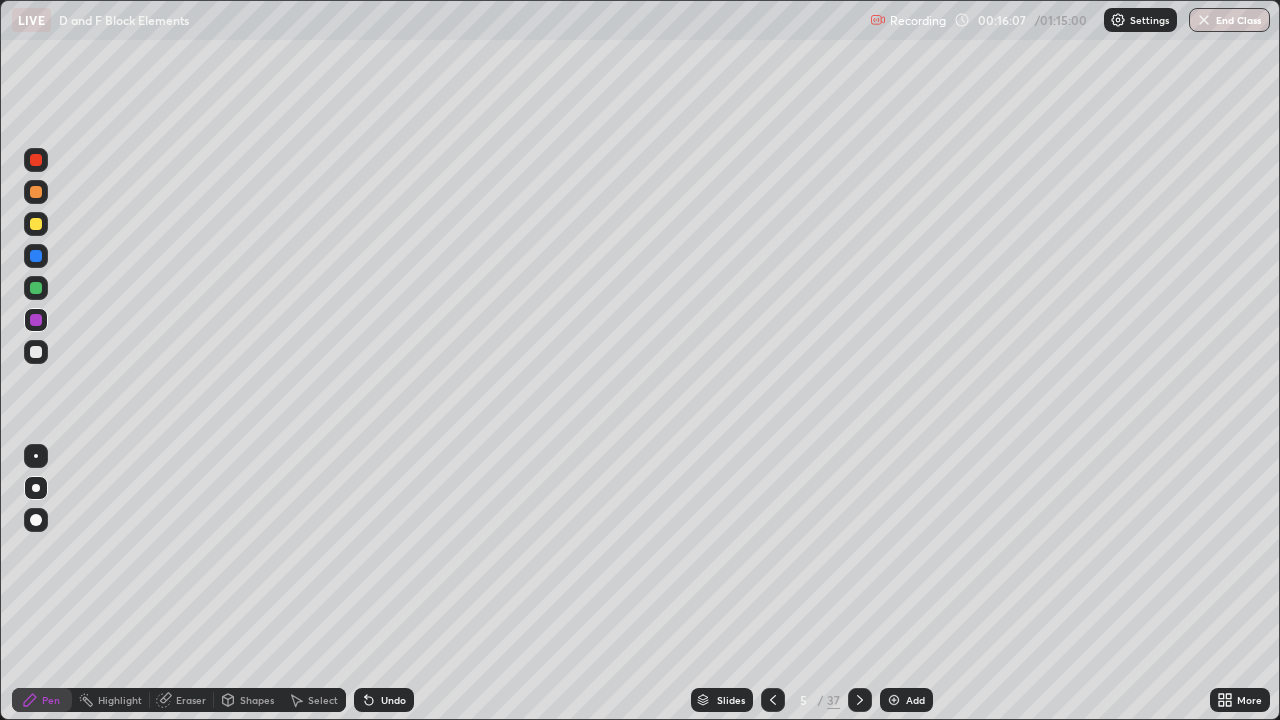 click at bounding box center [36, 224] 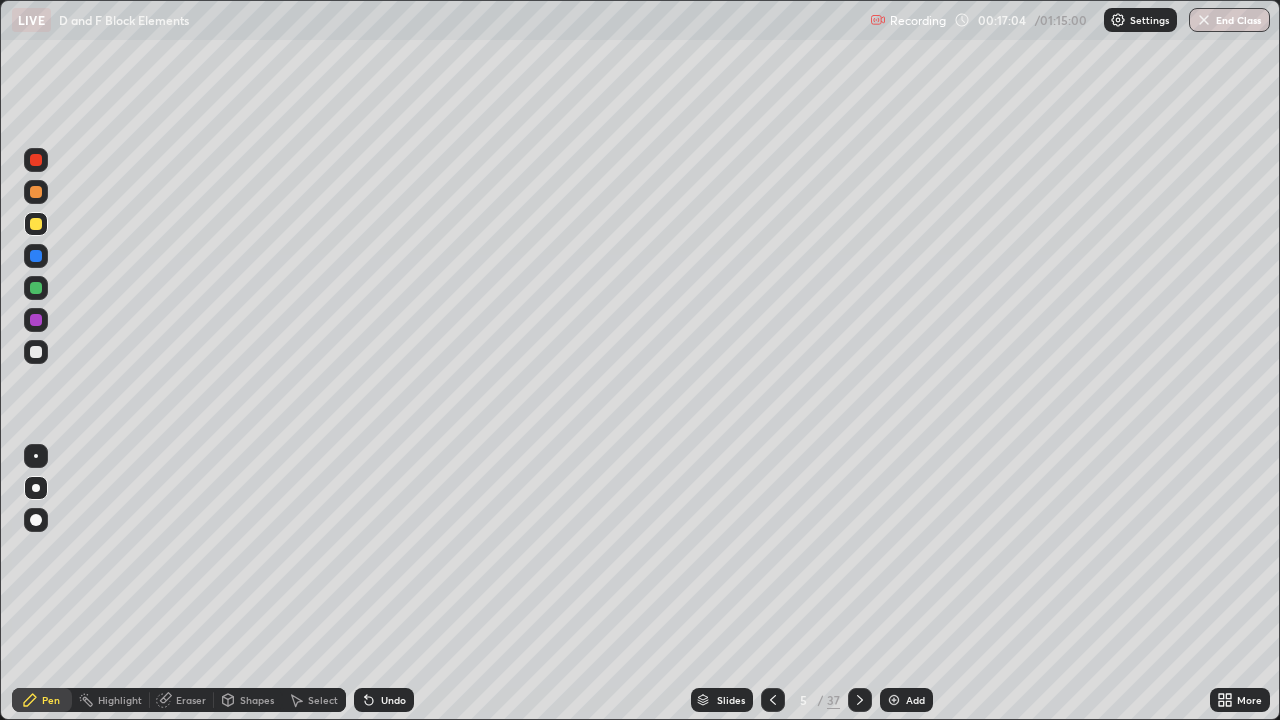 click at bounding box center (36, 288) 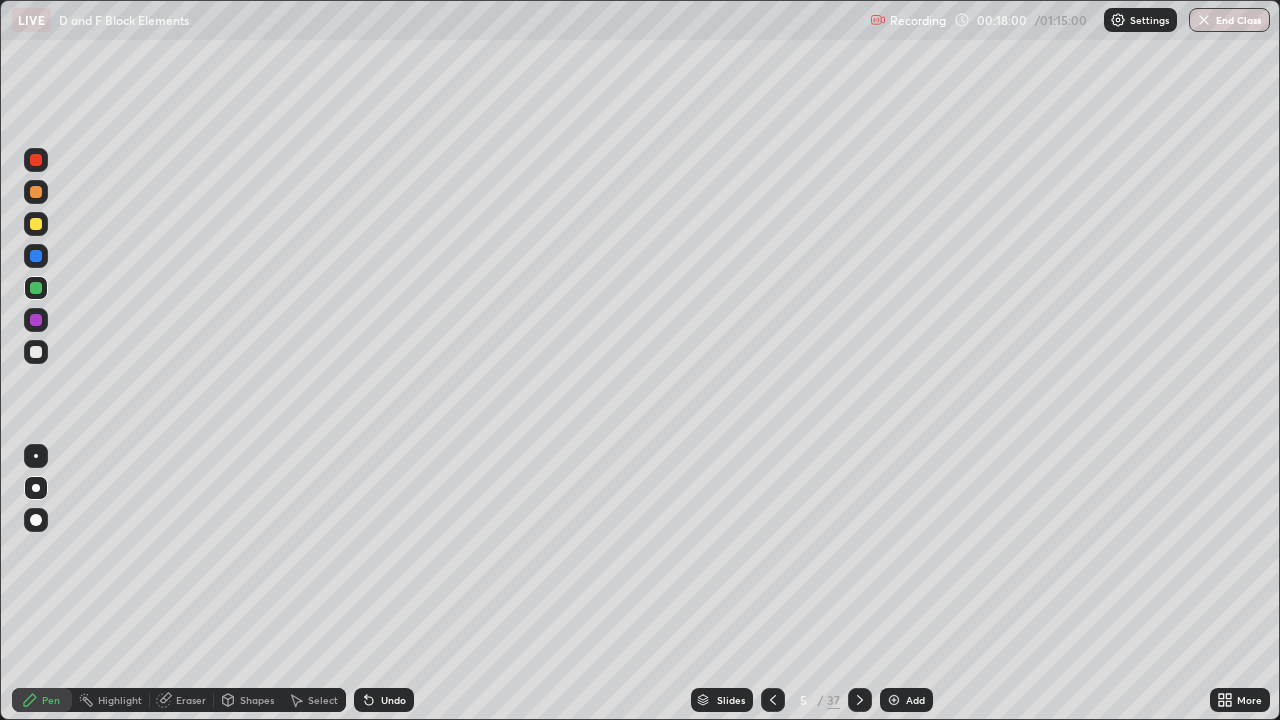 click on "Add" at bounding box center (906, 700) 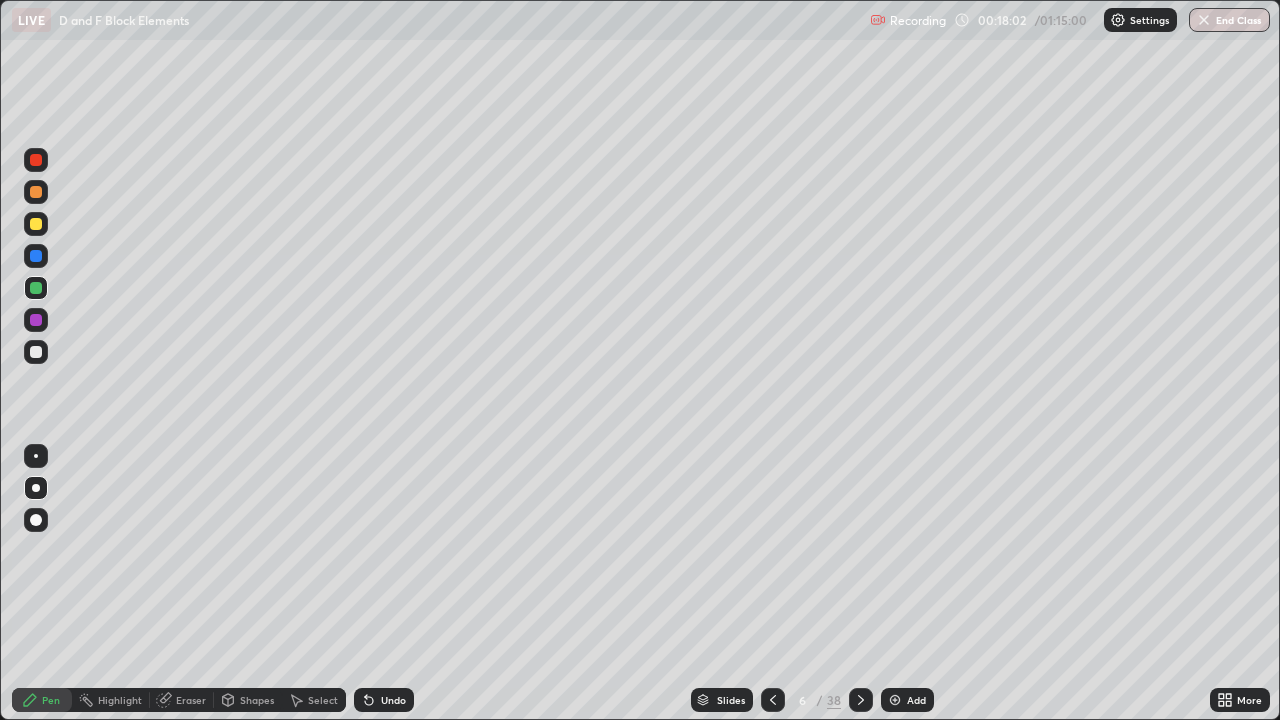 click at bounding box center [36, 224] 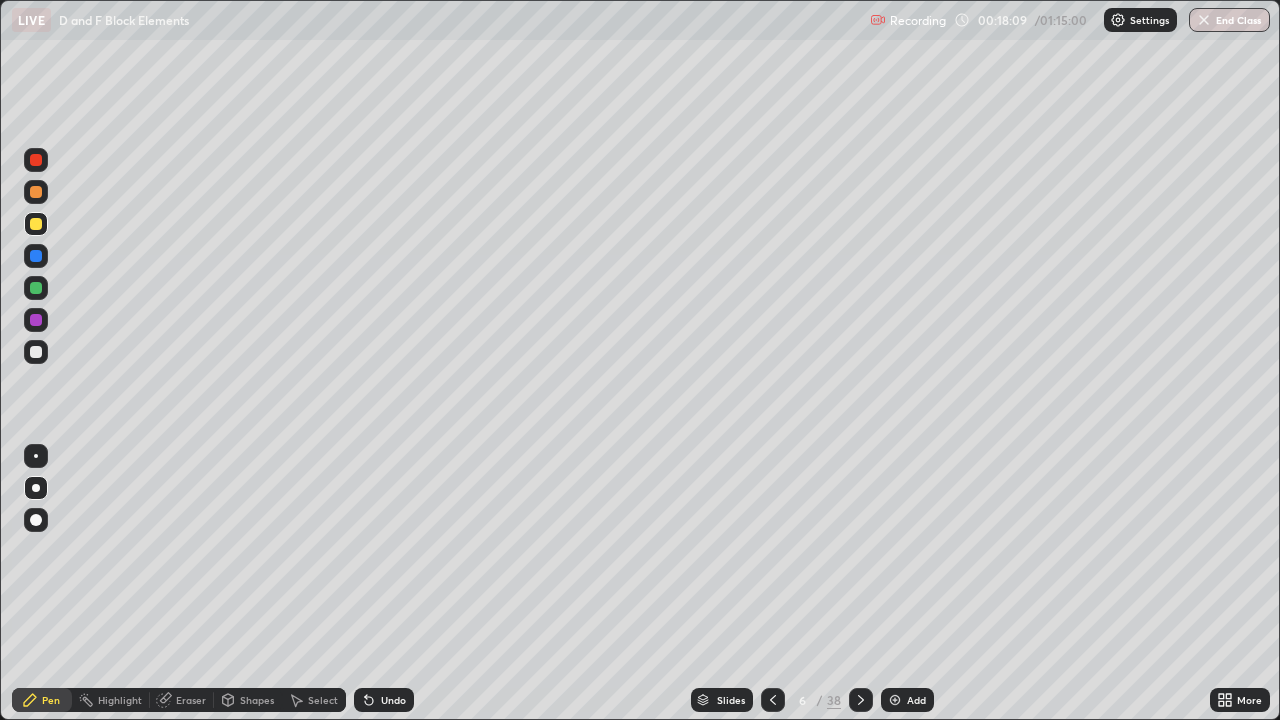 click at bounding box center [36, 352] 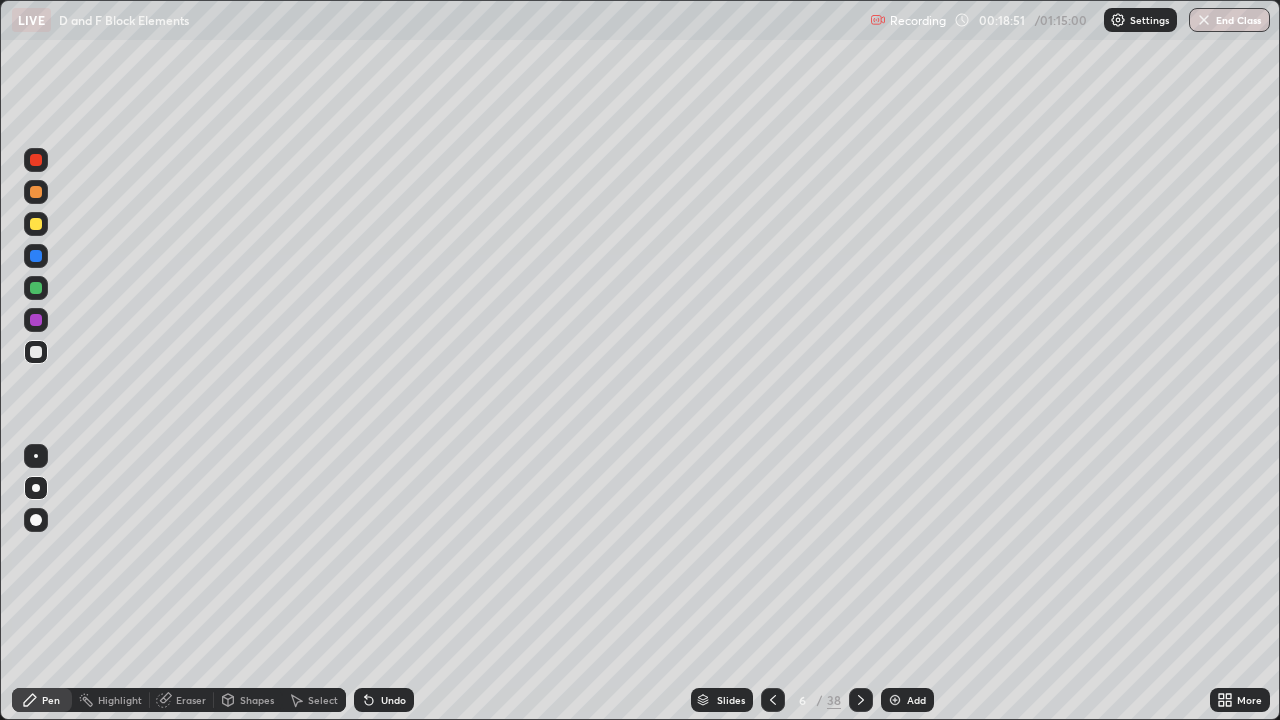 click at bounding box center (36, 320) 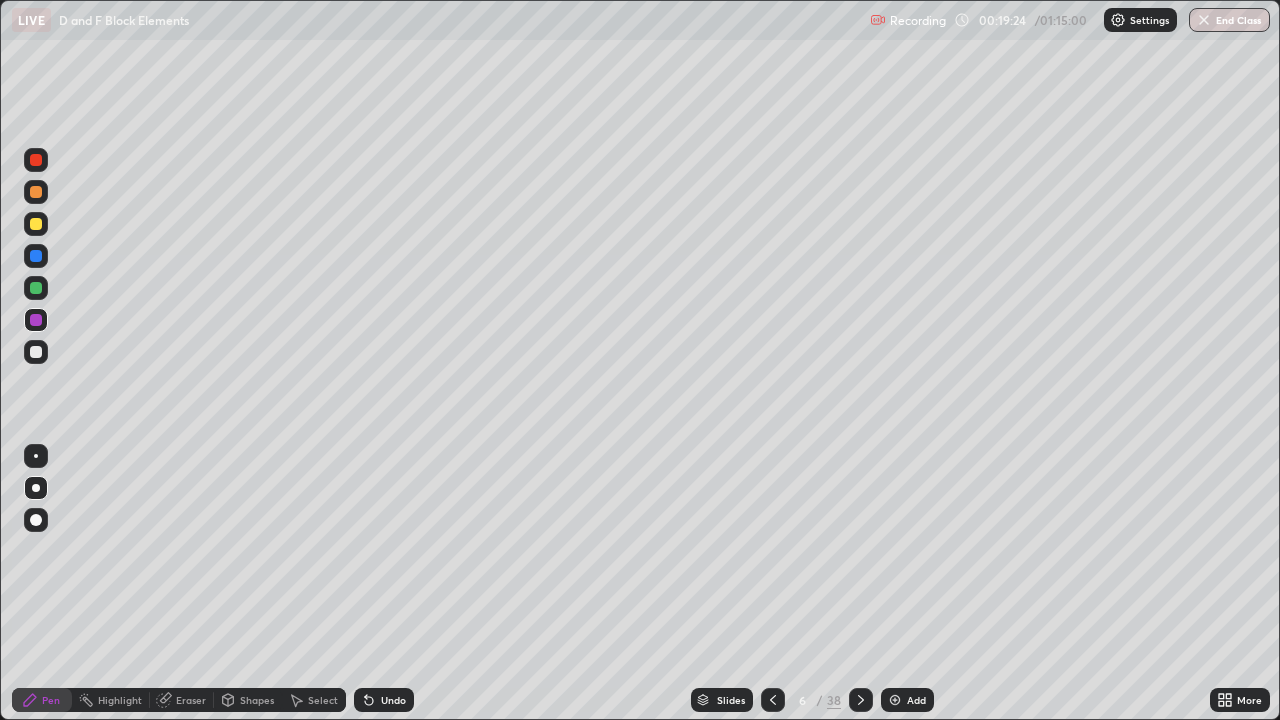 click at bounding box center [773, 700] 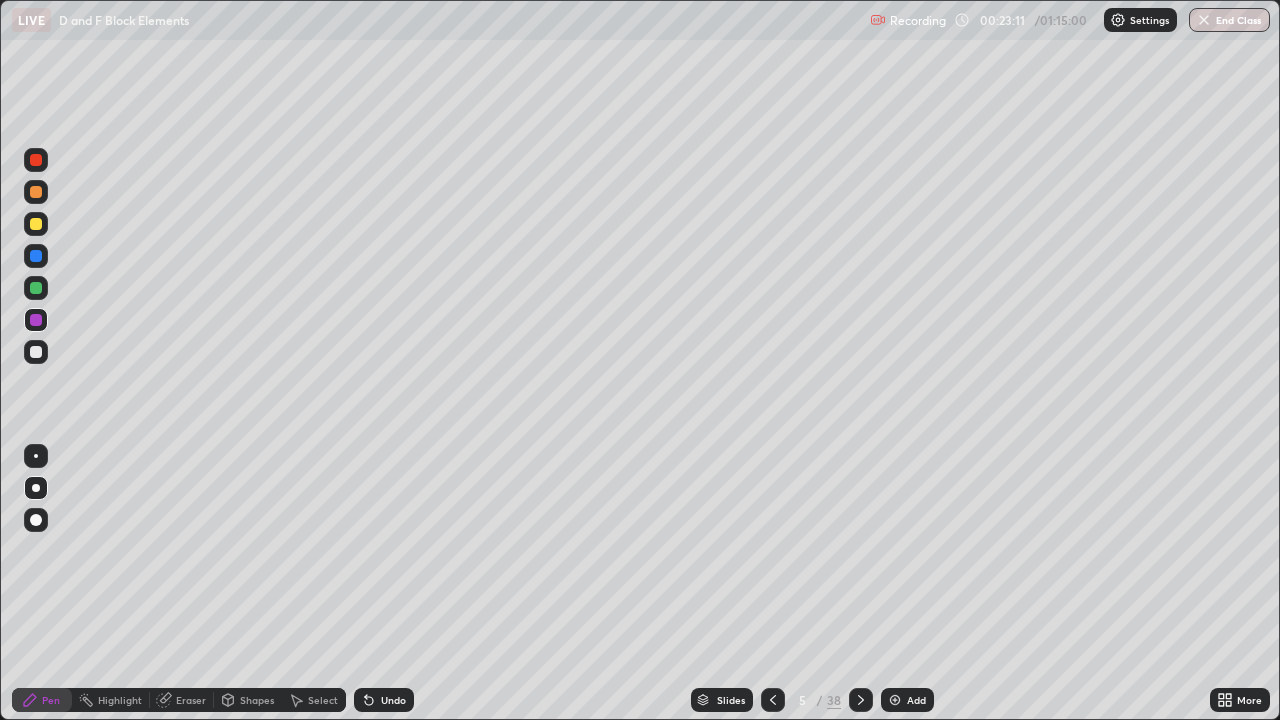 click 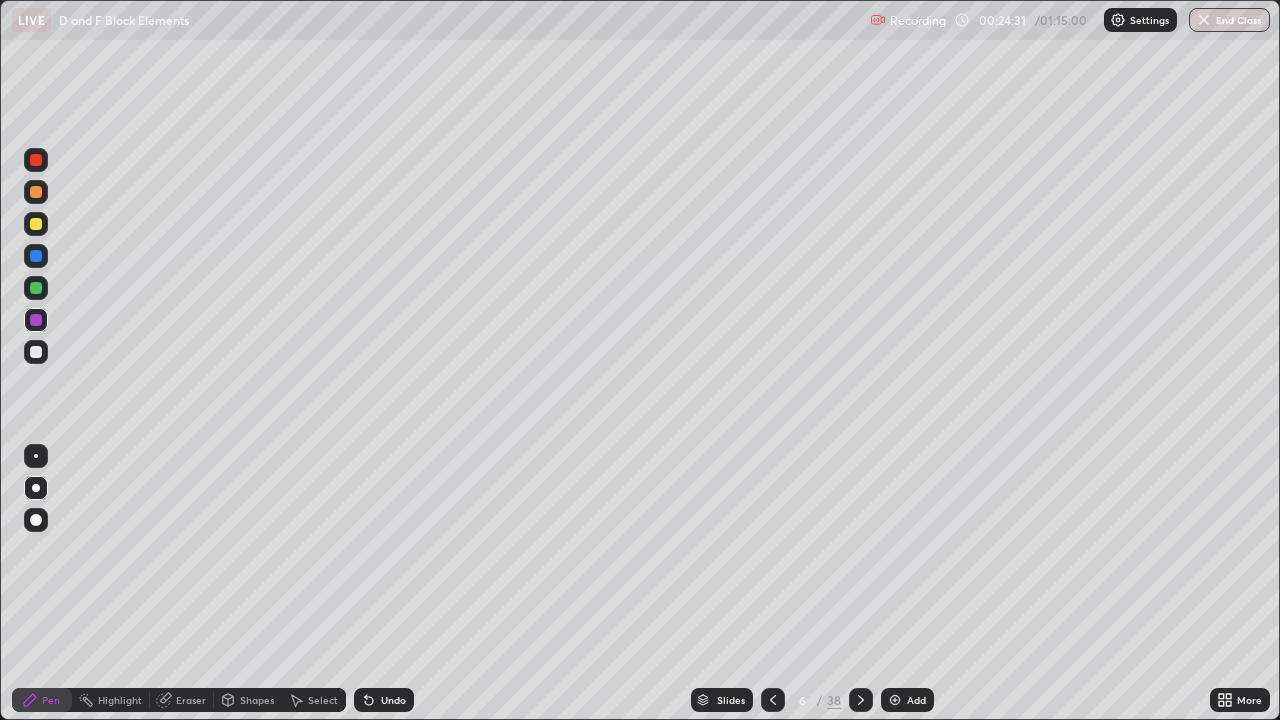 click at bounding box center (895, 700) 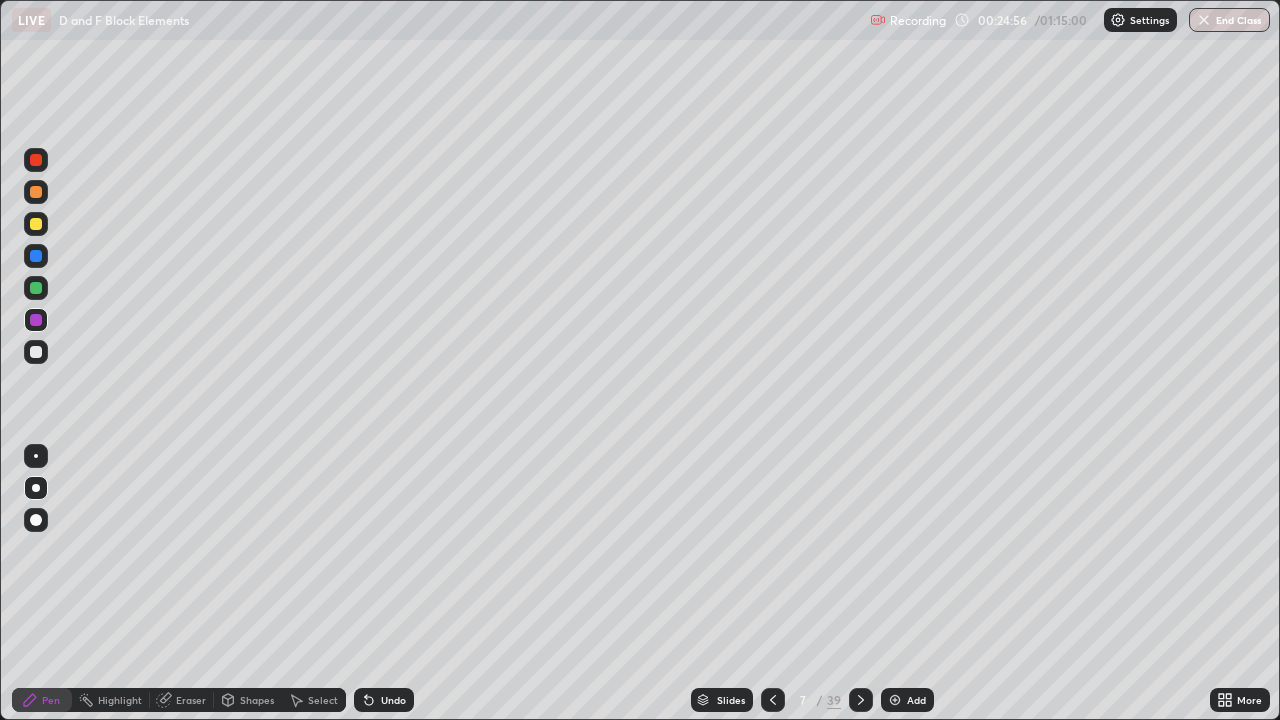 click at bounding box center [36, 352] 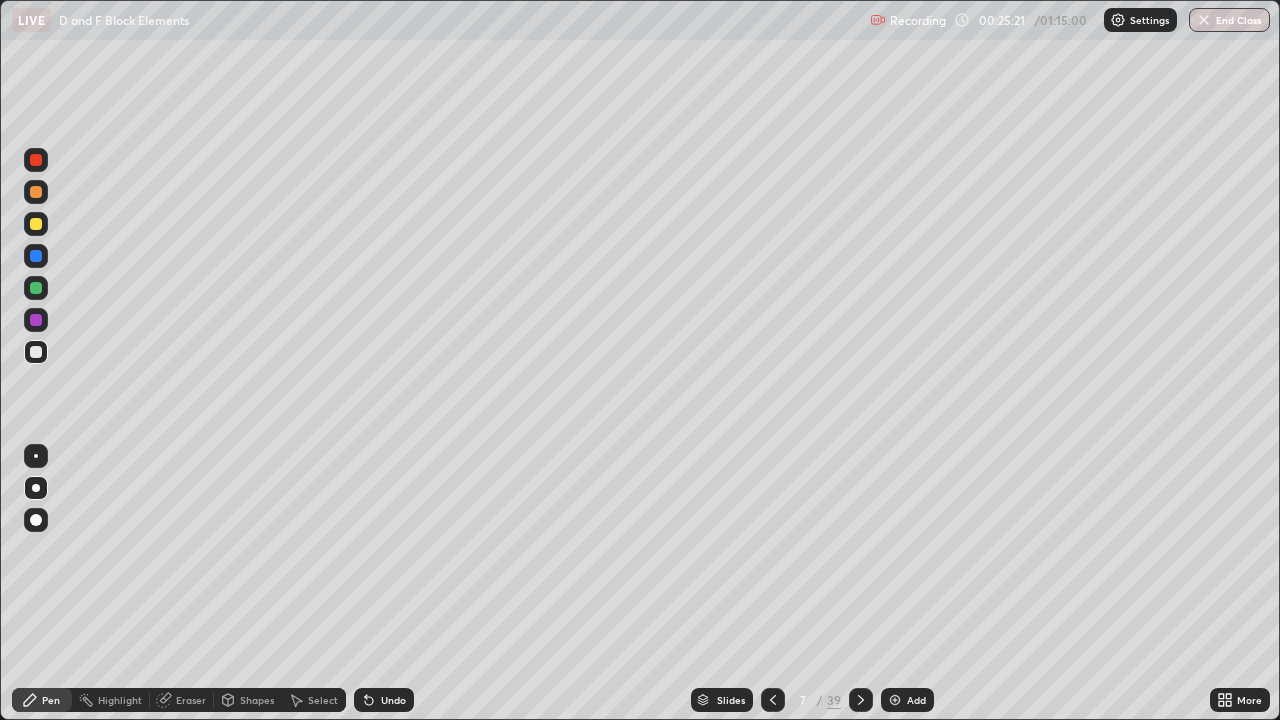 click at bounding box center [36, 224] 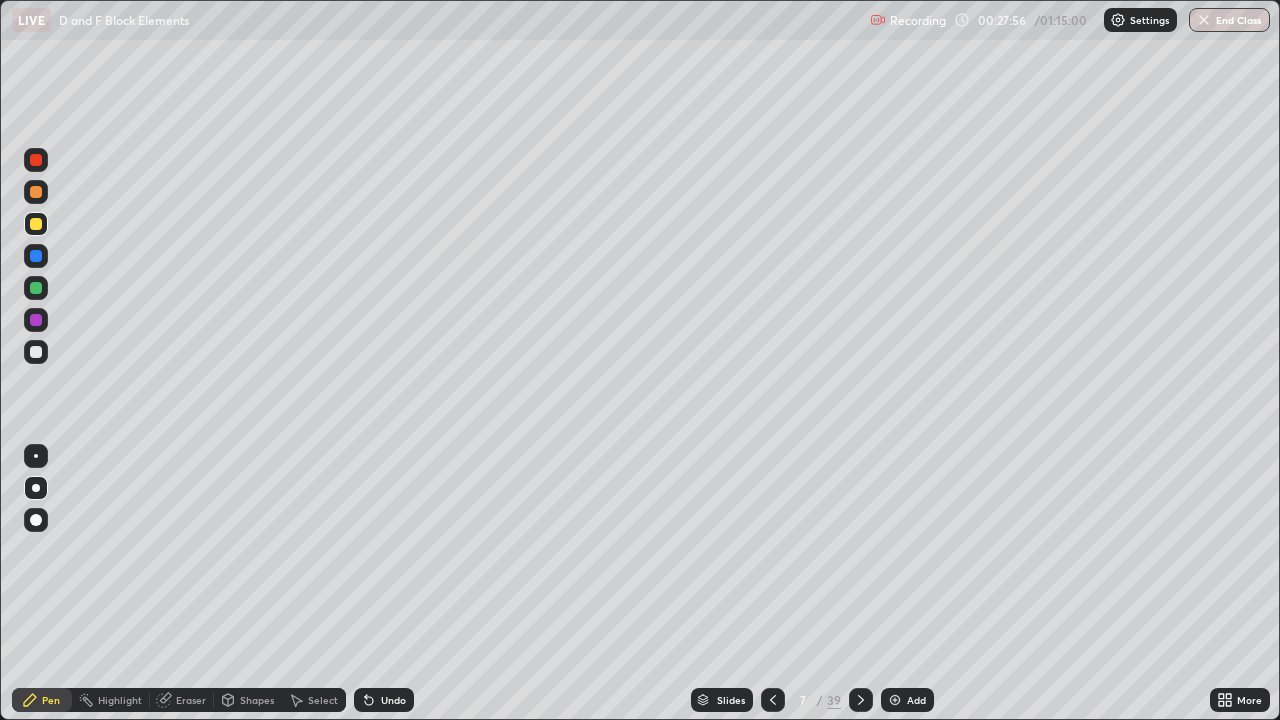 click on "Add" at bounding box center (907, 700) 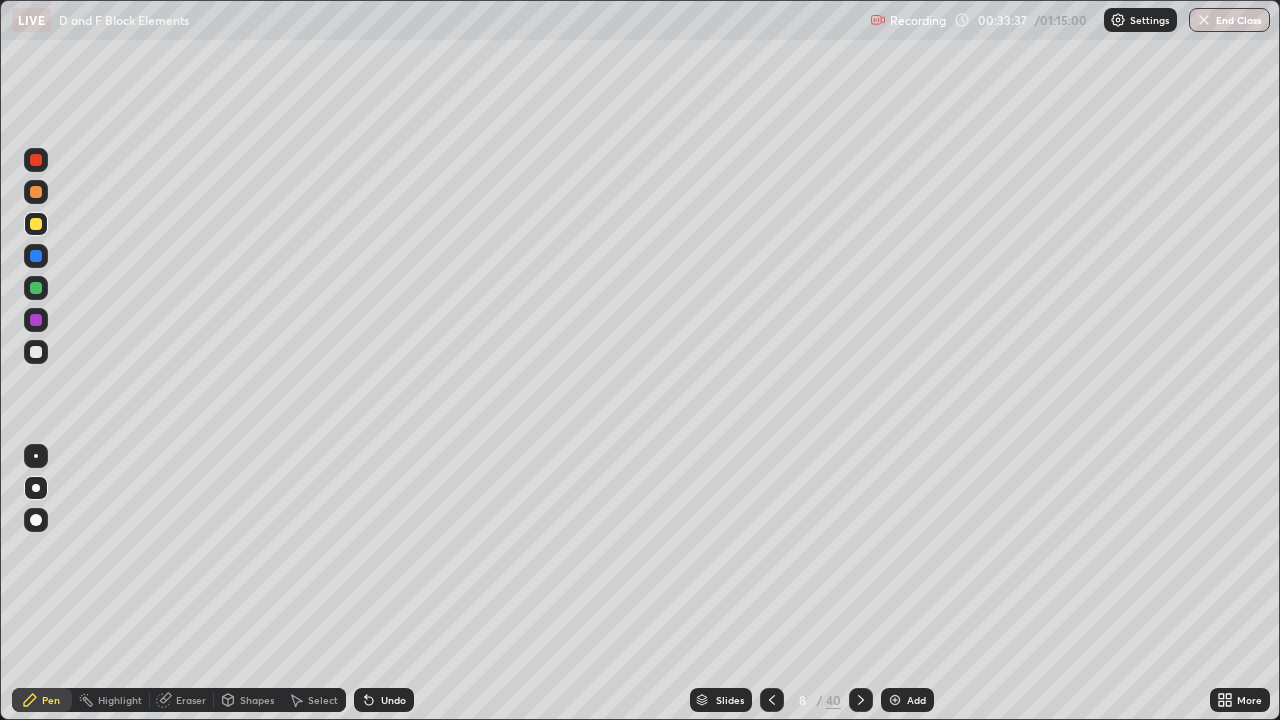 click on "Slides" at bounding box center [730, 700] 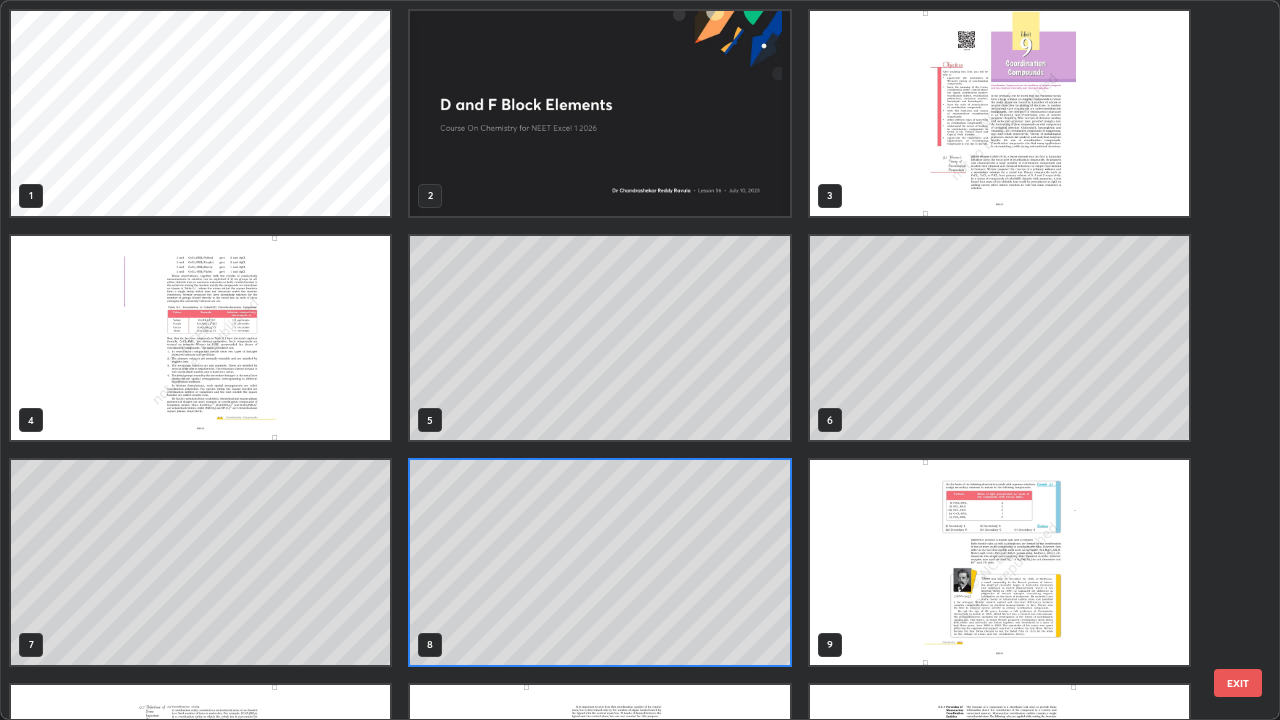 scroll, scrollTop: 7, scrollLeft: 11, axis: both 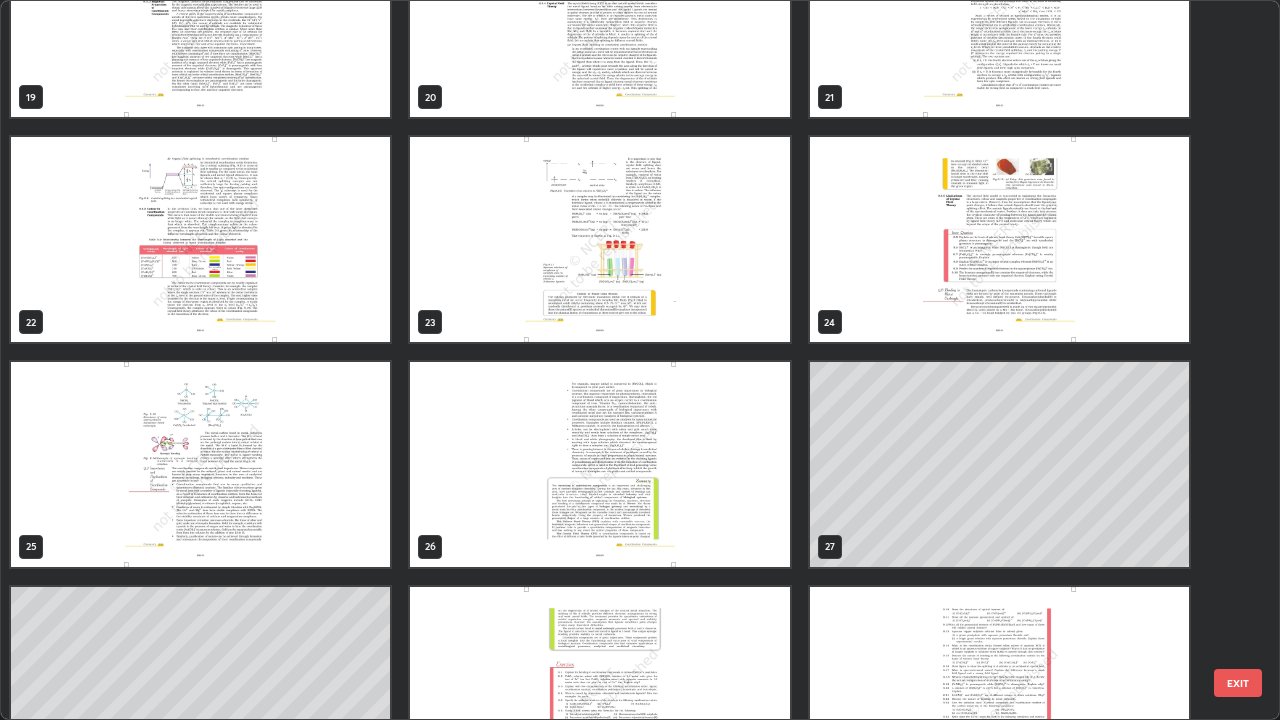 click at bounding box center [200, 464] 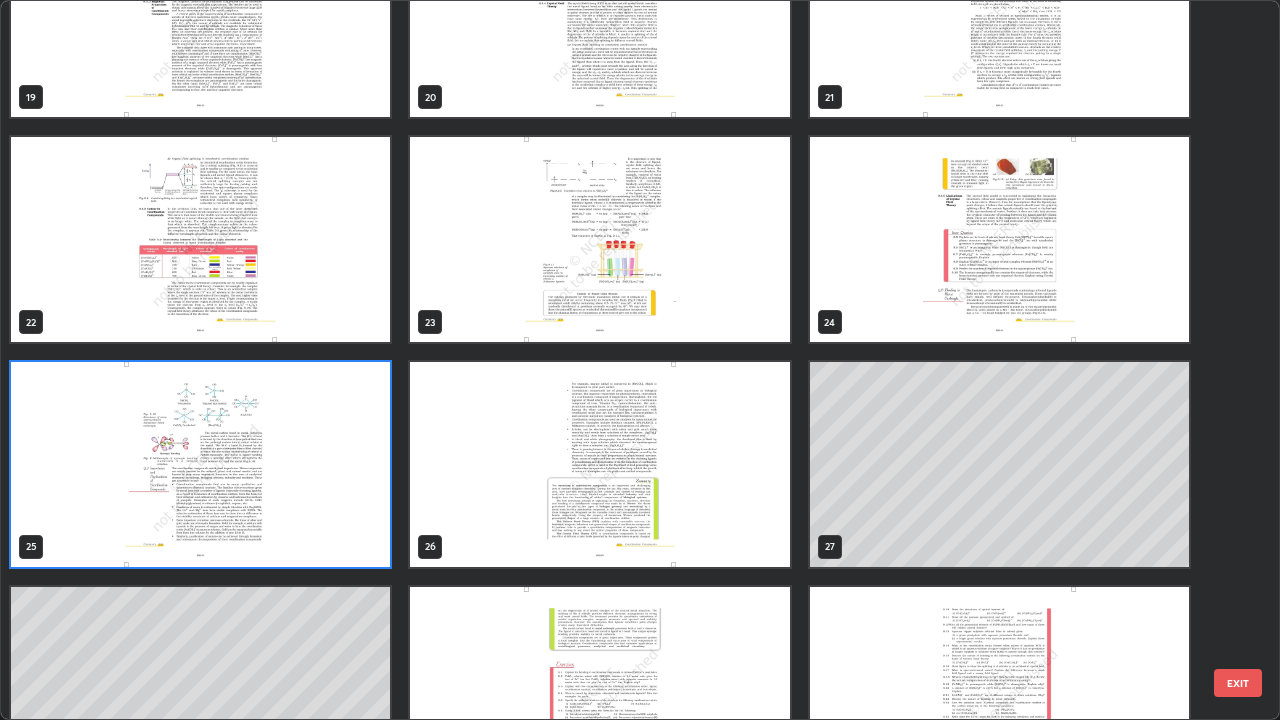 click at bounding box center (200, 464) 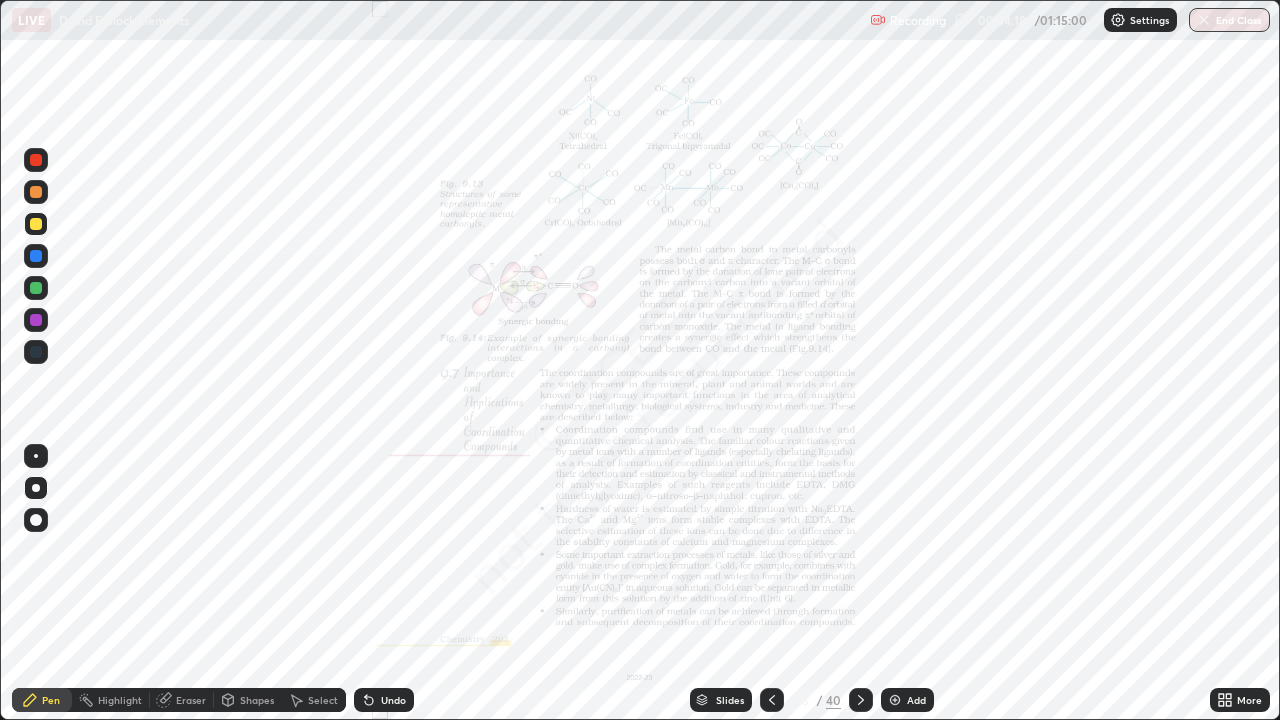 click at bounding box center [861, 700] 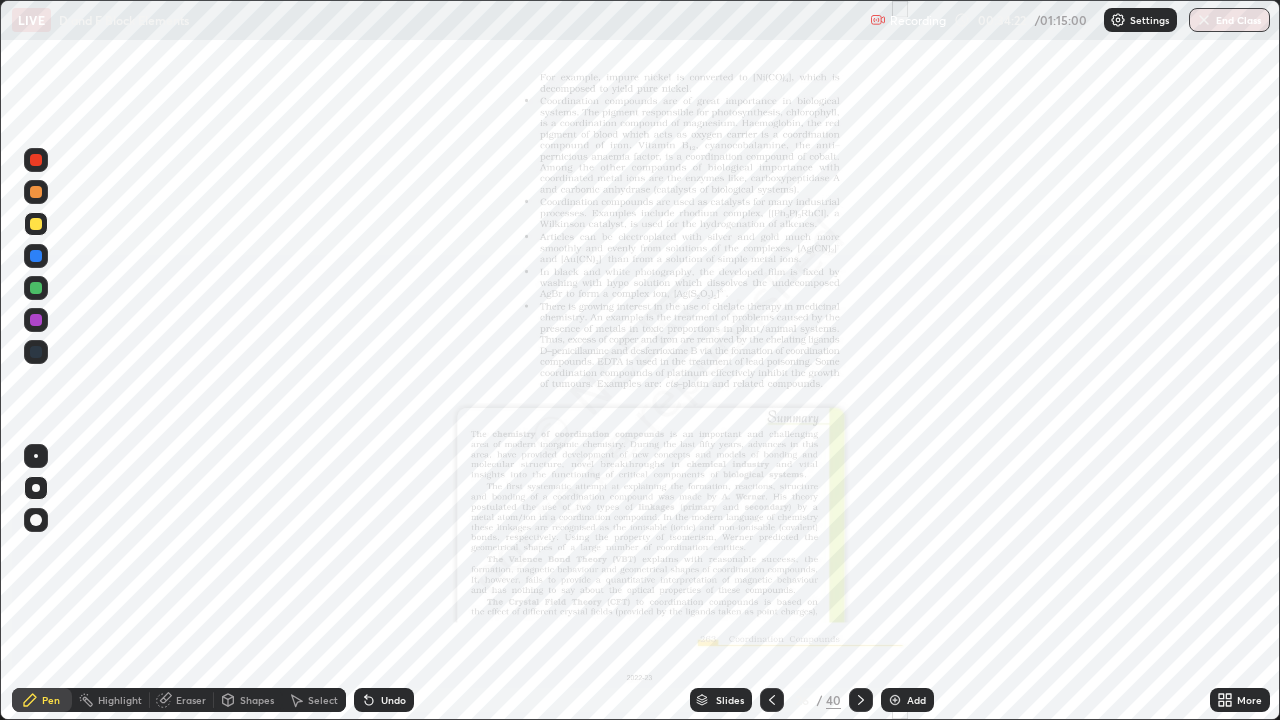 click 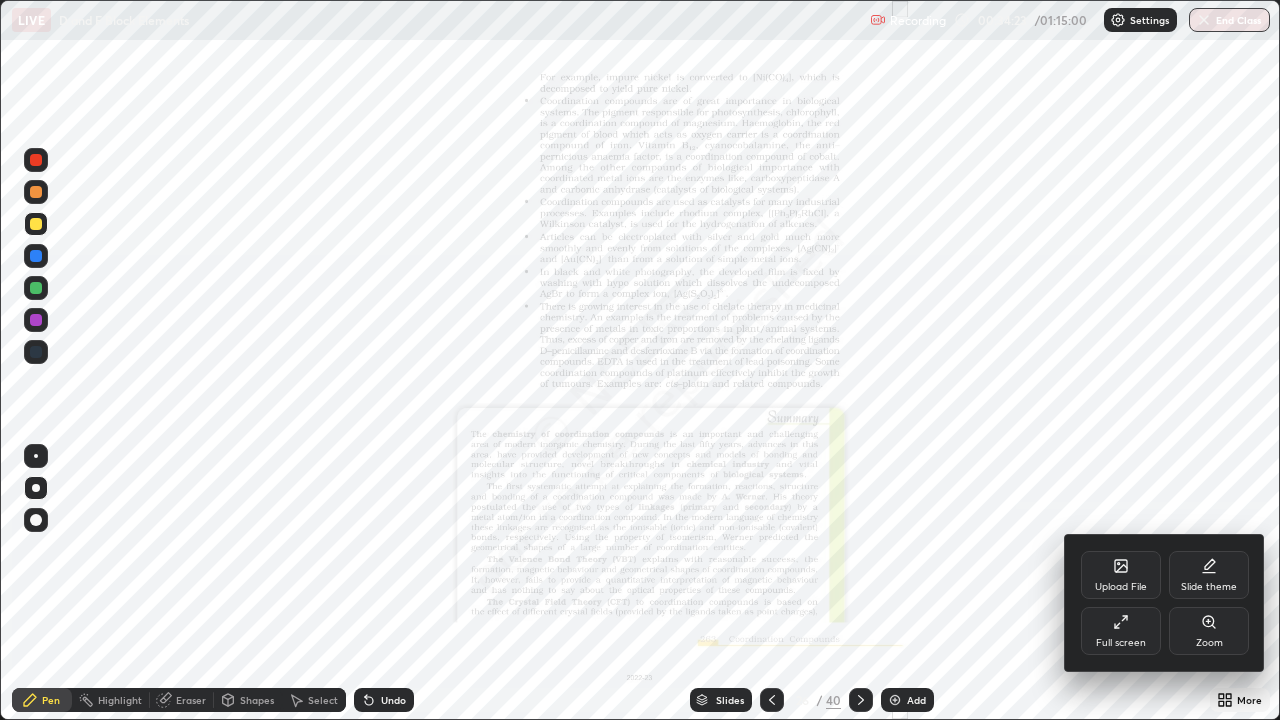 click on "Zoom" at bounding box center (1209, 631) 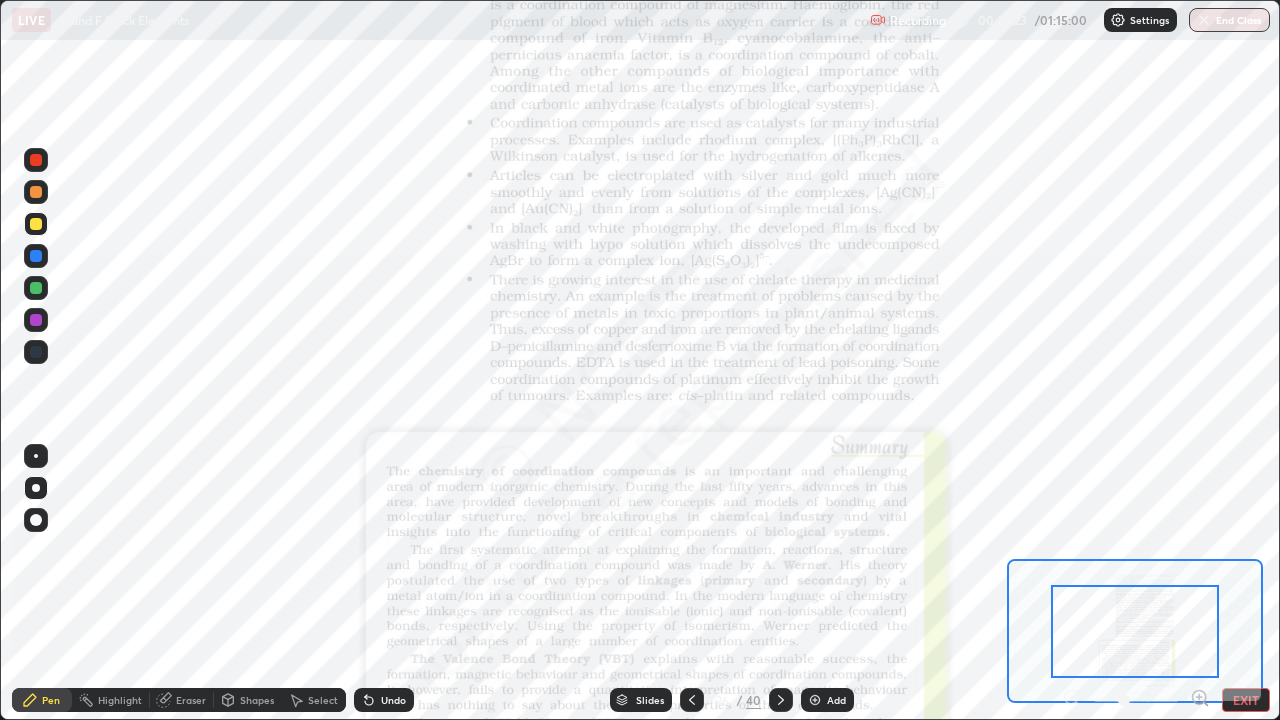 click 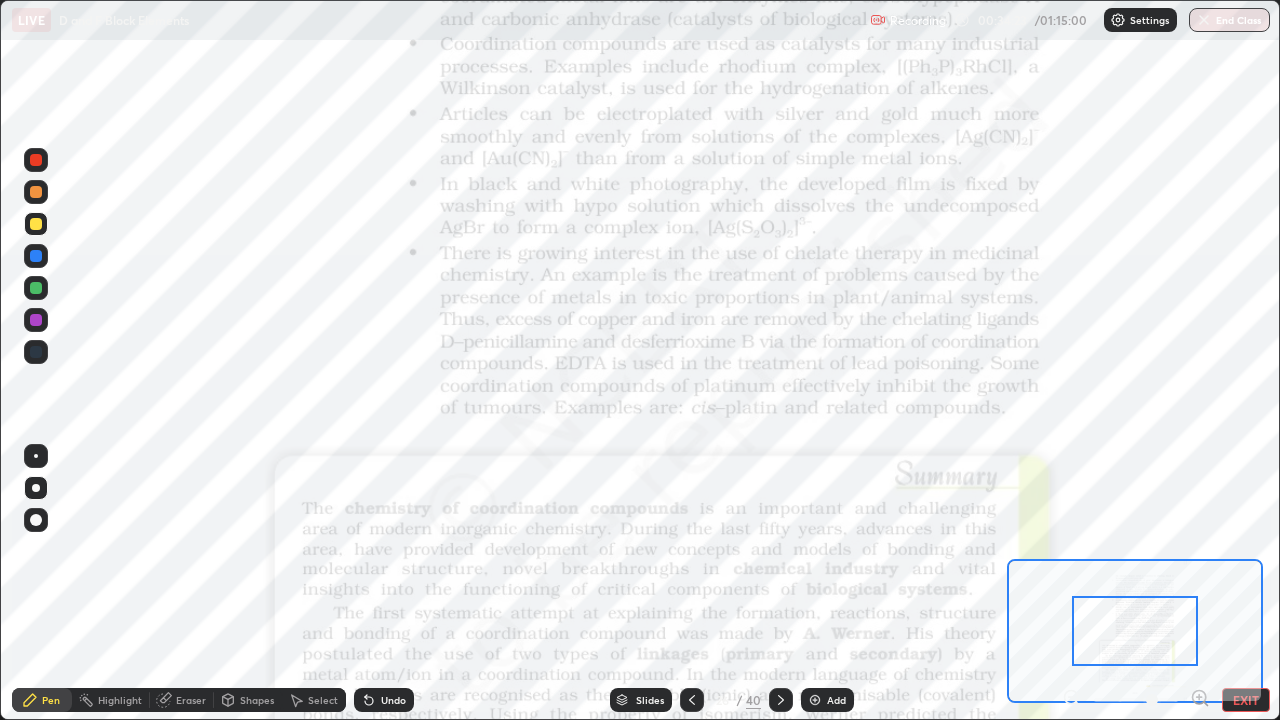 click 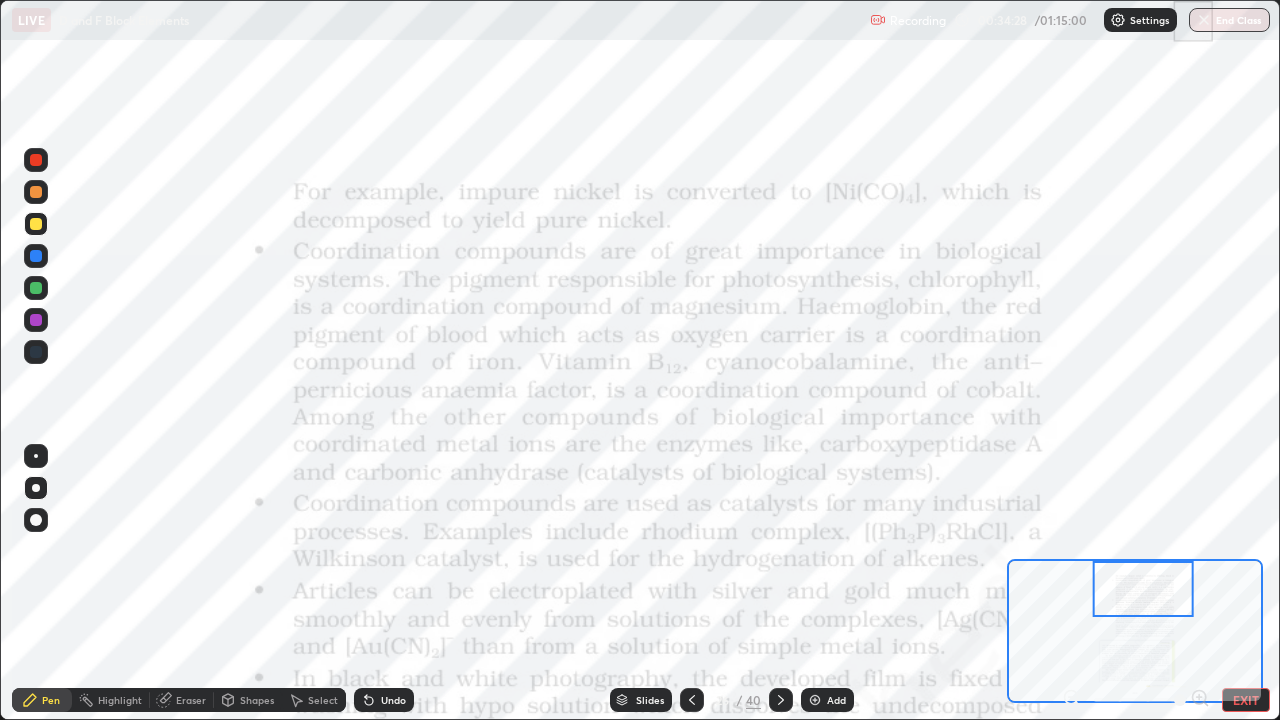 click at bounding box center (36, 320) 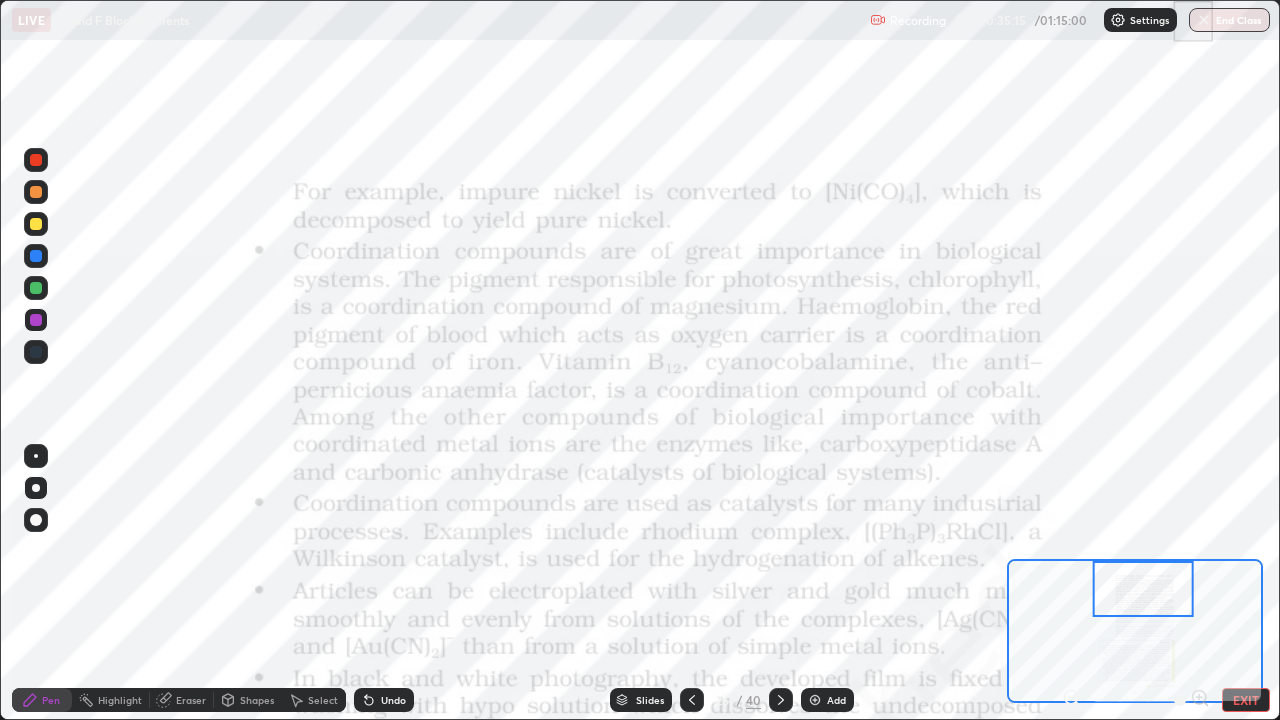 click at bounding box center [36, 192] 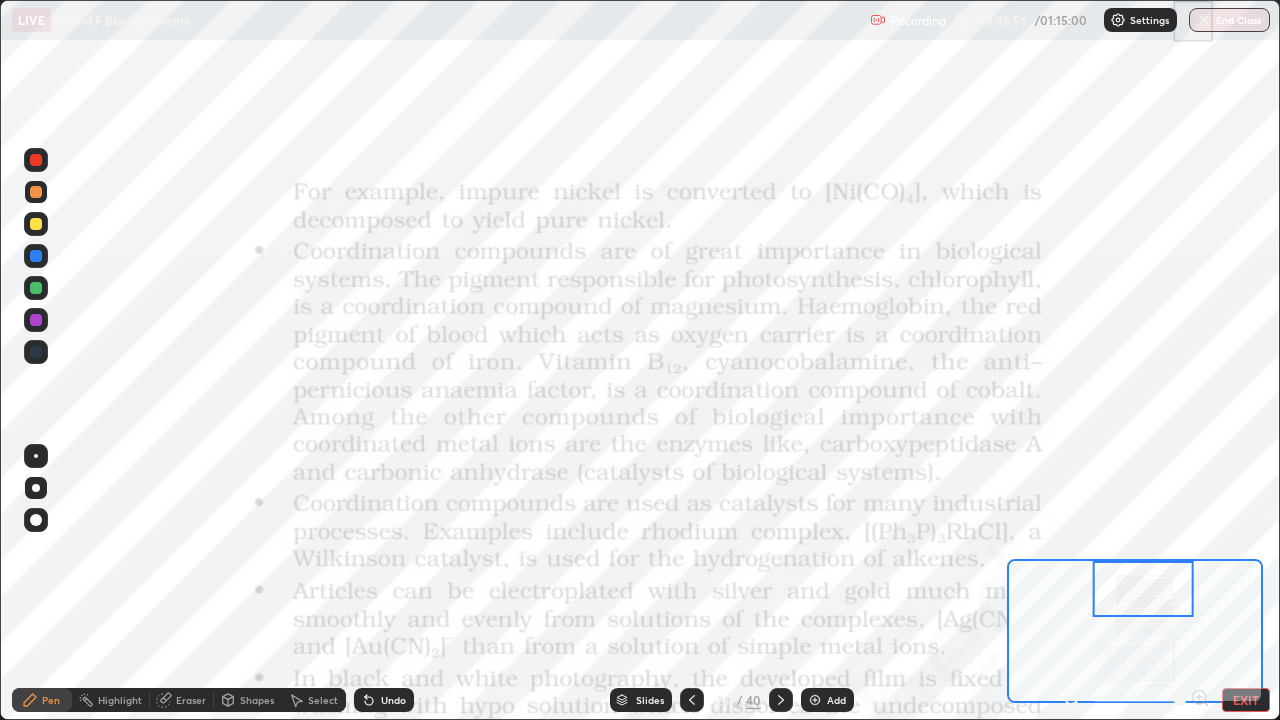 click at bounding box center [36, 192] 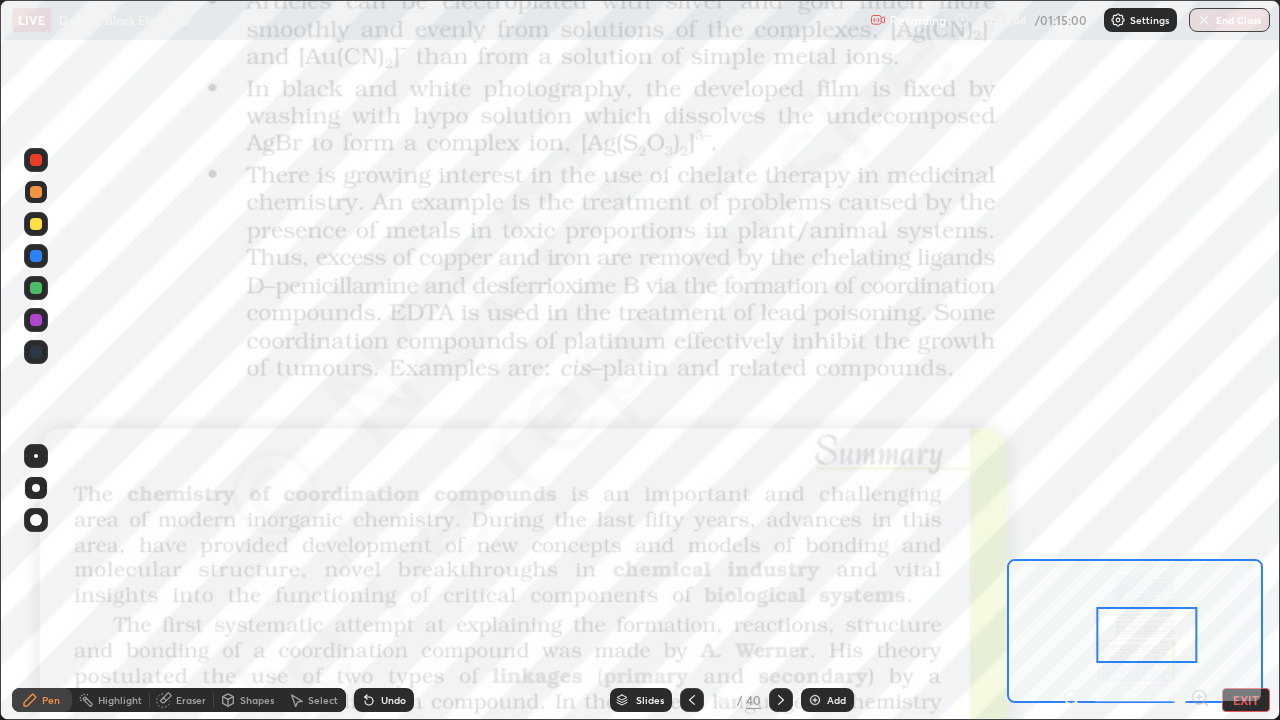 click on "Eraser" at bounding box center [191, 700] 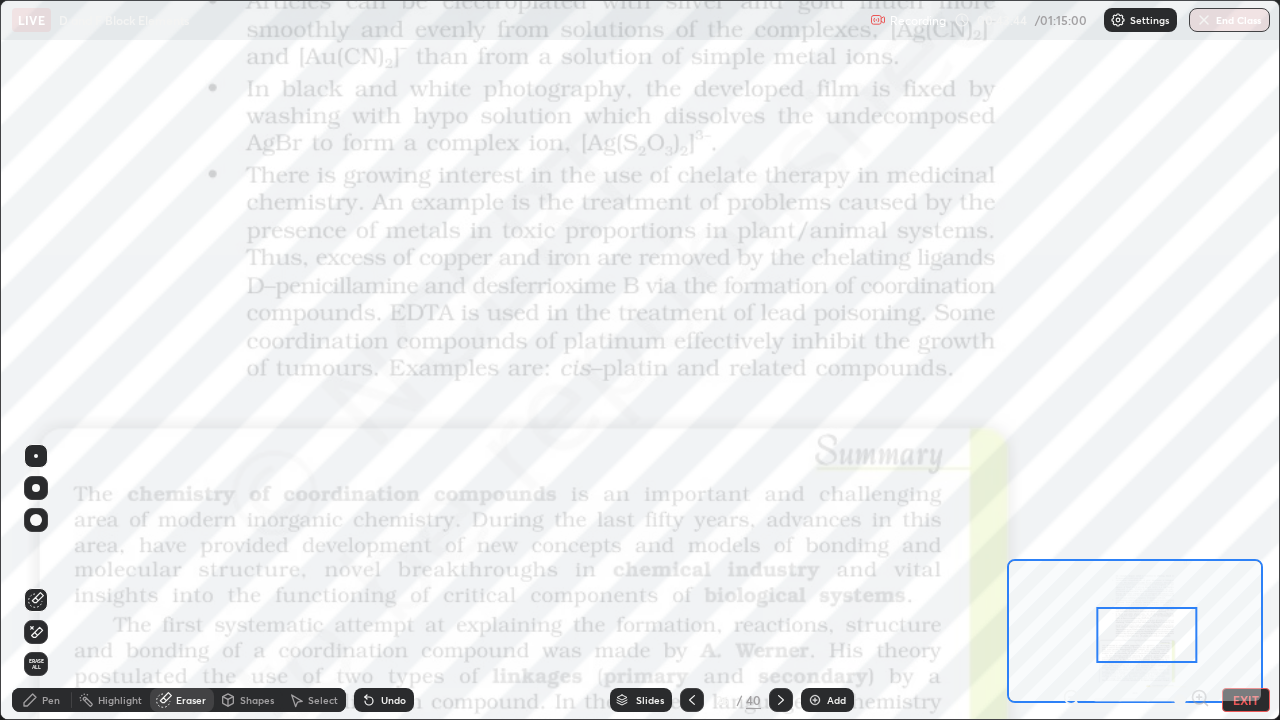 click on "Erase all" at bounding box center (36, 664) 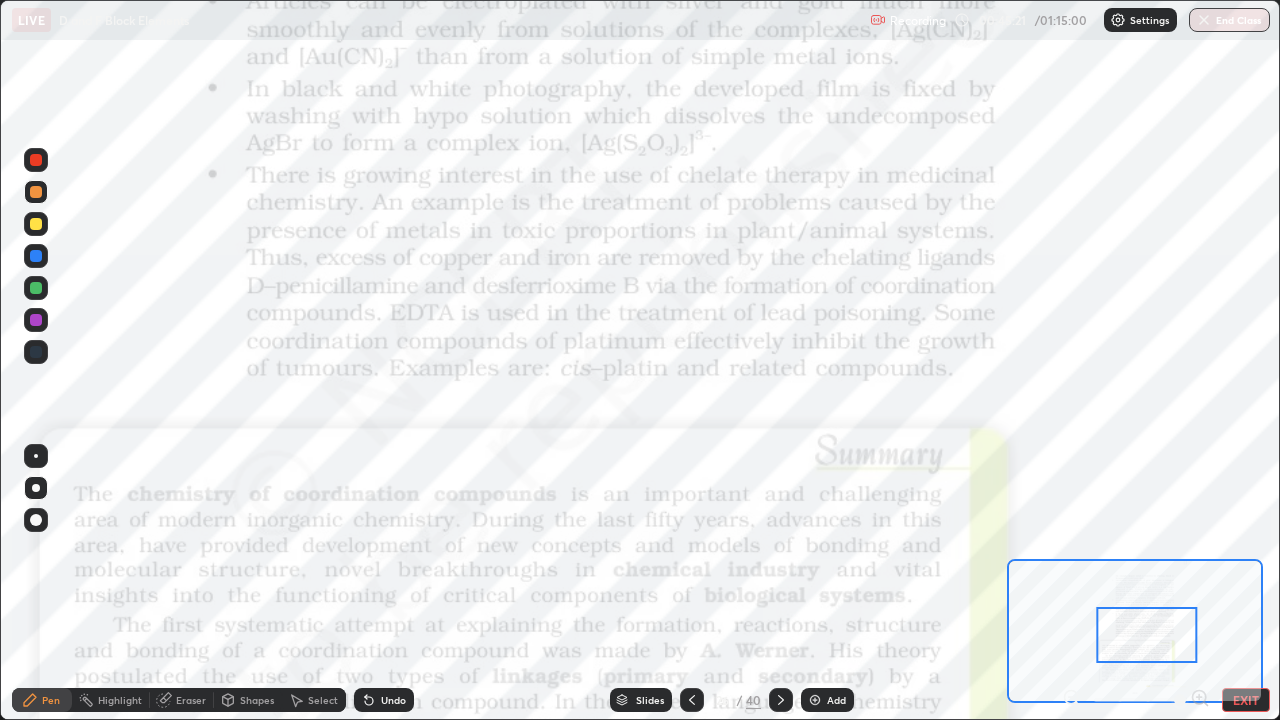 click on "EXIT" at bounding box center (1246, 700) 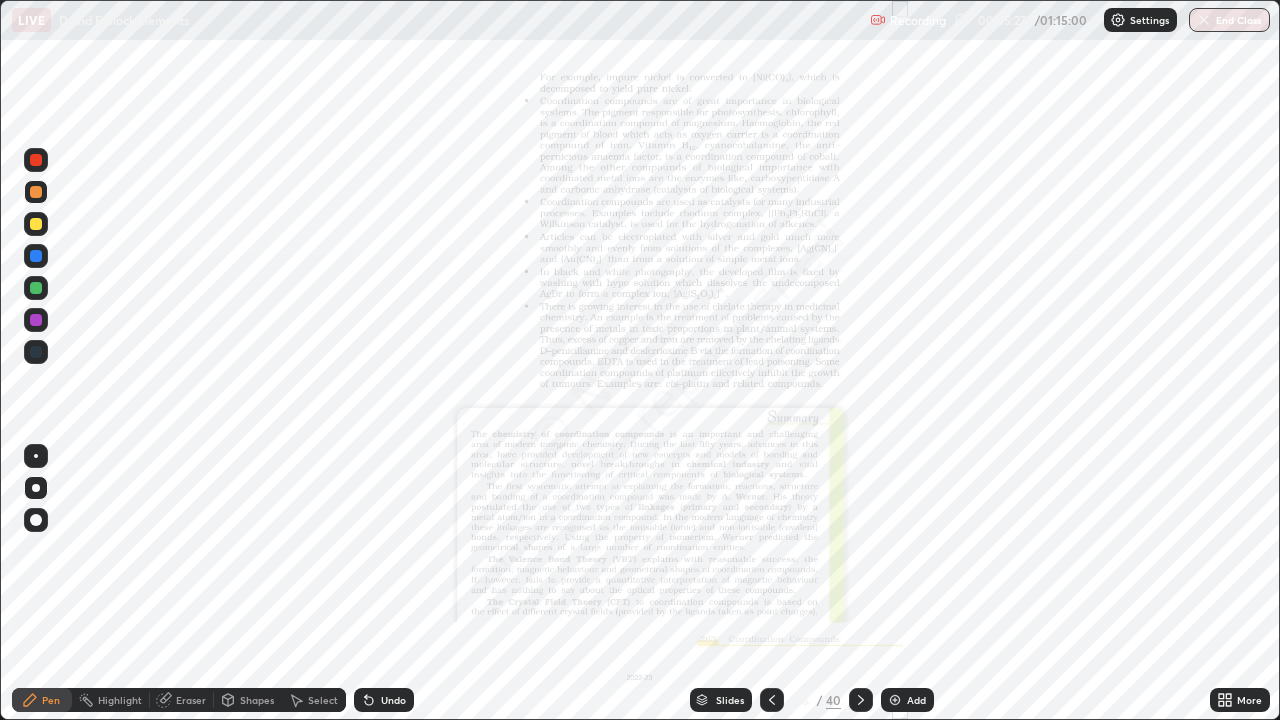 click on "More" at bounding box center (1249, 700) 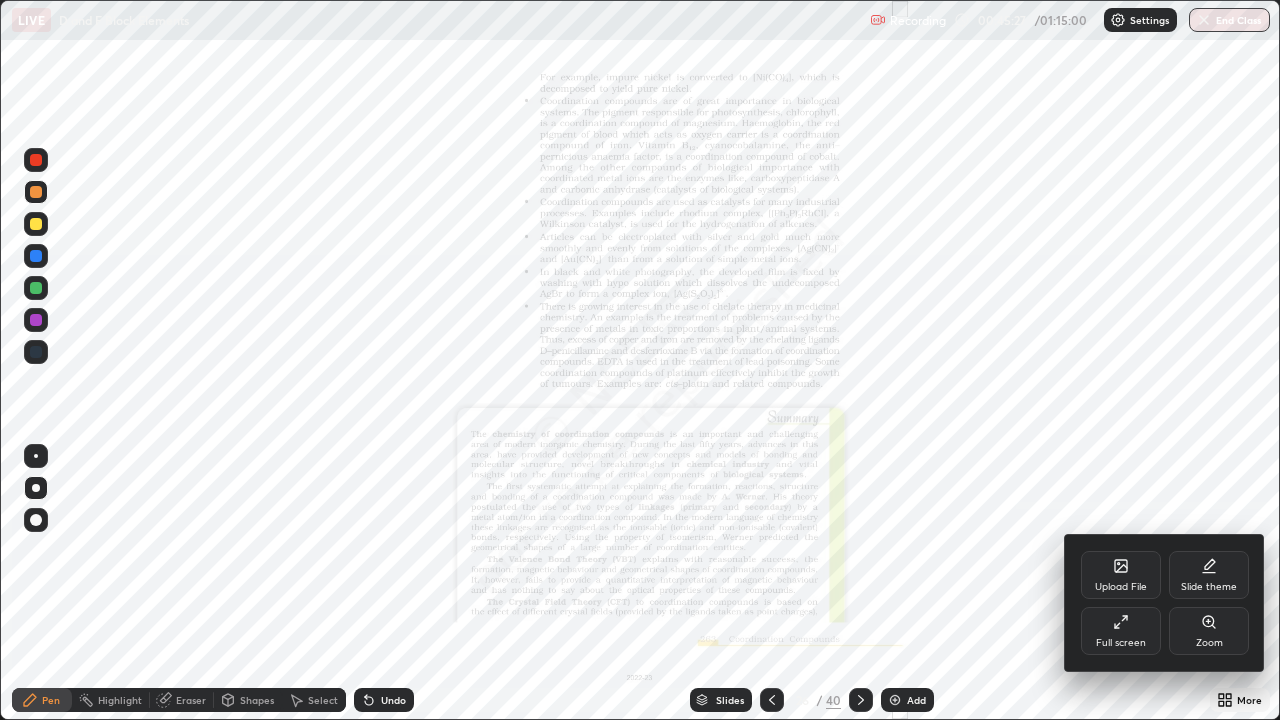 click on "Zoom" at bounding box center (1209, 643) 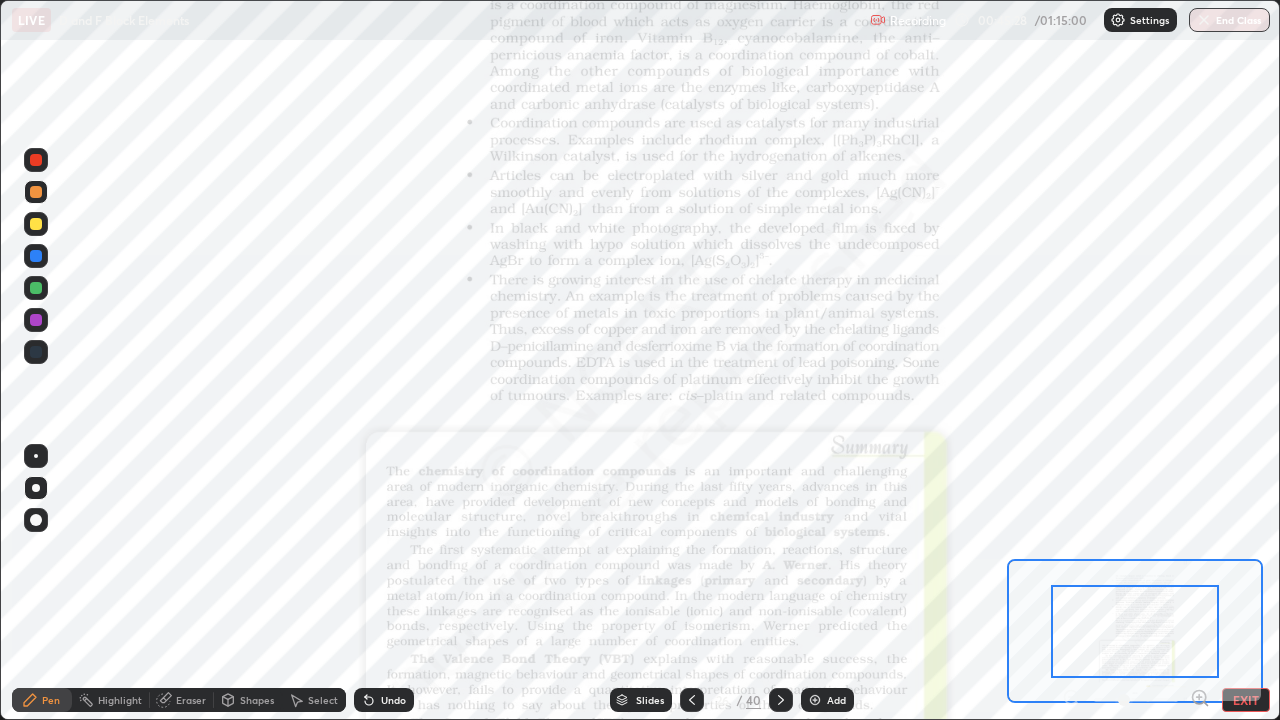 click 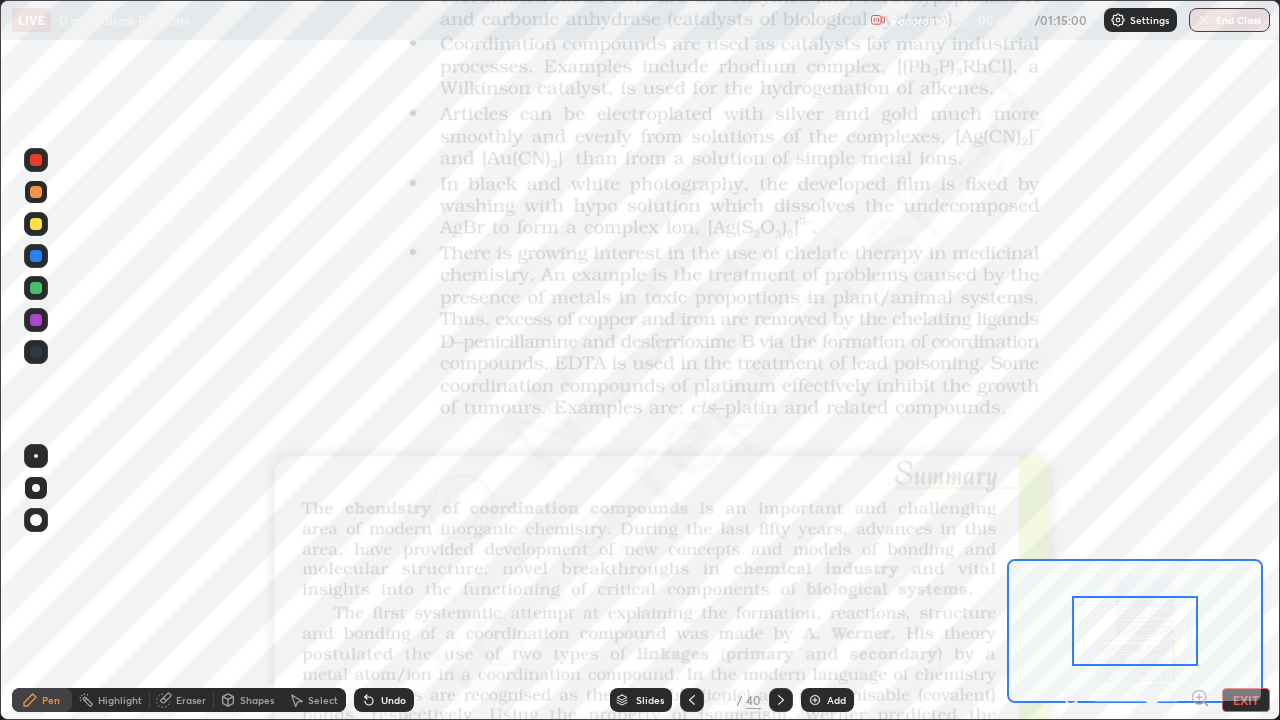 click 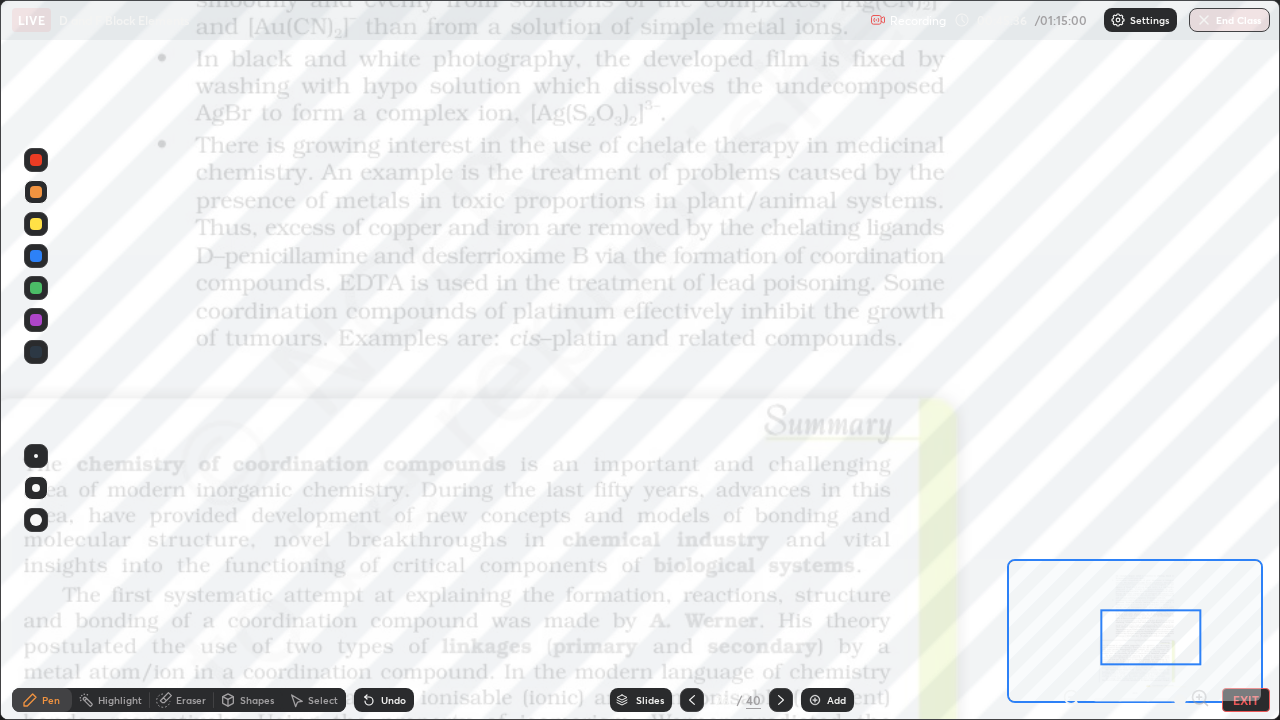 click on "Eraser" at bounding box center [191, 700] 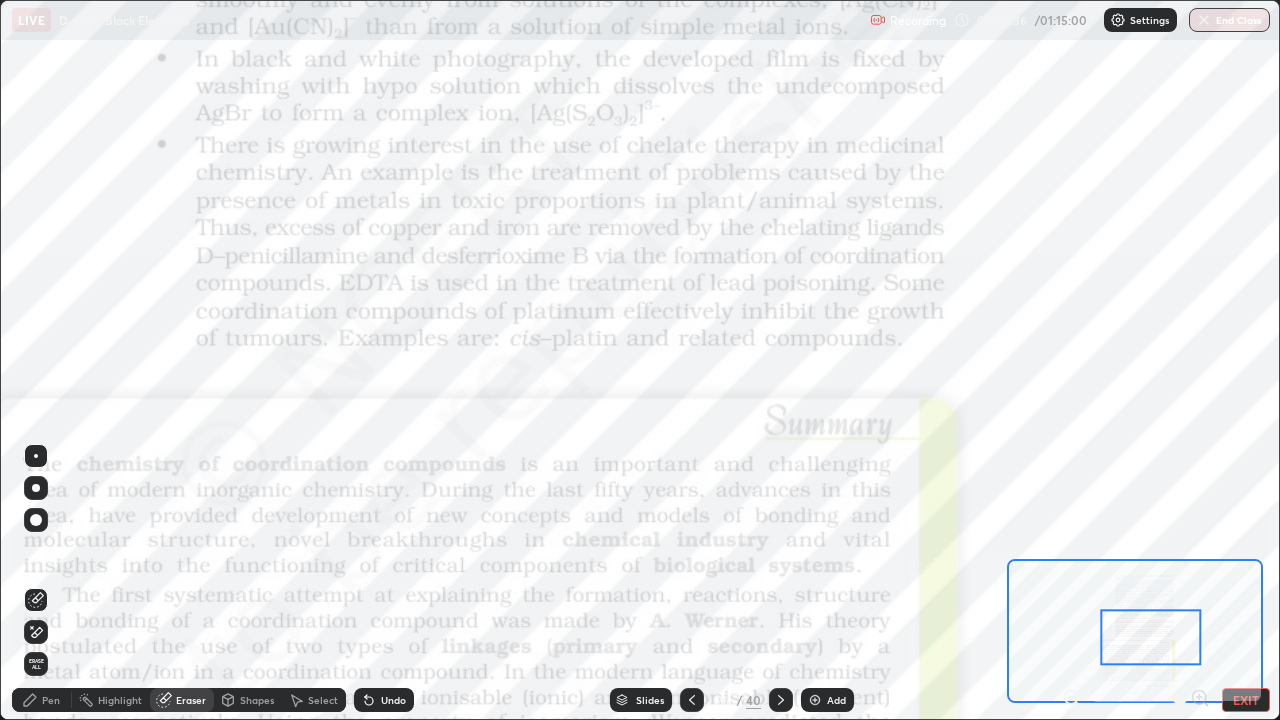 click on "Erase all" at bounding box center [36, 664] 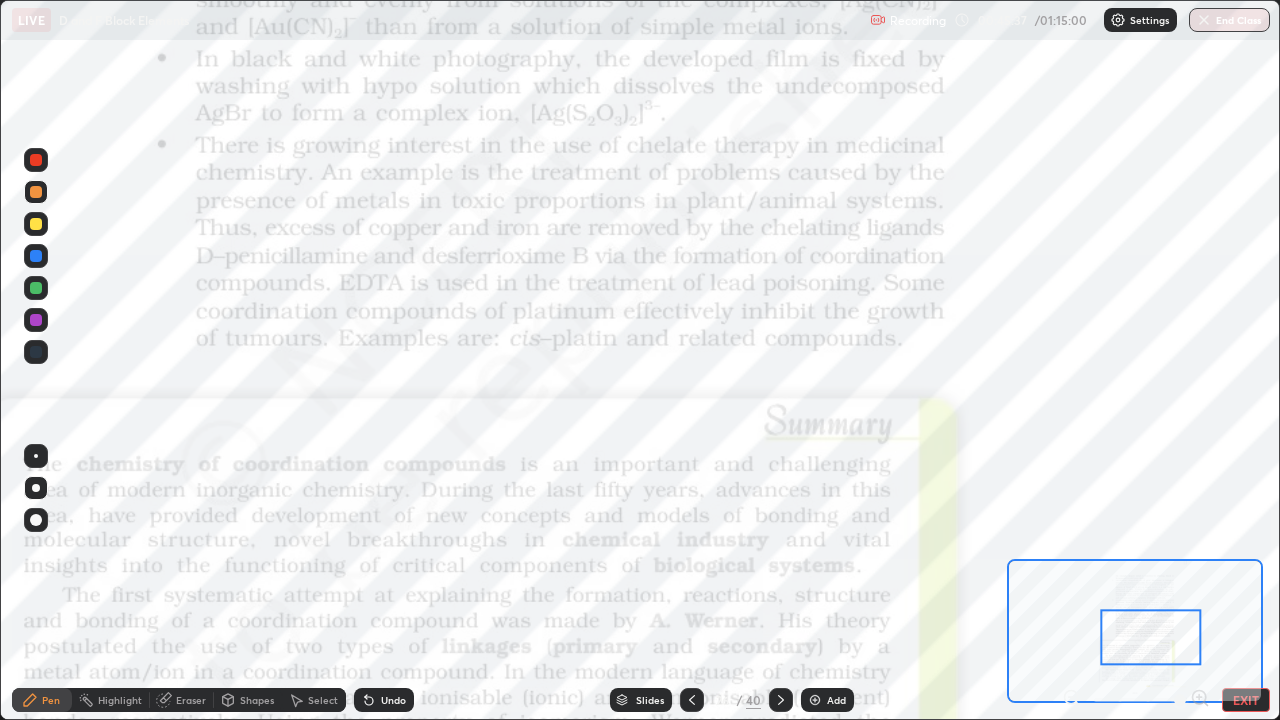 click on "Highlight" at bounding box center [120, 700] 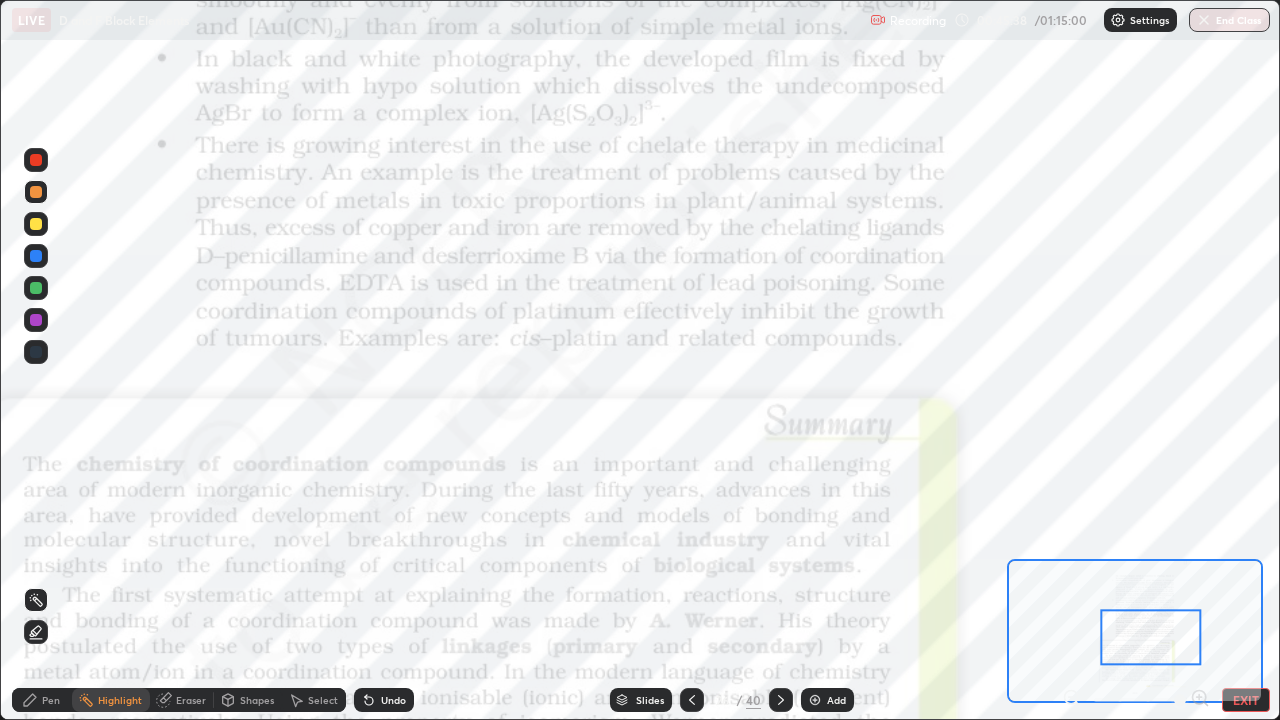 click at bounding box center [36, 224] 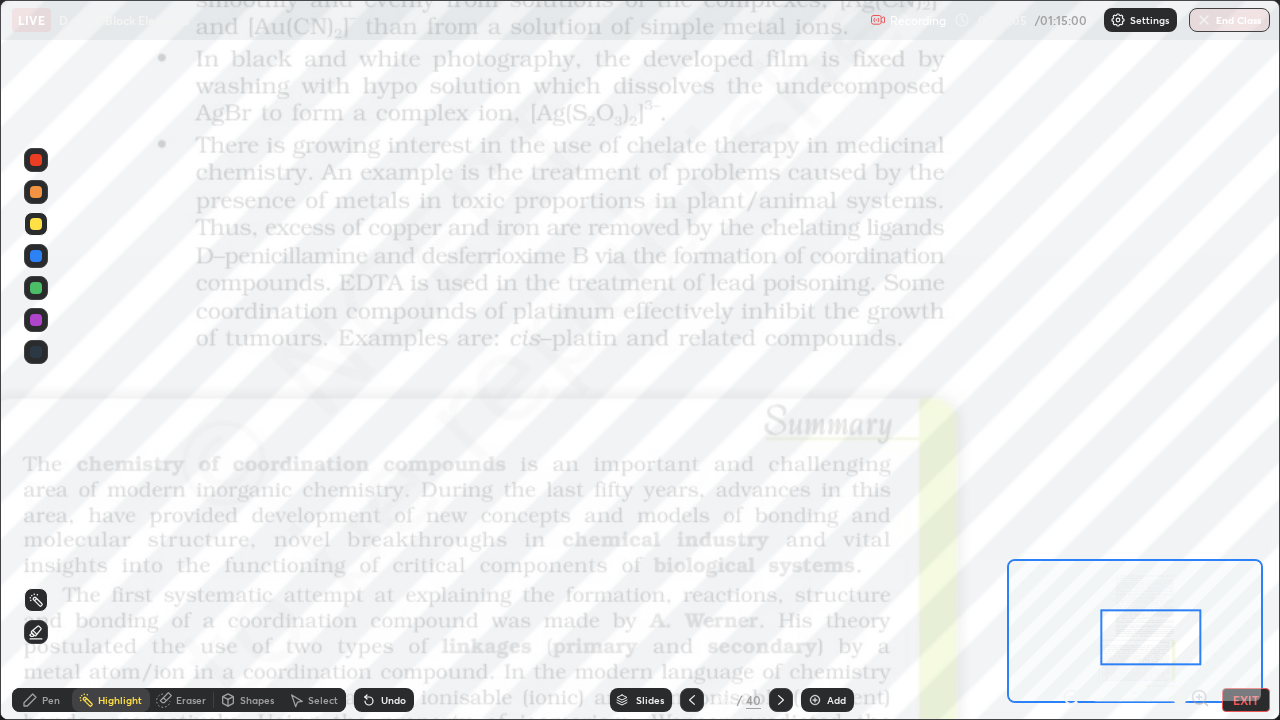 click at bounding box center [815, 700] 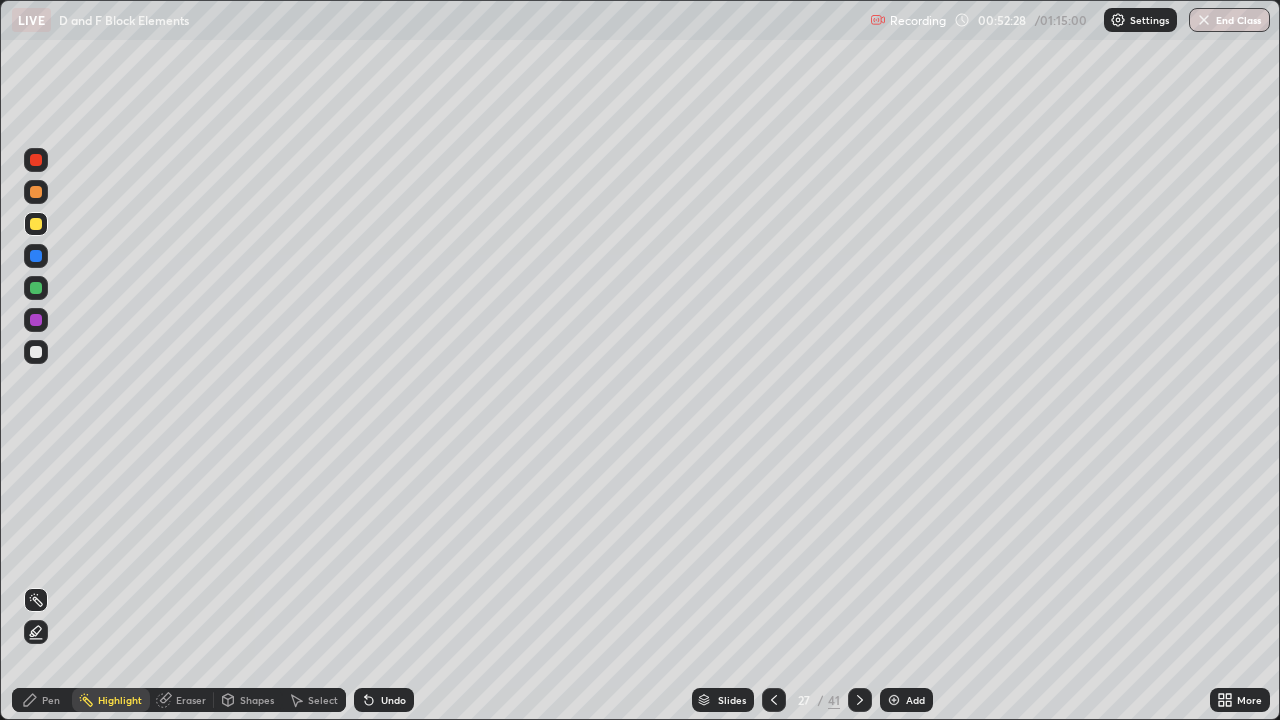 click on "Slides" at bounding box center (732, 700) 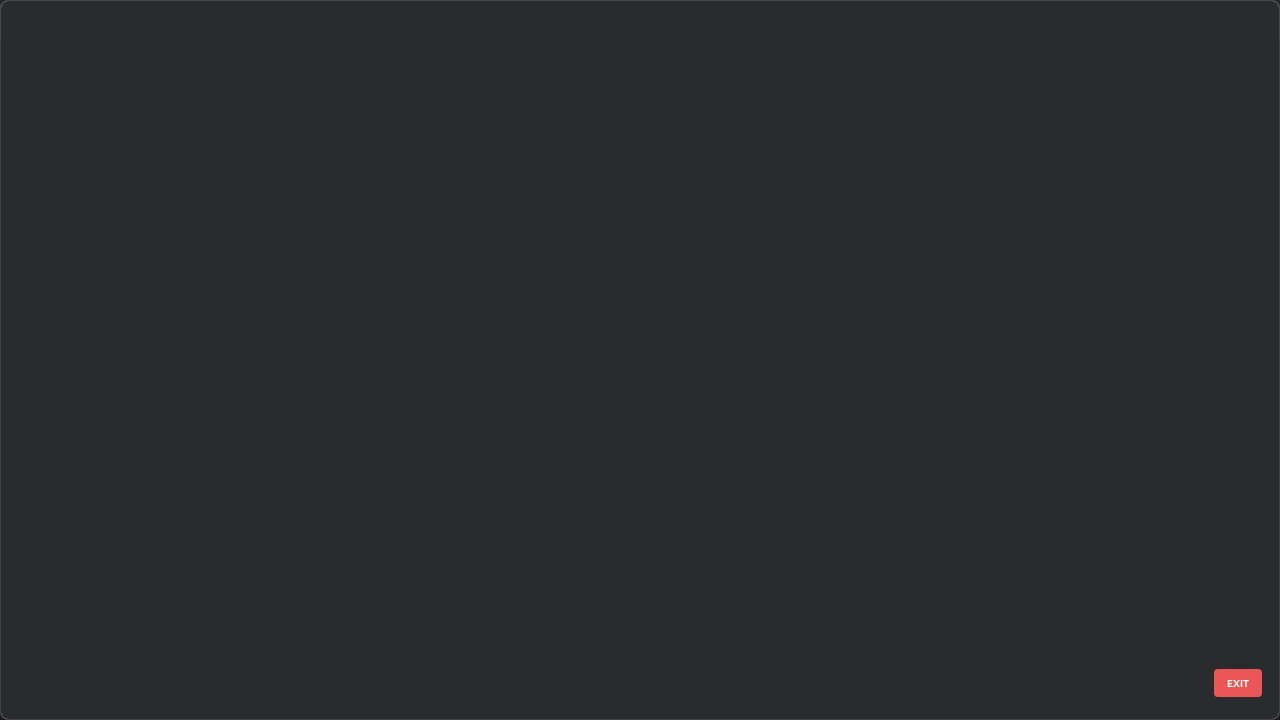 scroll, scrollTop: 1303, scrollLeft: 0, axis: vertical 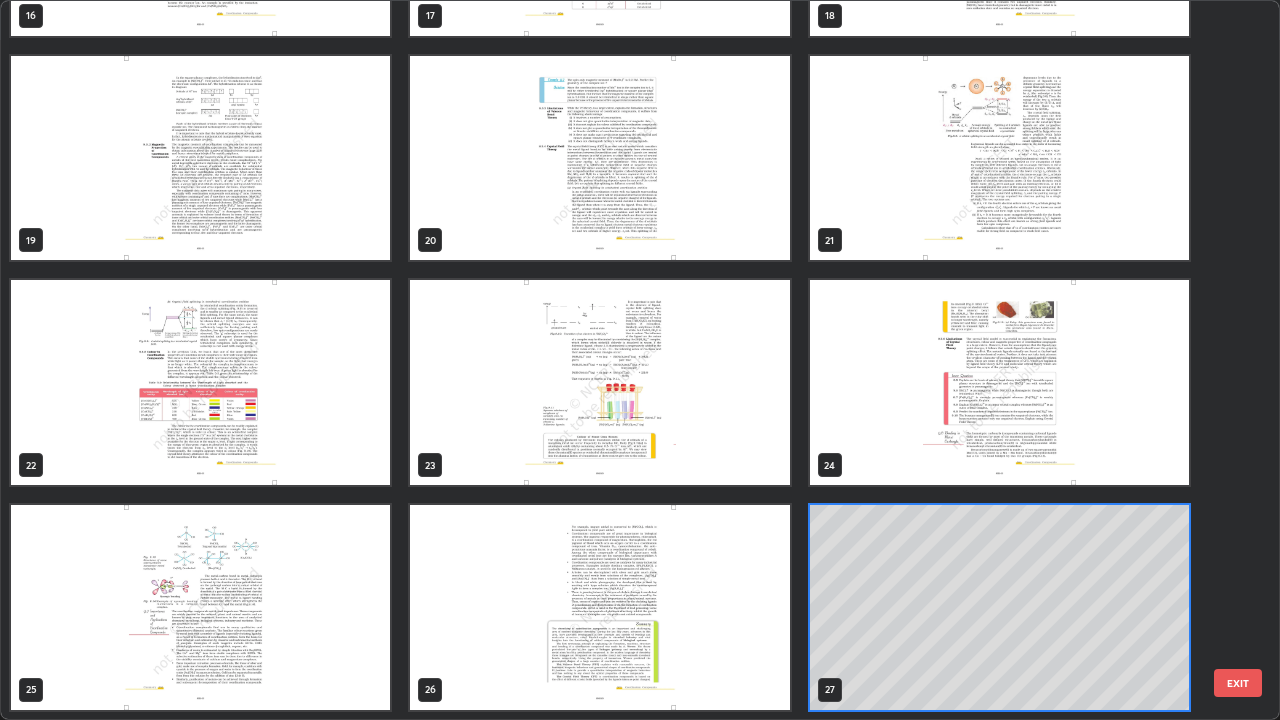 click at bounding box center (599, 607) 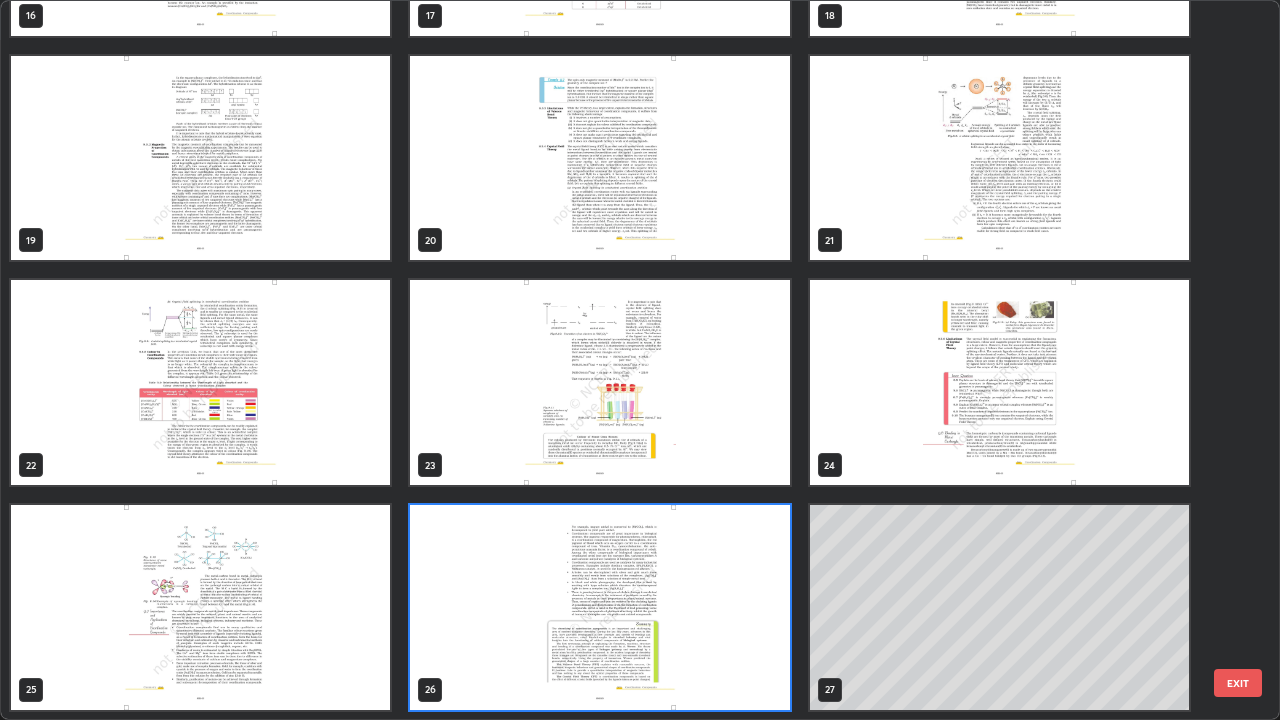 click at bounding box center (599, 607) 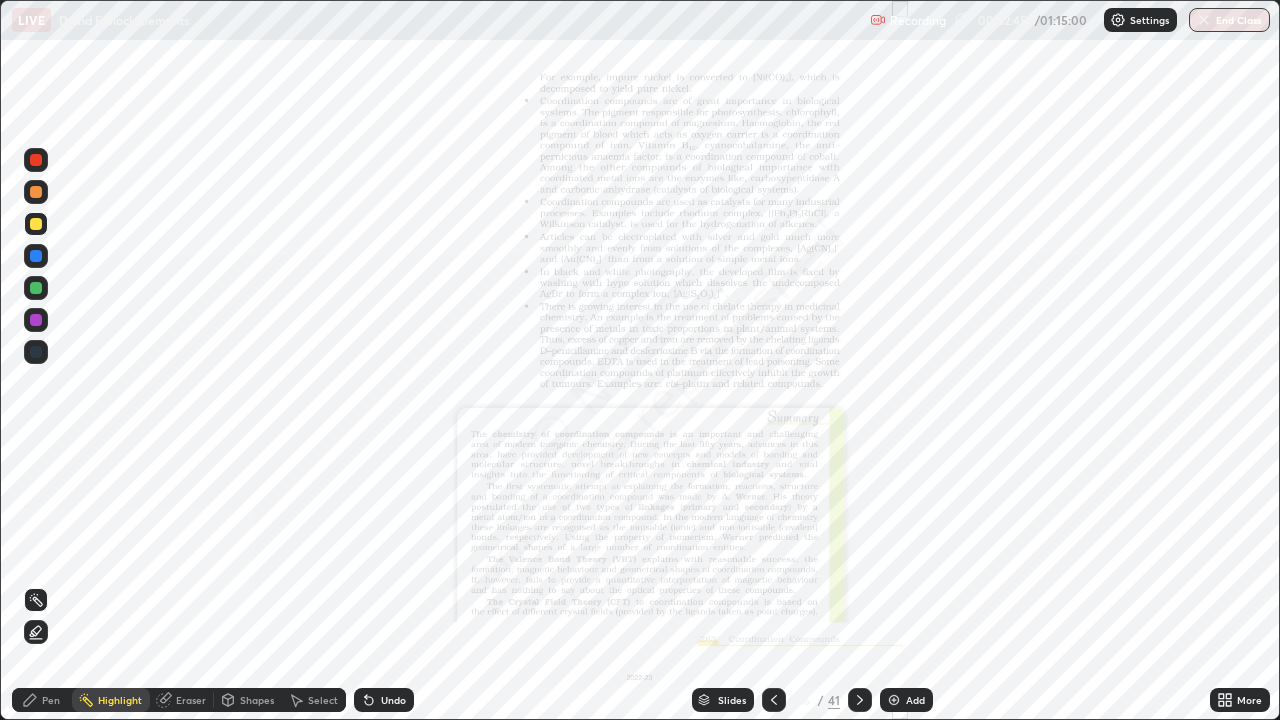 click at bounding box center (774, 700) 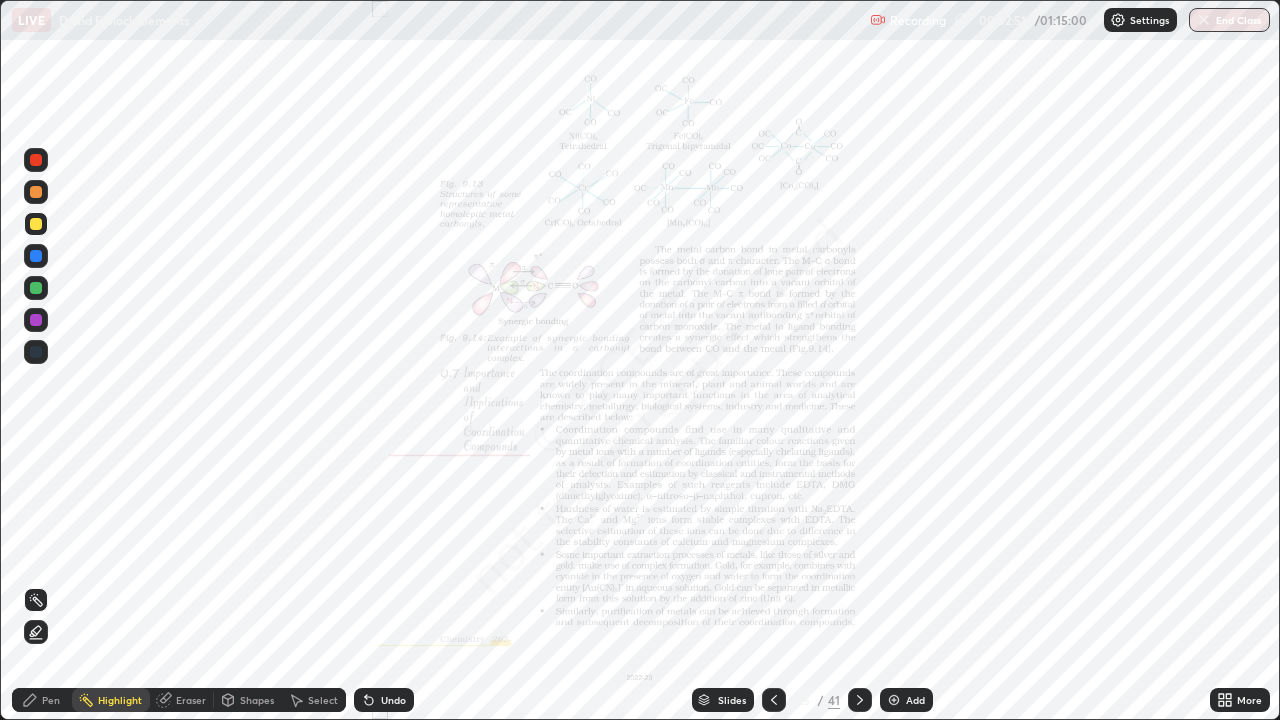 click 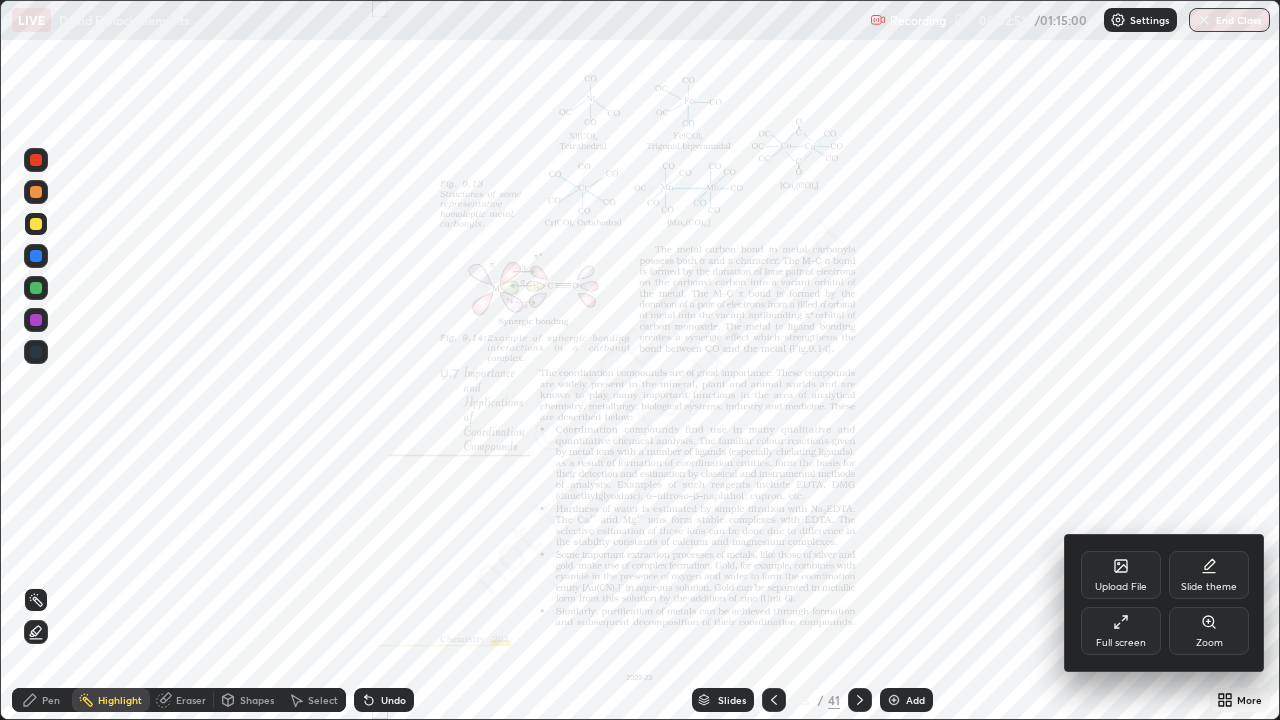 click on "Zoom" at bounding box center (1209, 631) 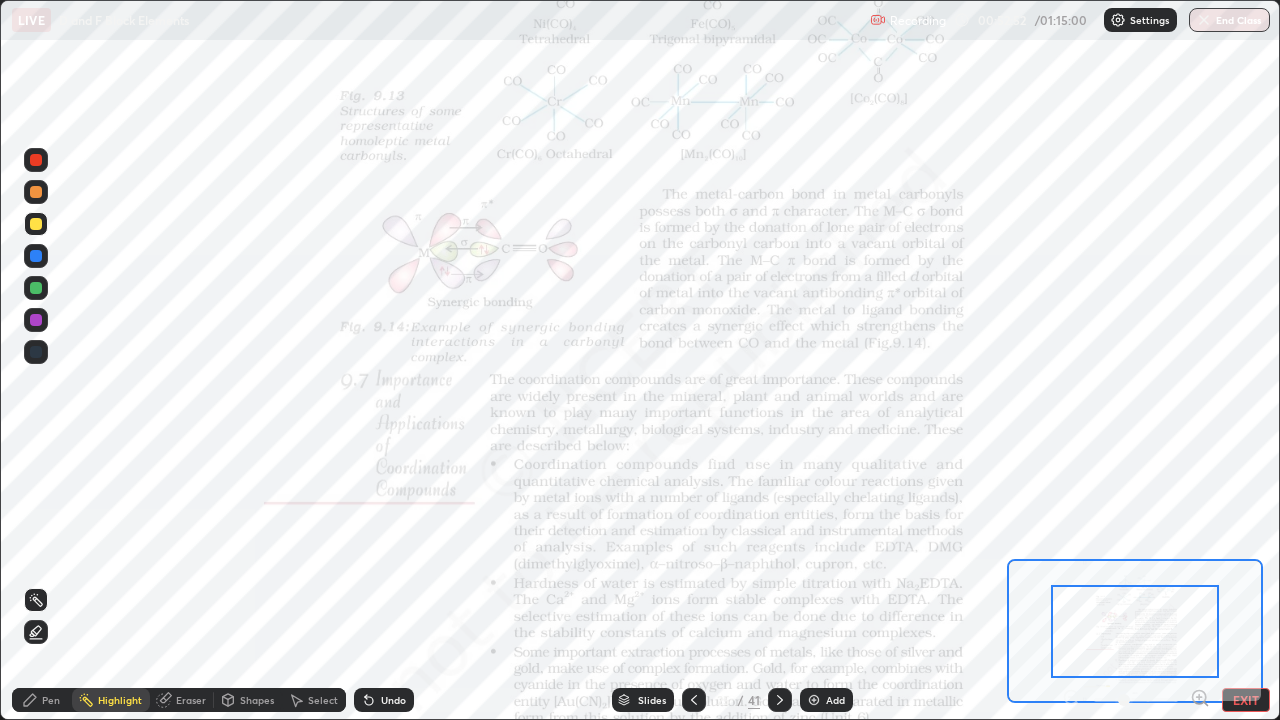 click 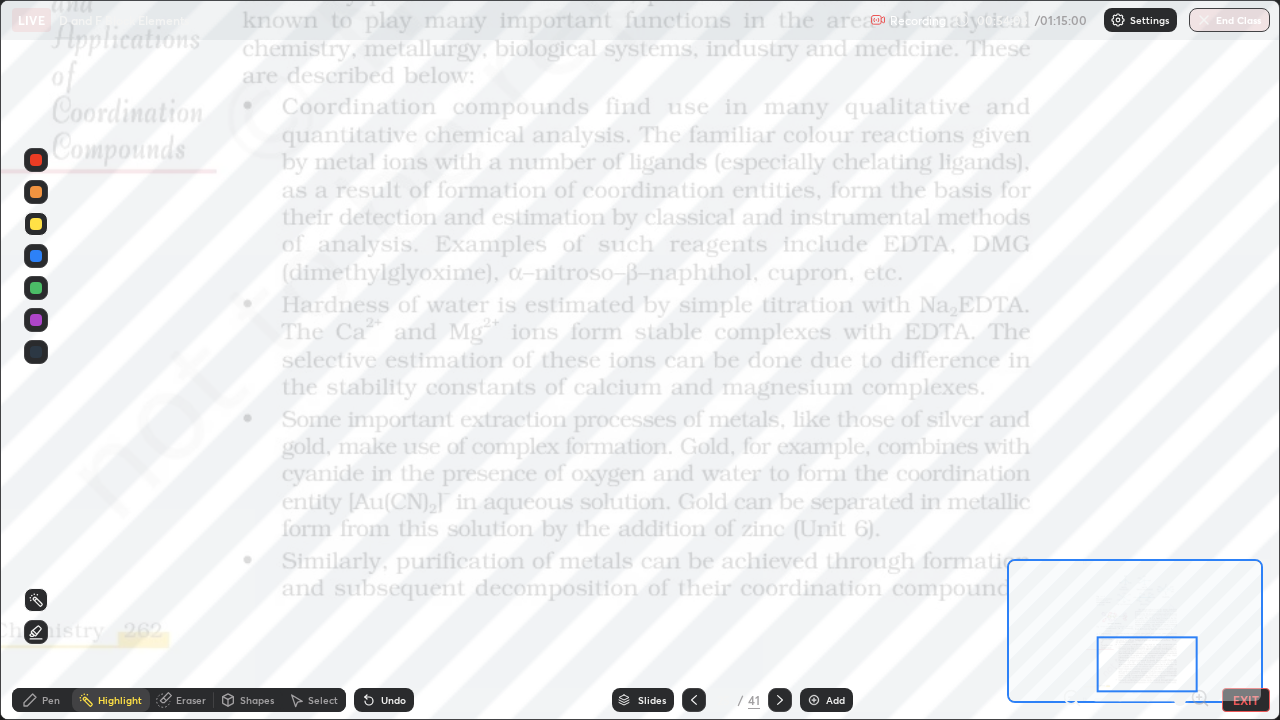 click on "Slides" at bounding box center [652, 700] 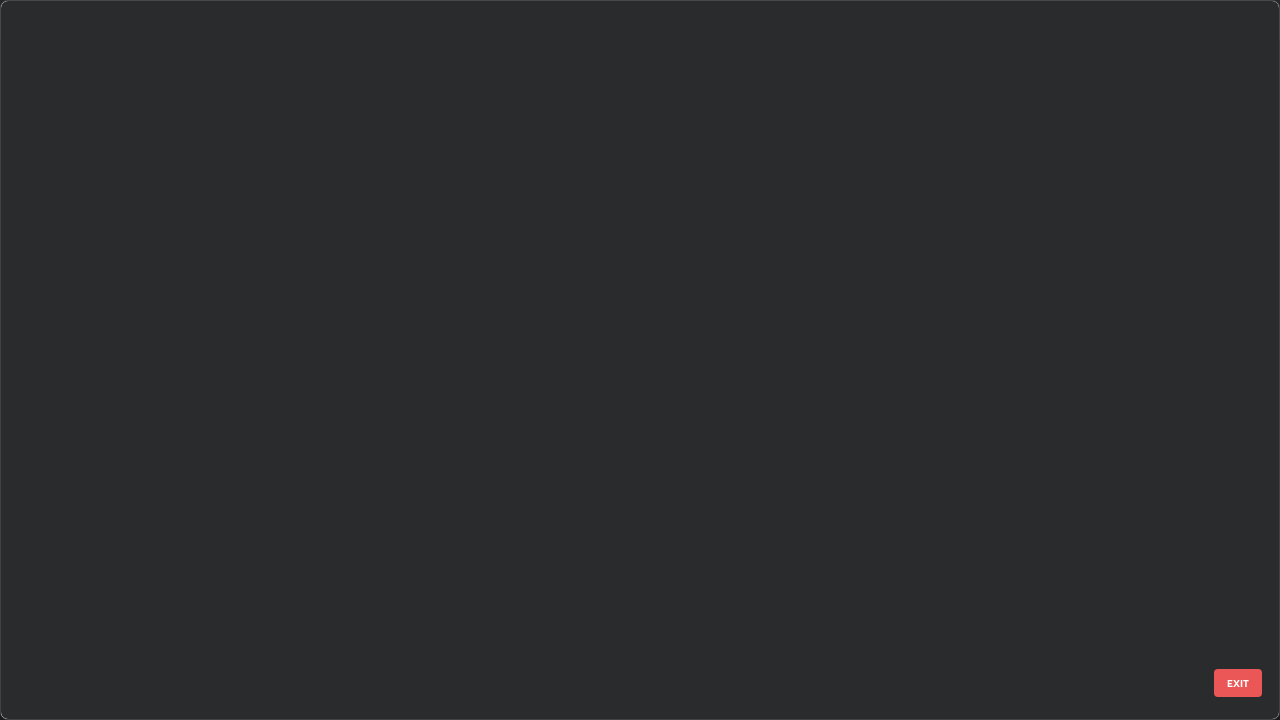 scroll, scrollTop: 1303, scrollLeft: 0, axis: vertical 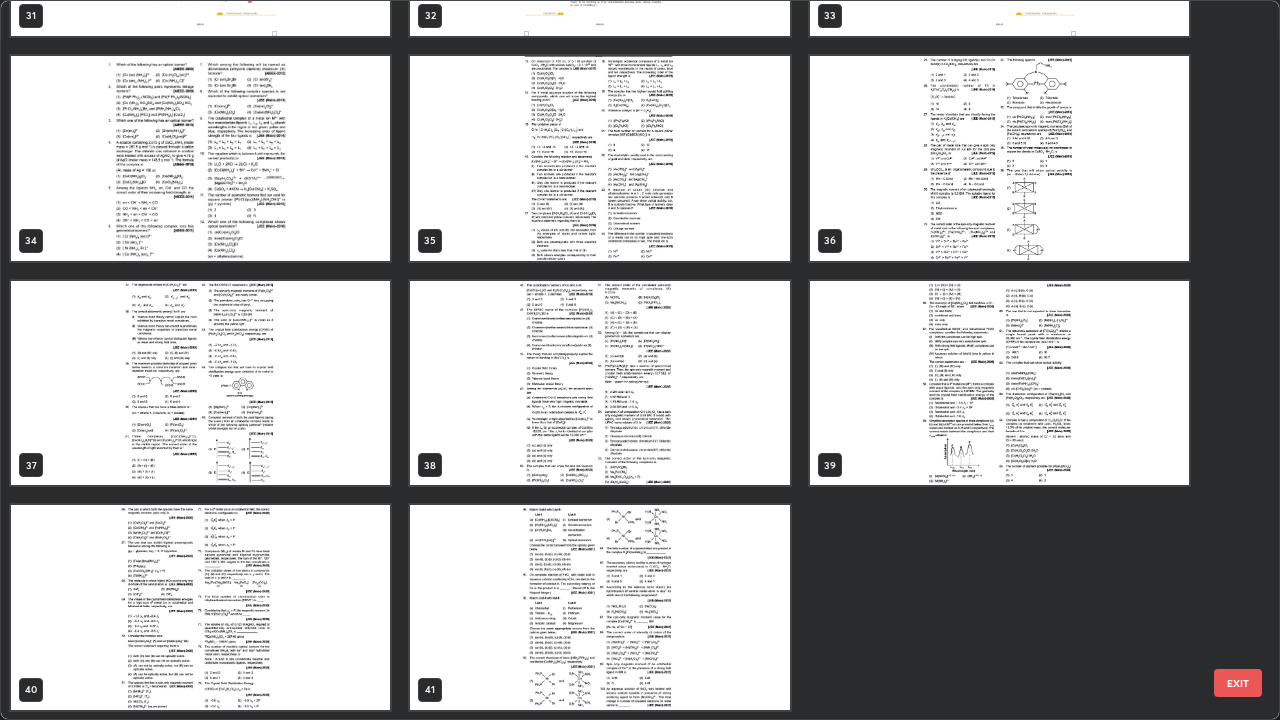click at bounding box center (599, 607) 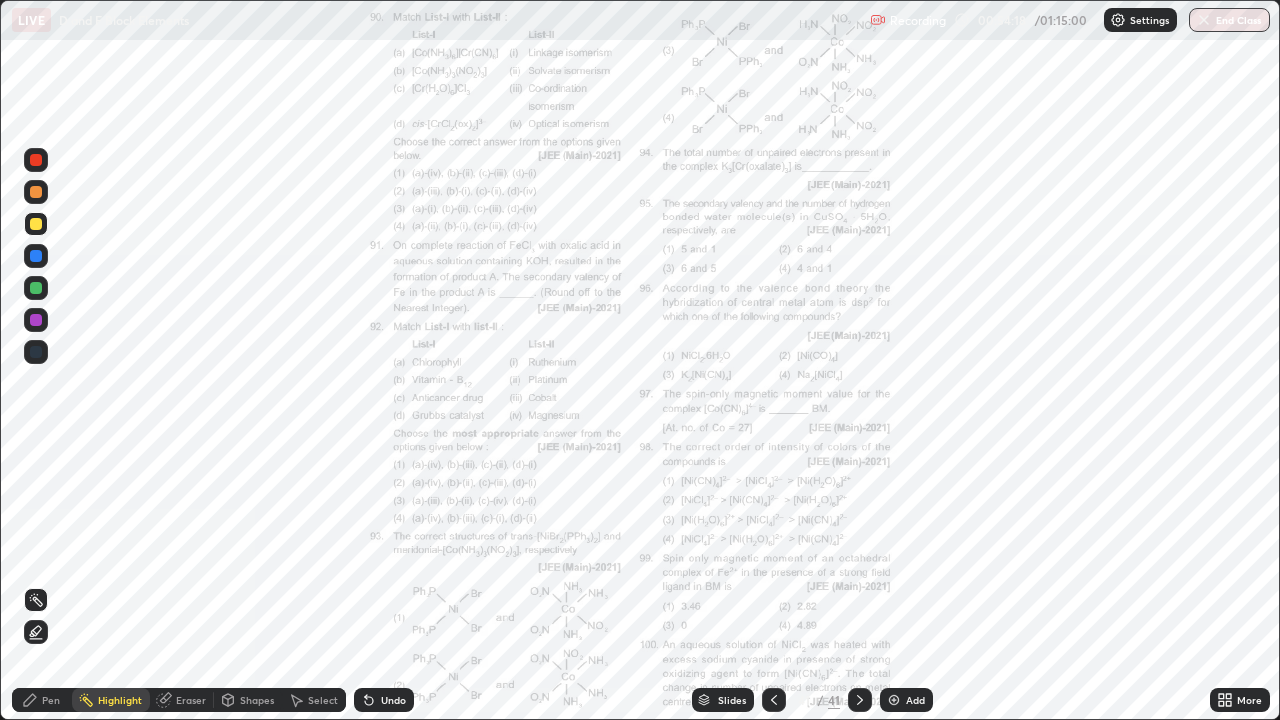 click at bounding box center [599, 607] 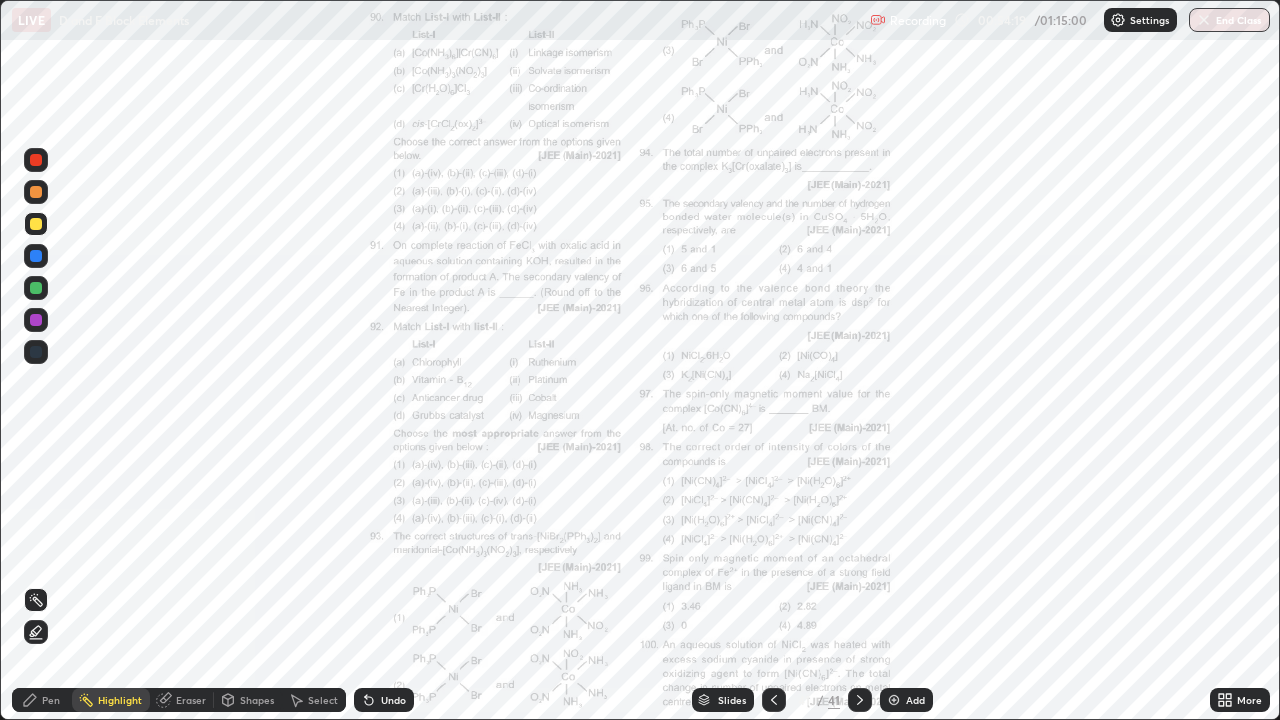 click on "More" at bounding box center [1249, 700] 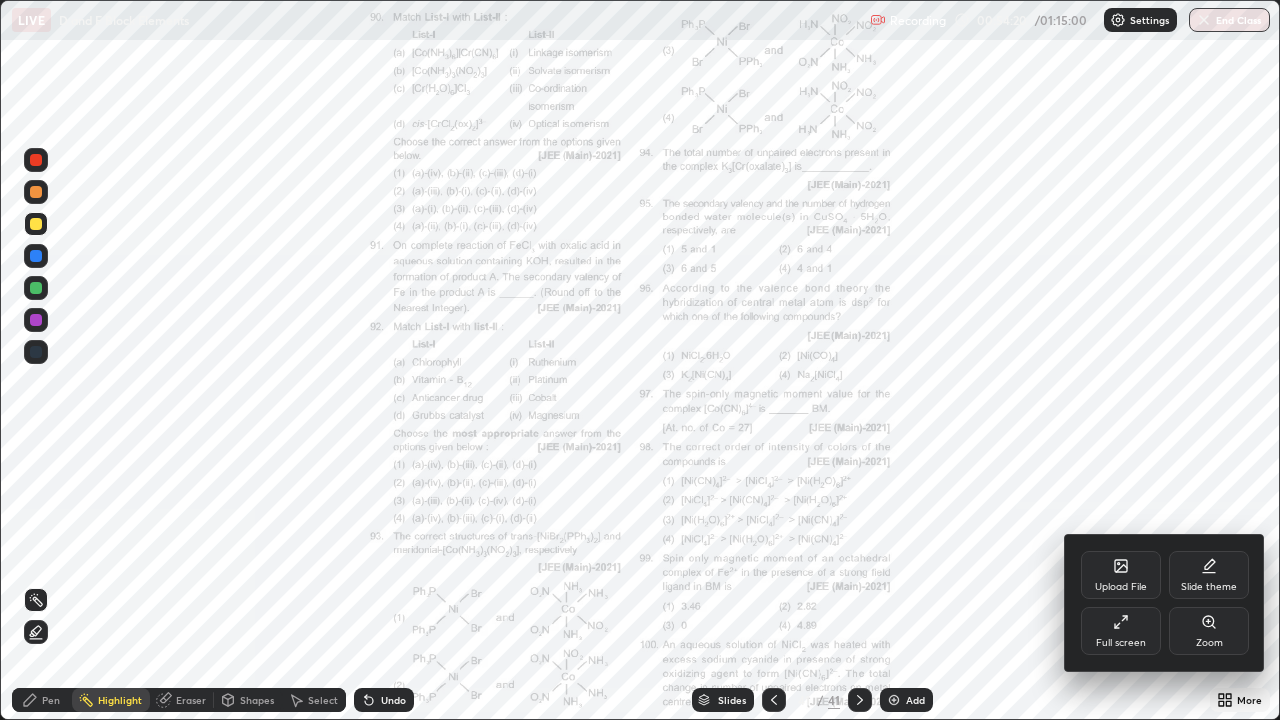 click on "Zoom" at bounding box center [1209, 643] 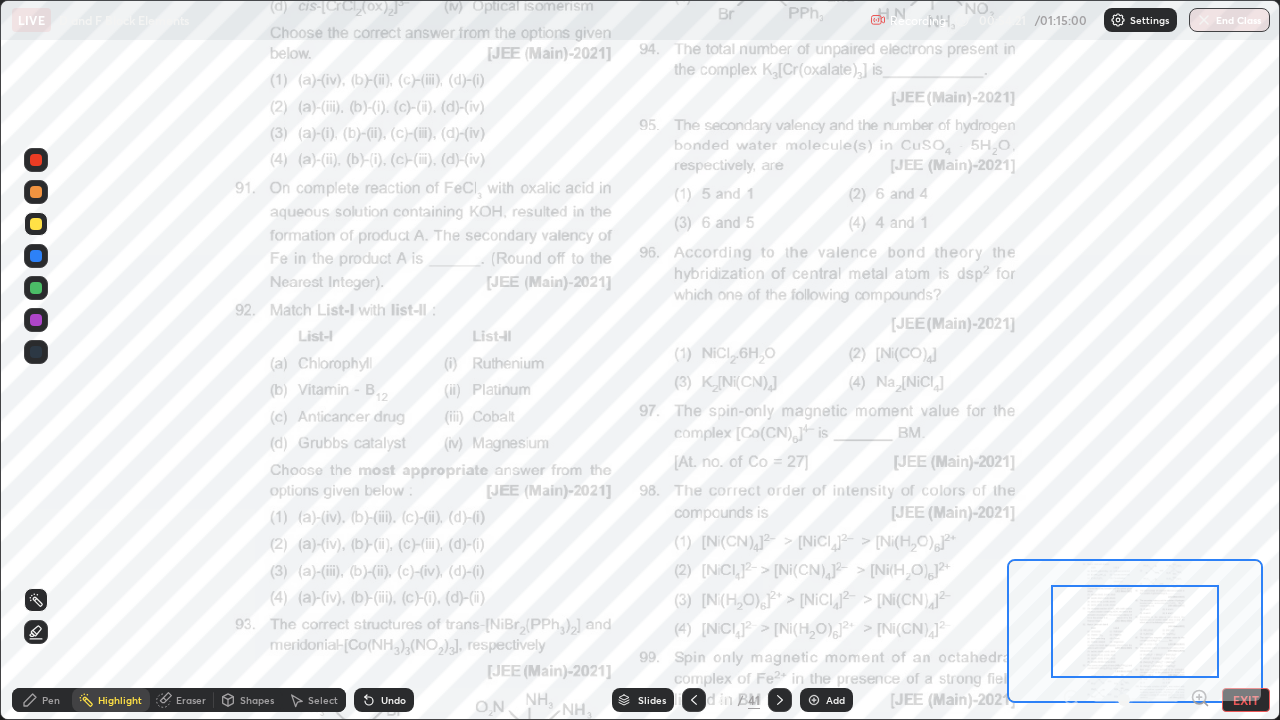 click 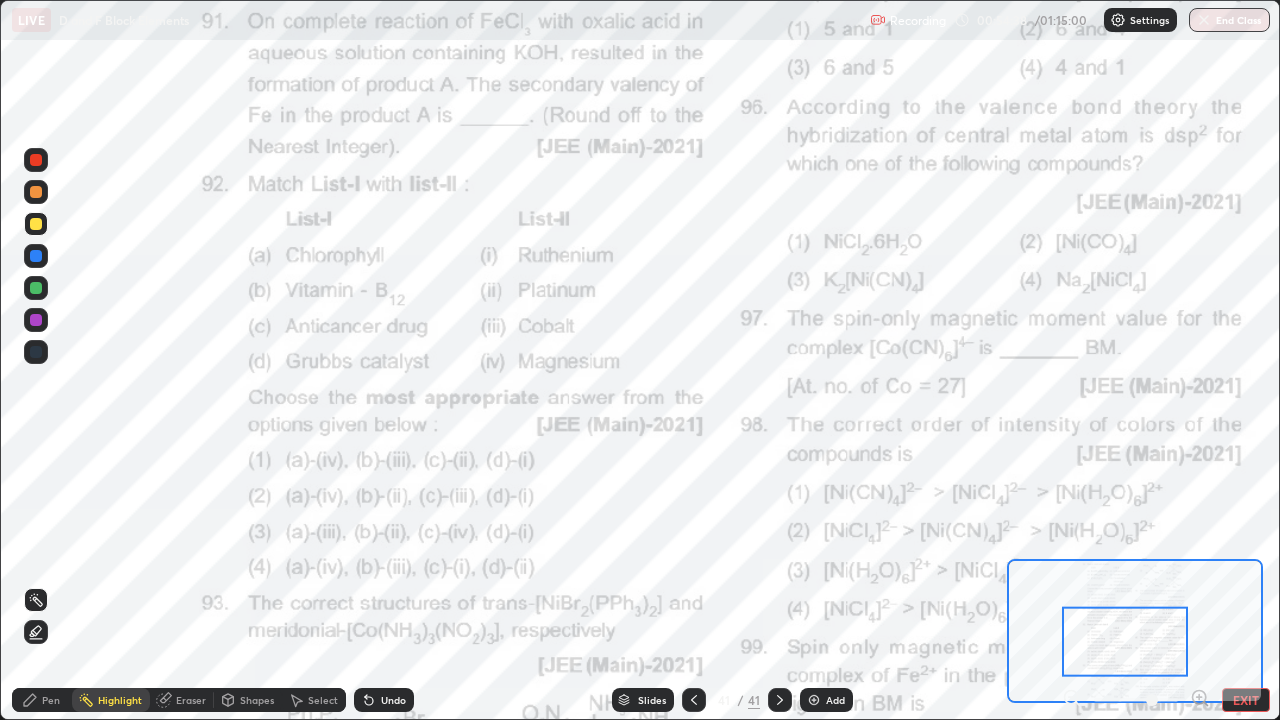 click 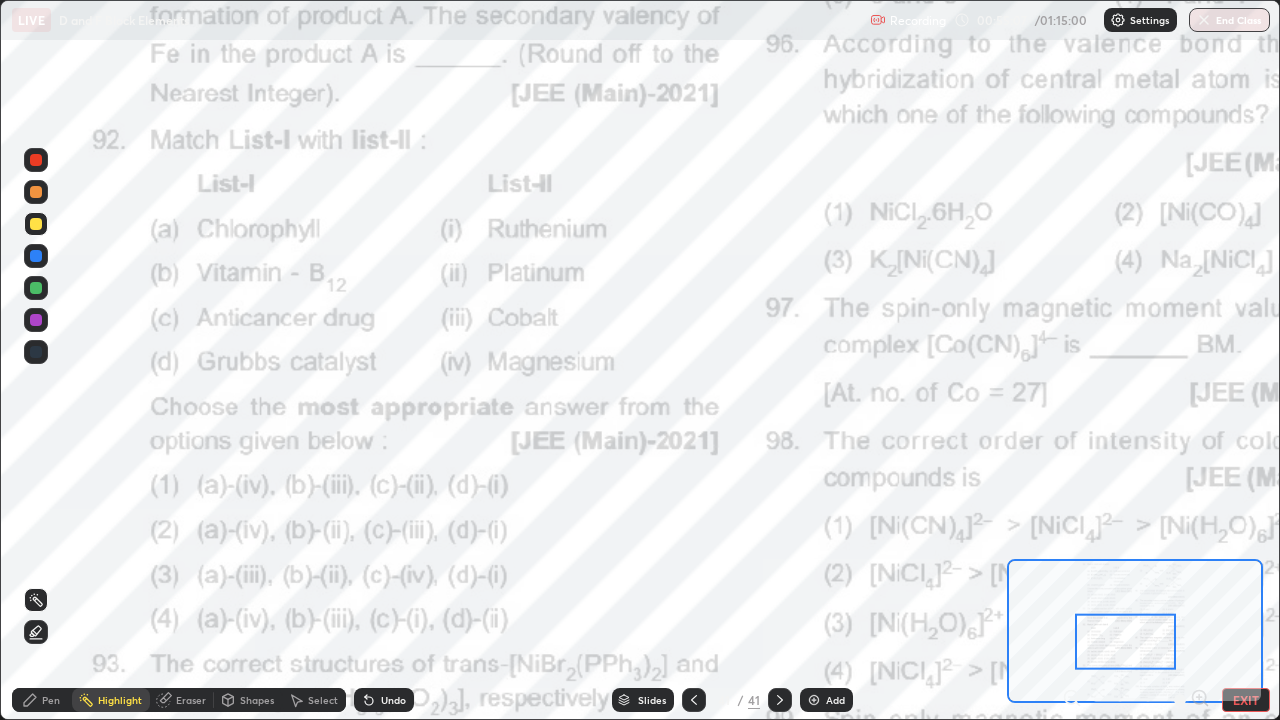 click on "Pen" at bounding box center (51, 700) 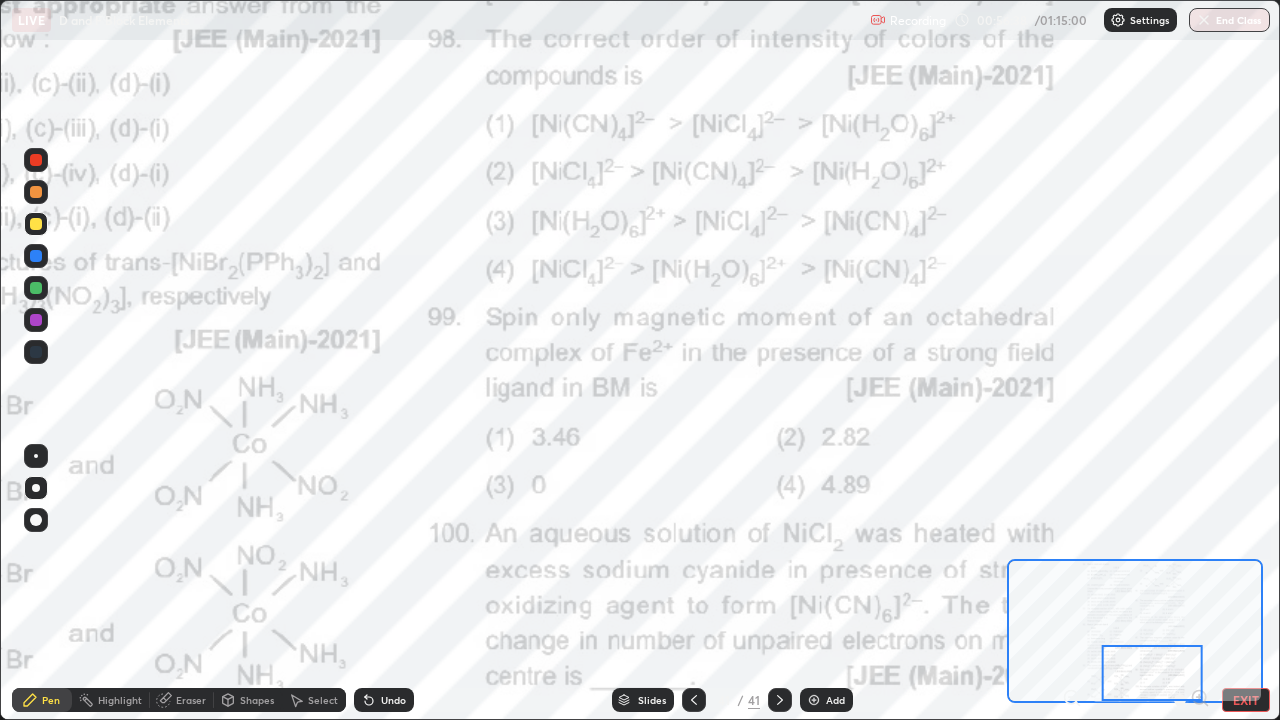 click at bounding box center [780, 700] 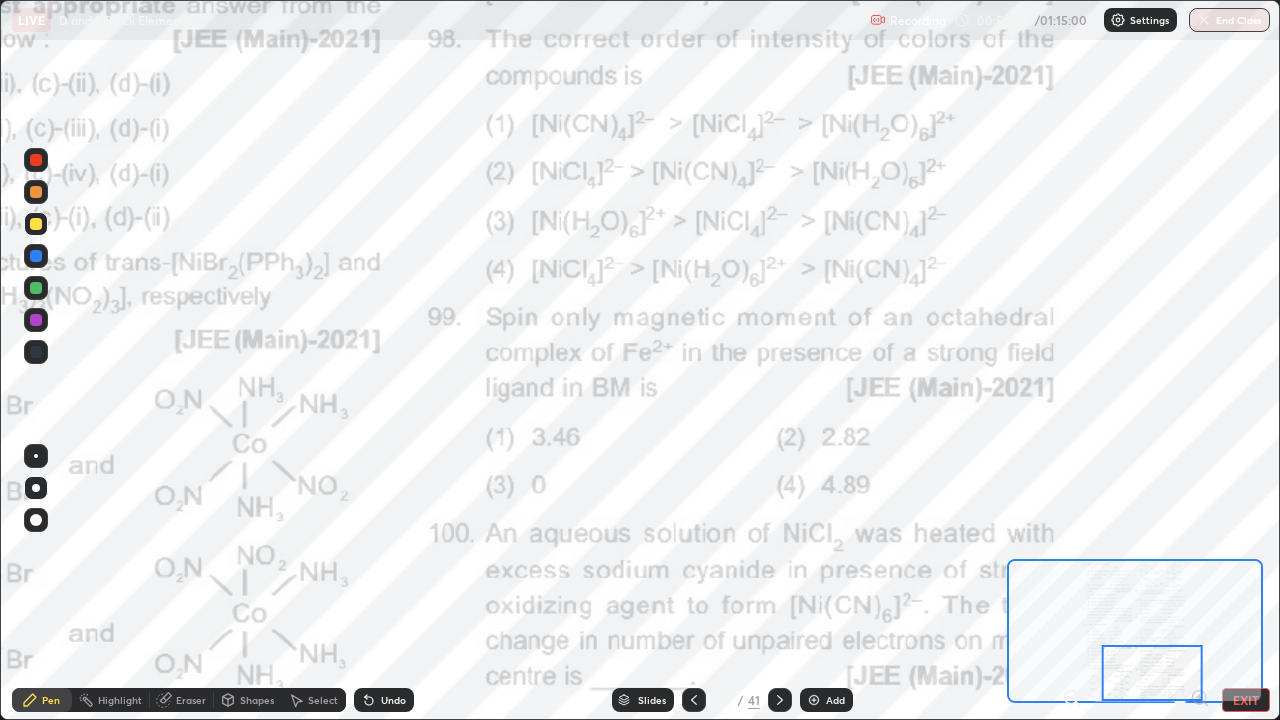 click at bounding box center (780, 700) 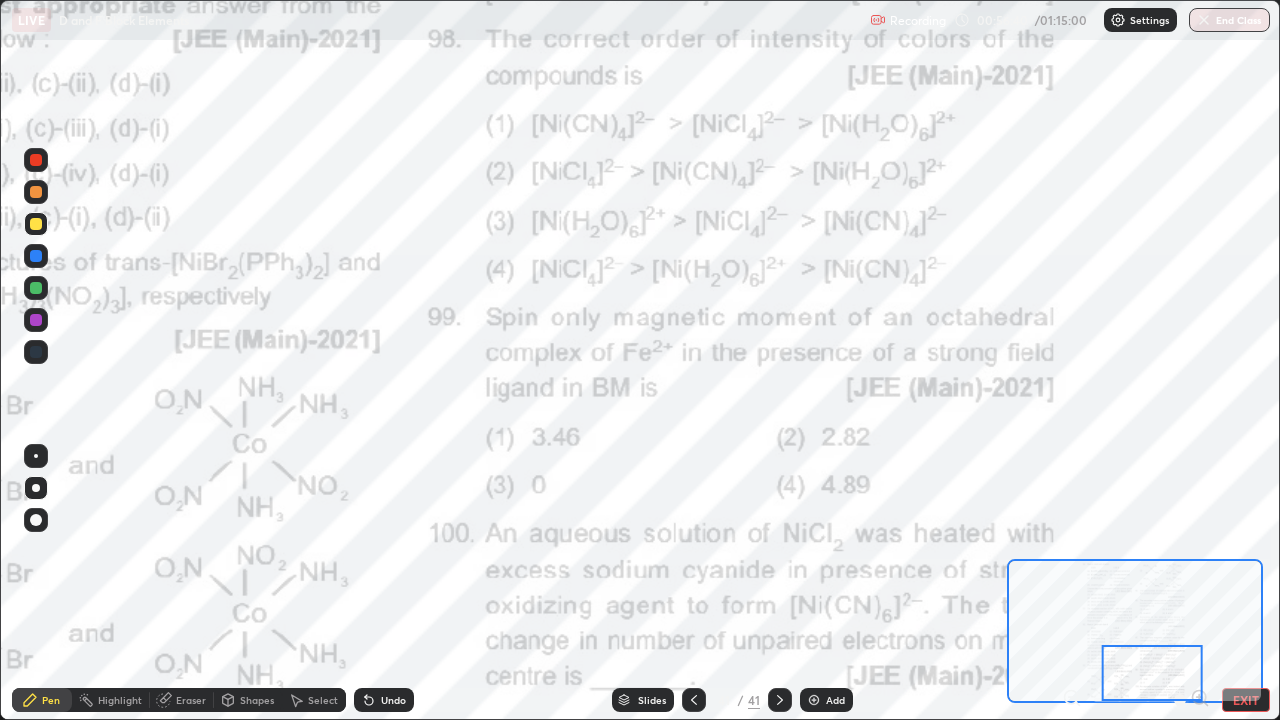 click 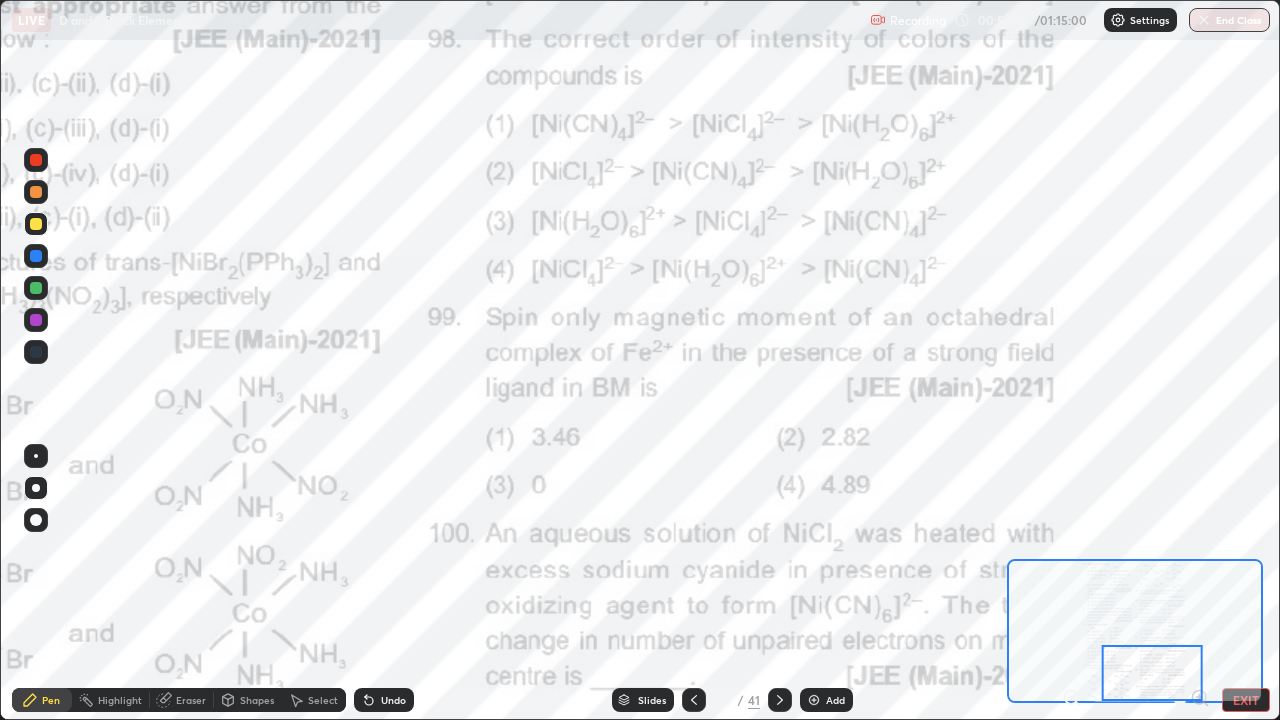 click on "EXIT" at bounding box center [1246, 700] 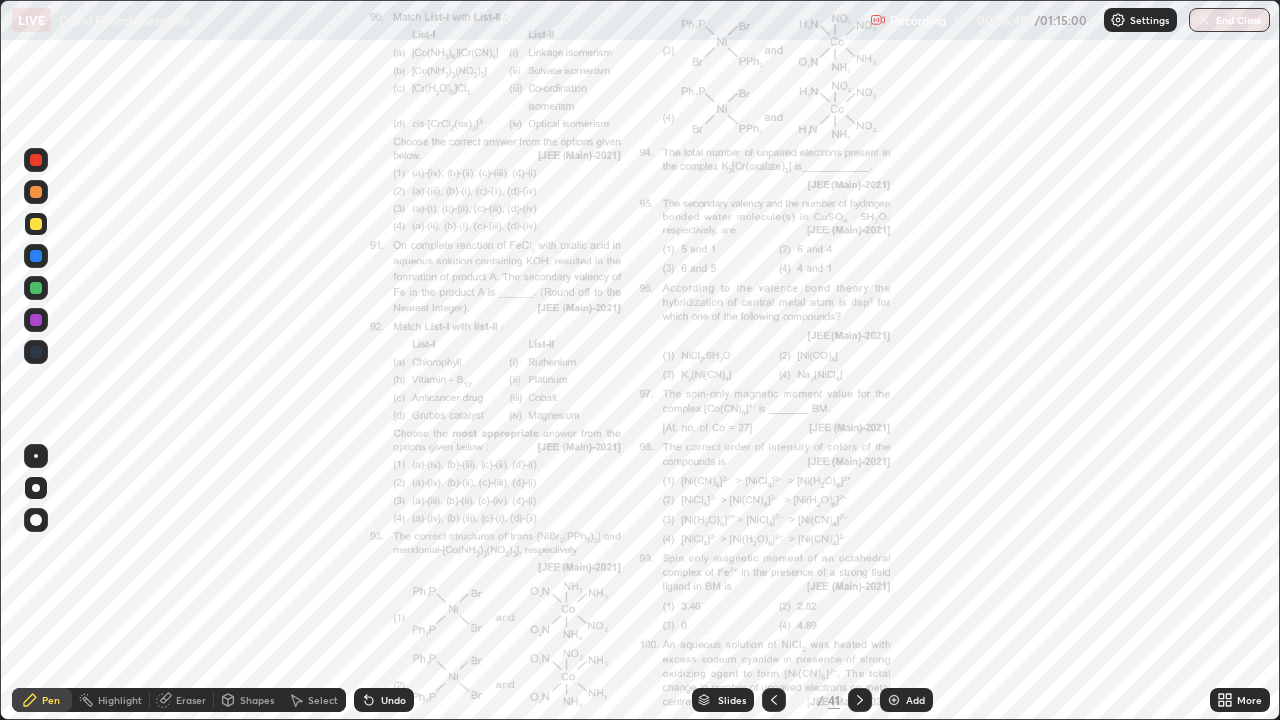 click 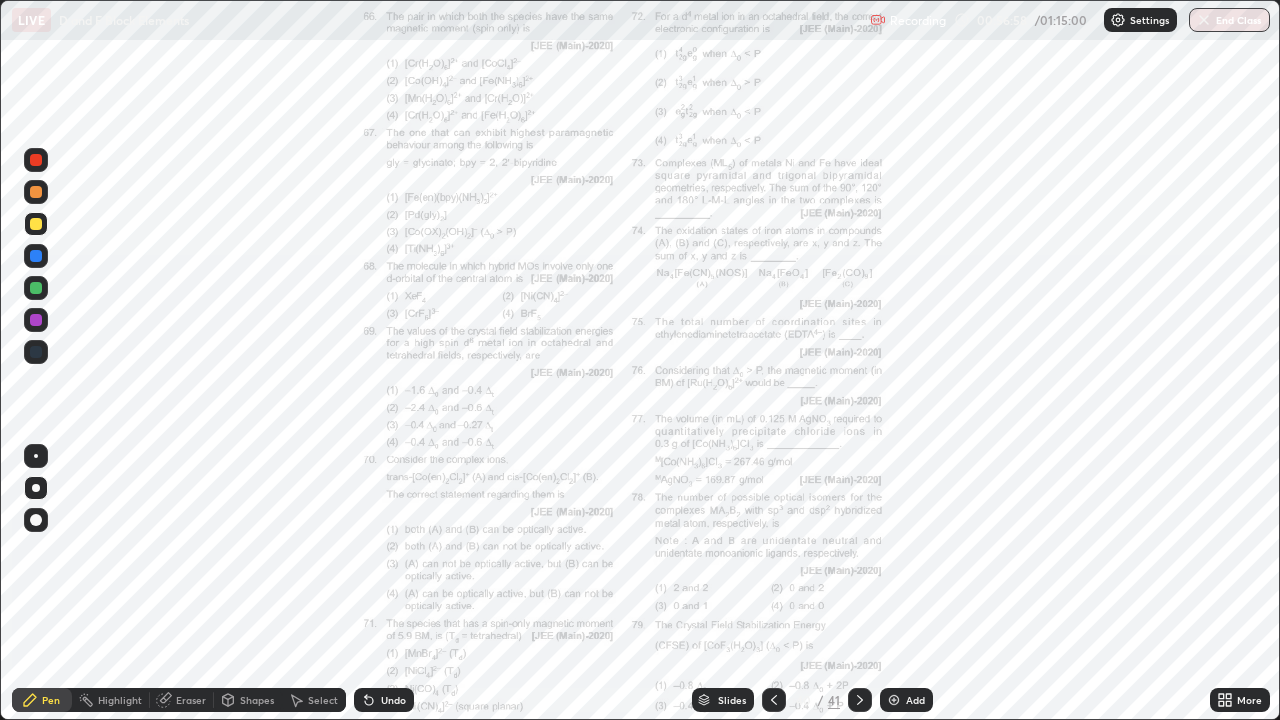 click 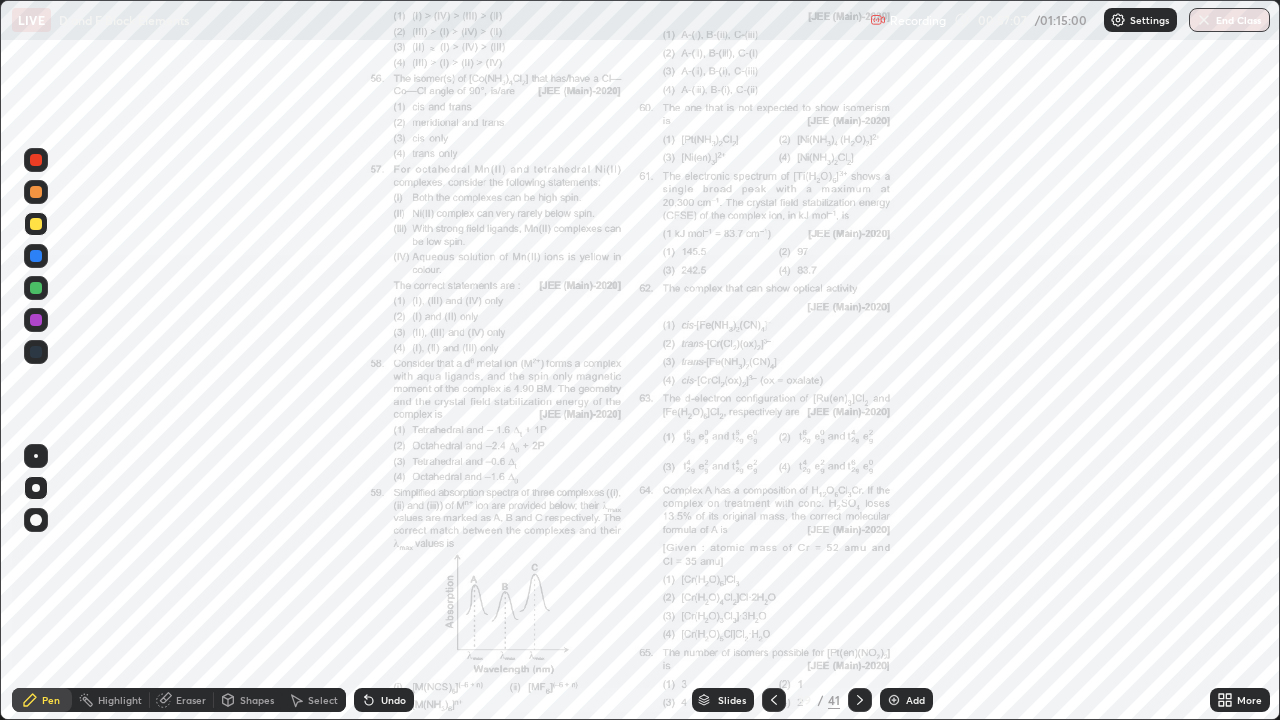 click 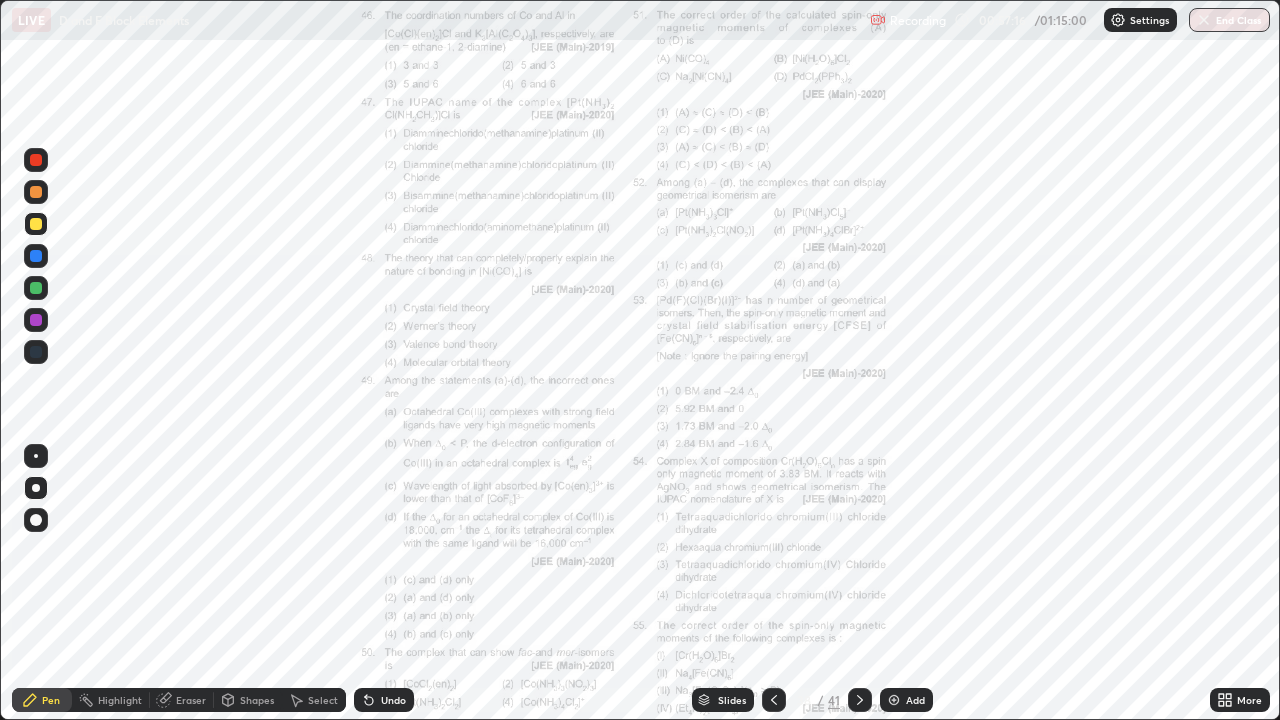 click 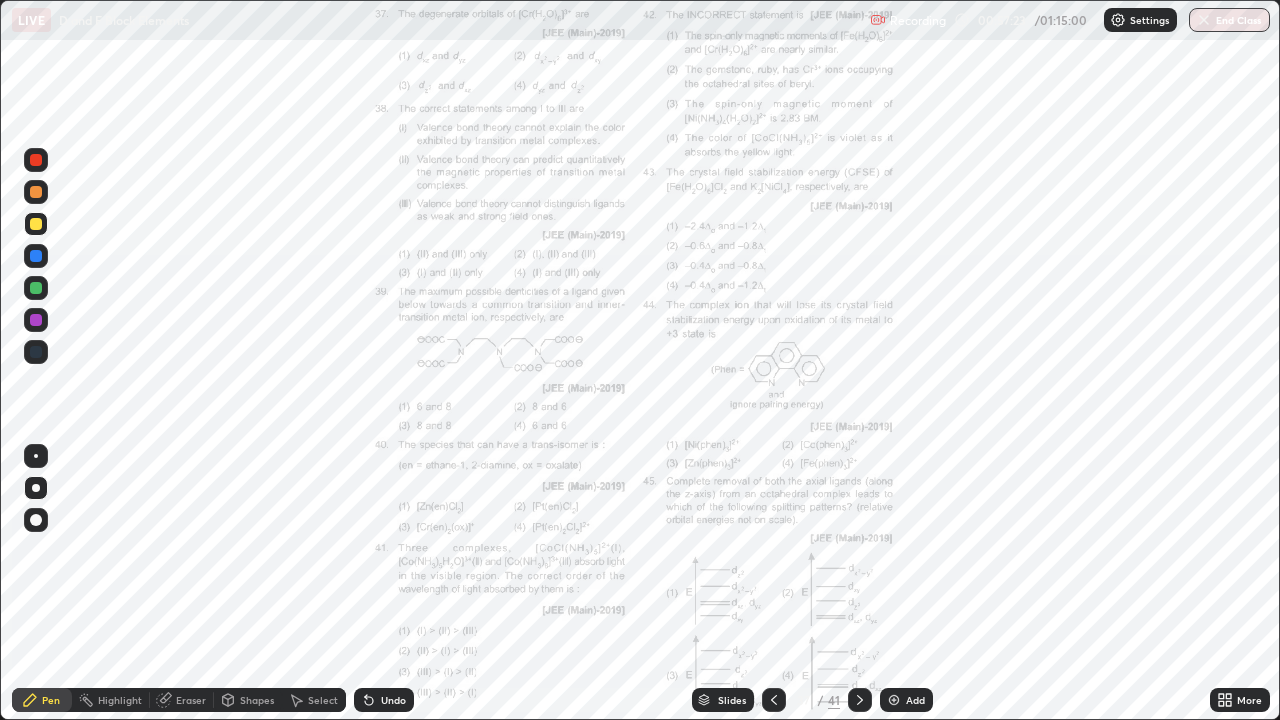 click 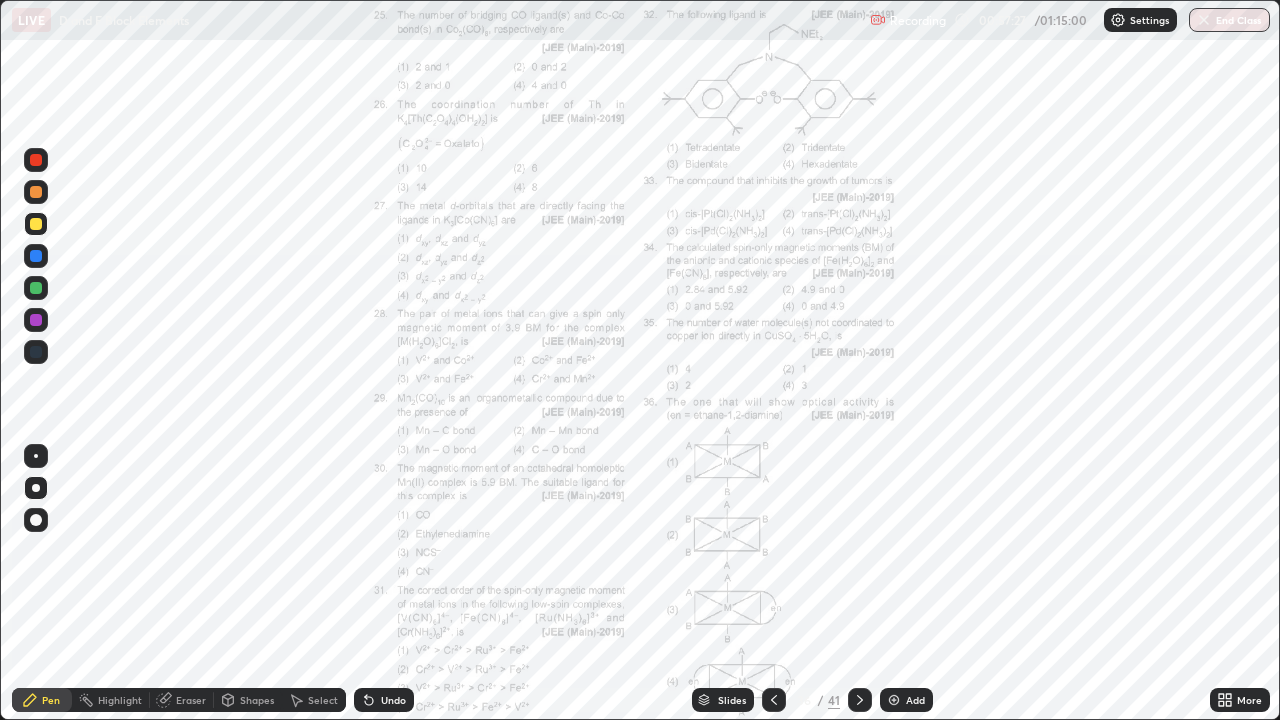 click at bounding box center [774, 700] 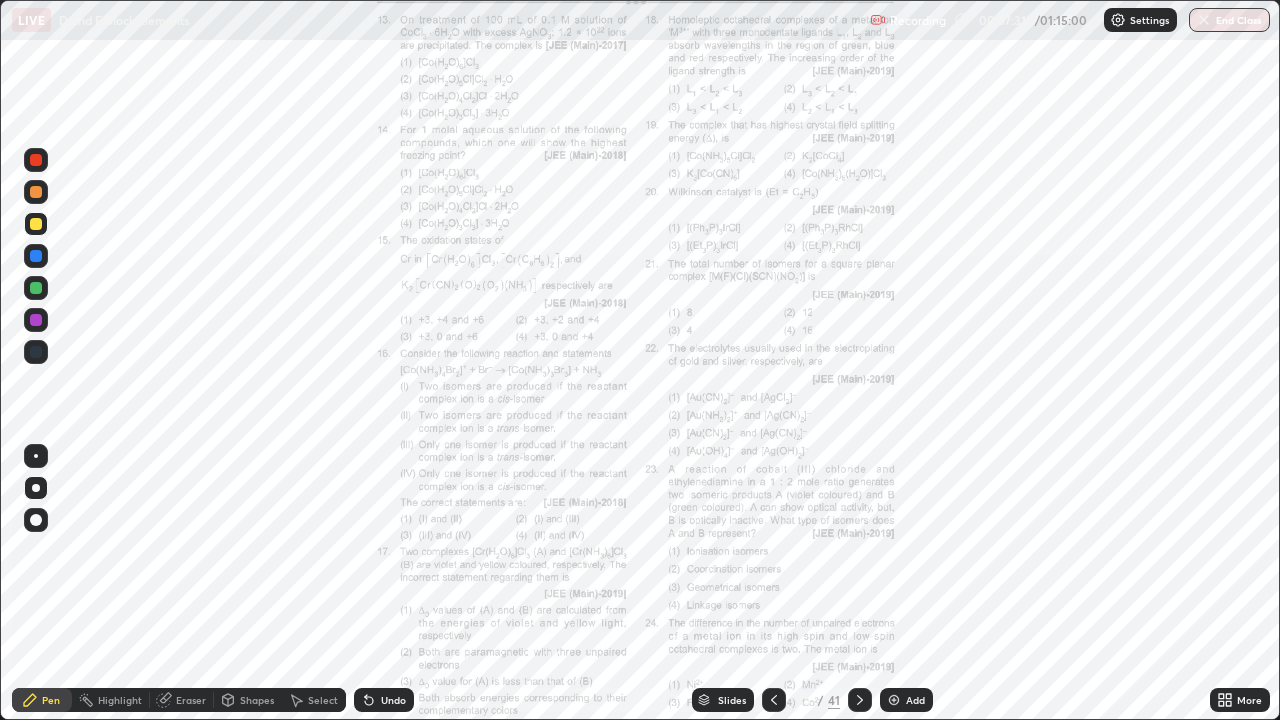 click 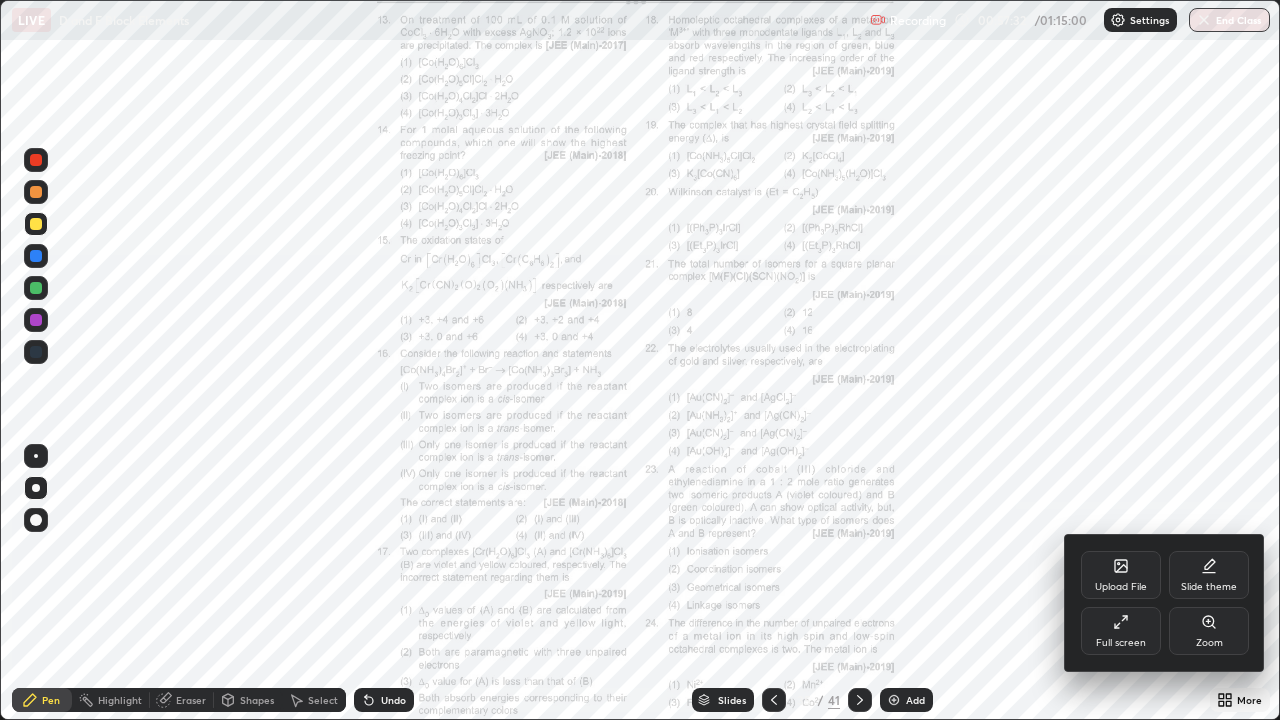 click on "Zoom" at bounding box center (1209, 631) 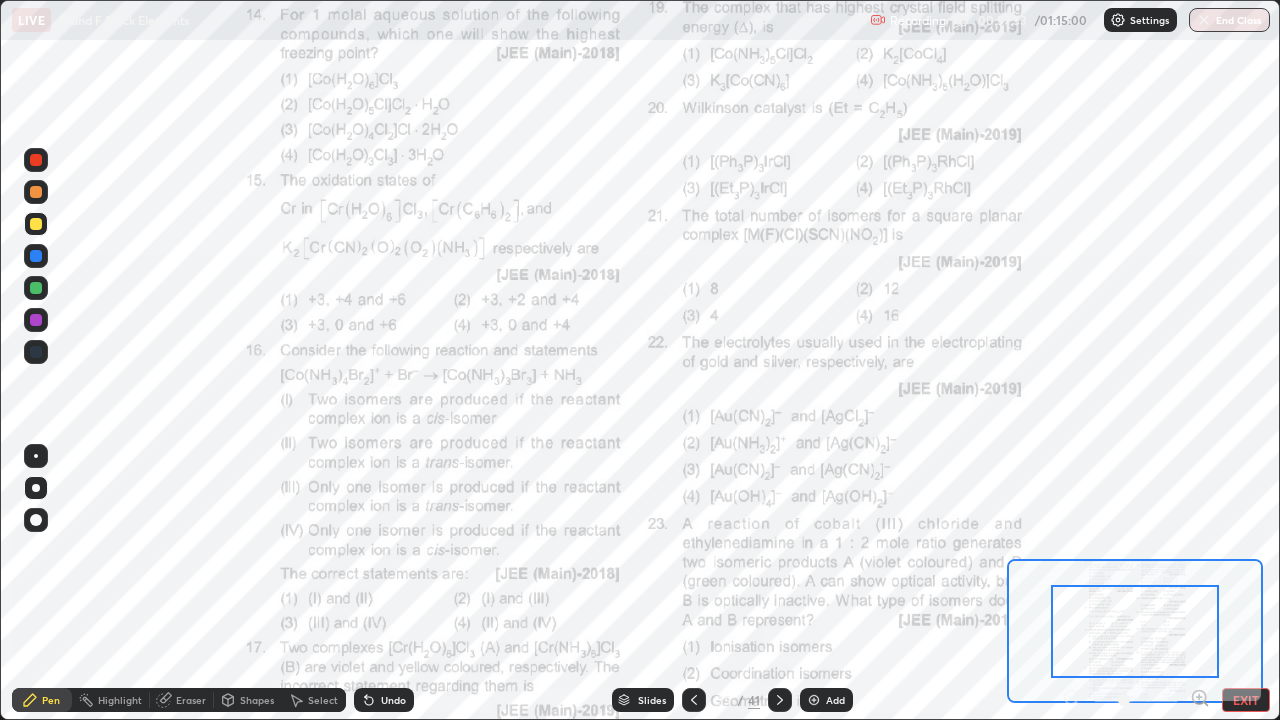 click 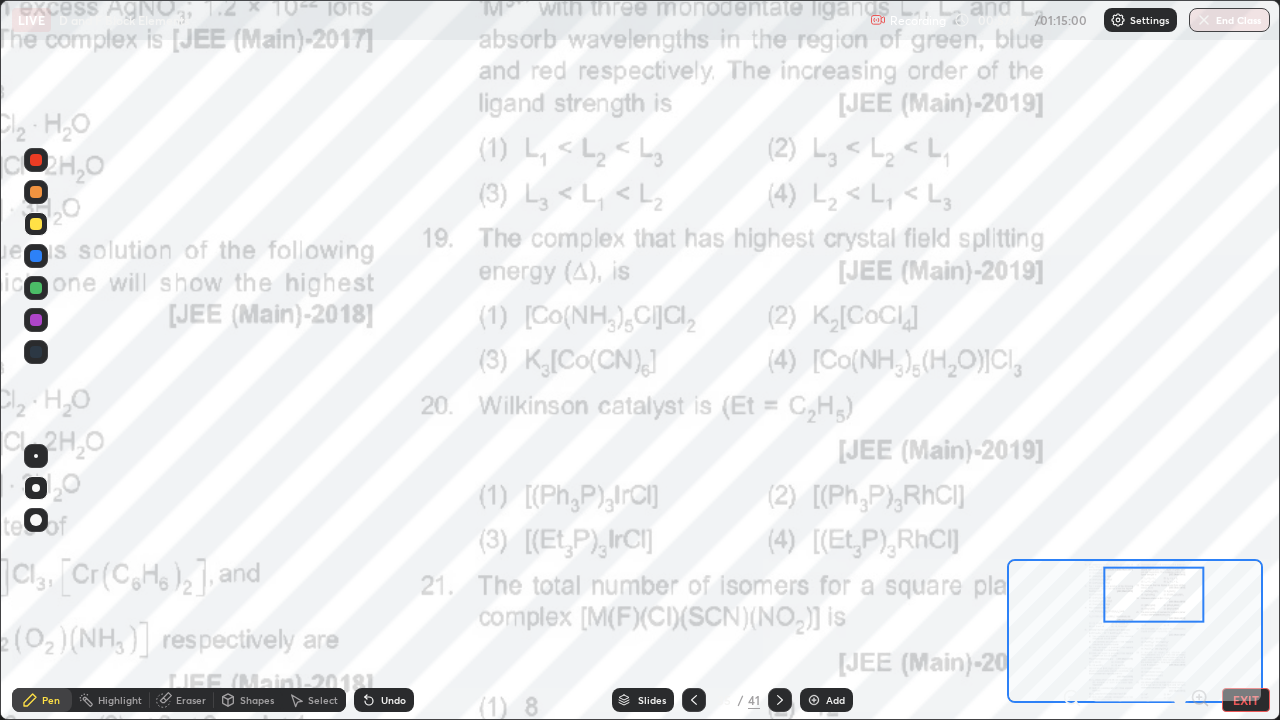 click on "EXIT" at bounding box center (1246, 700) 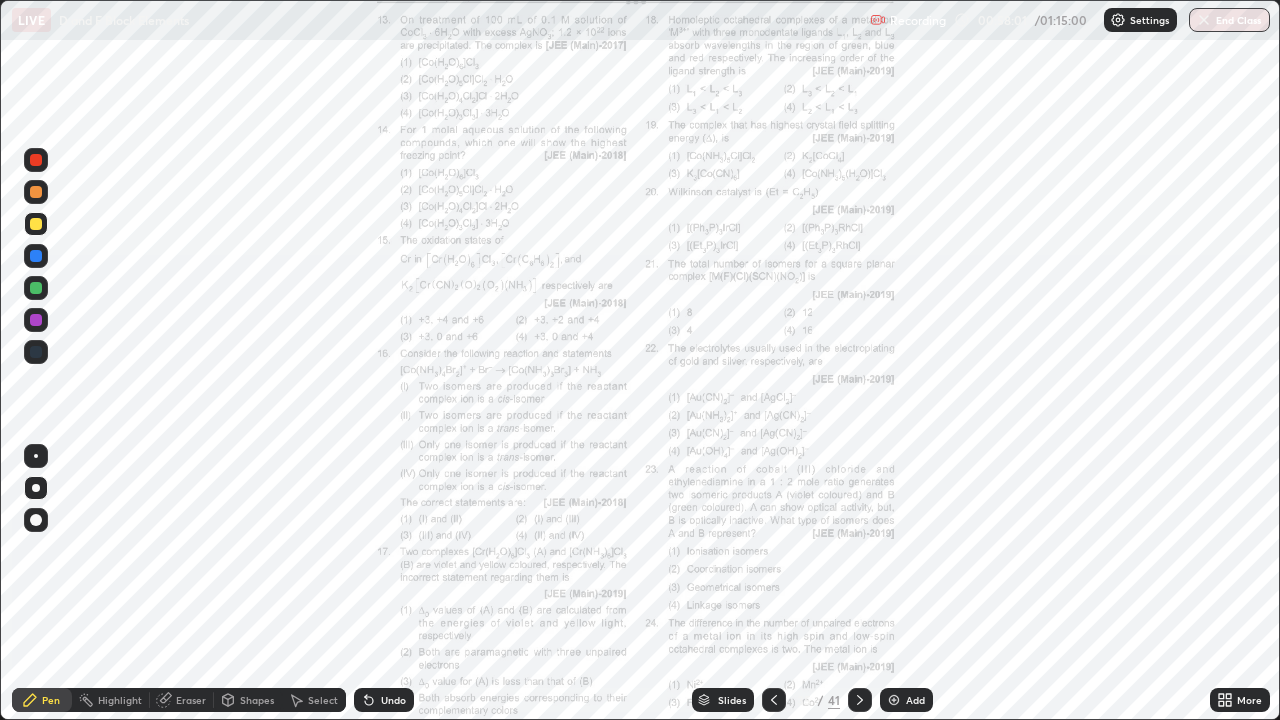 click 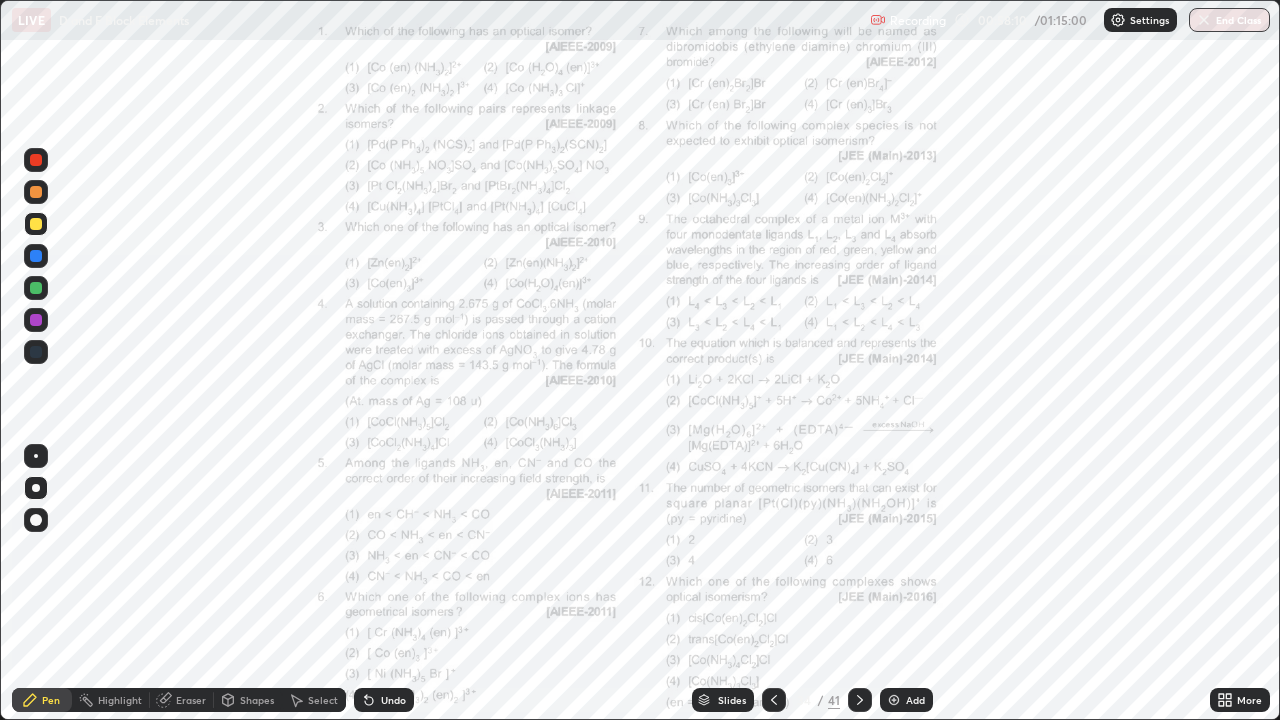 click 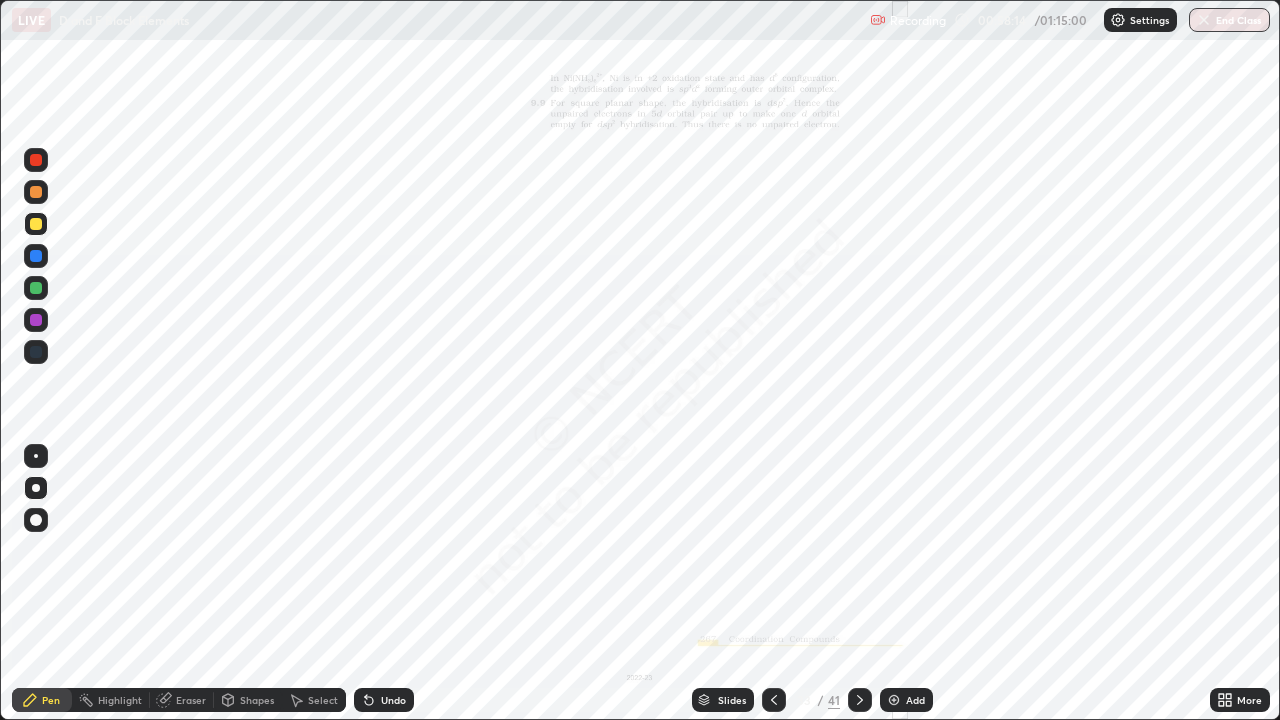 click on "Add" at bounding box center (915, 700) 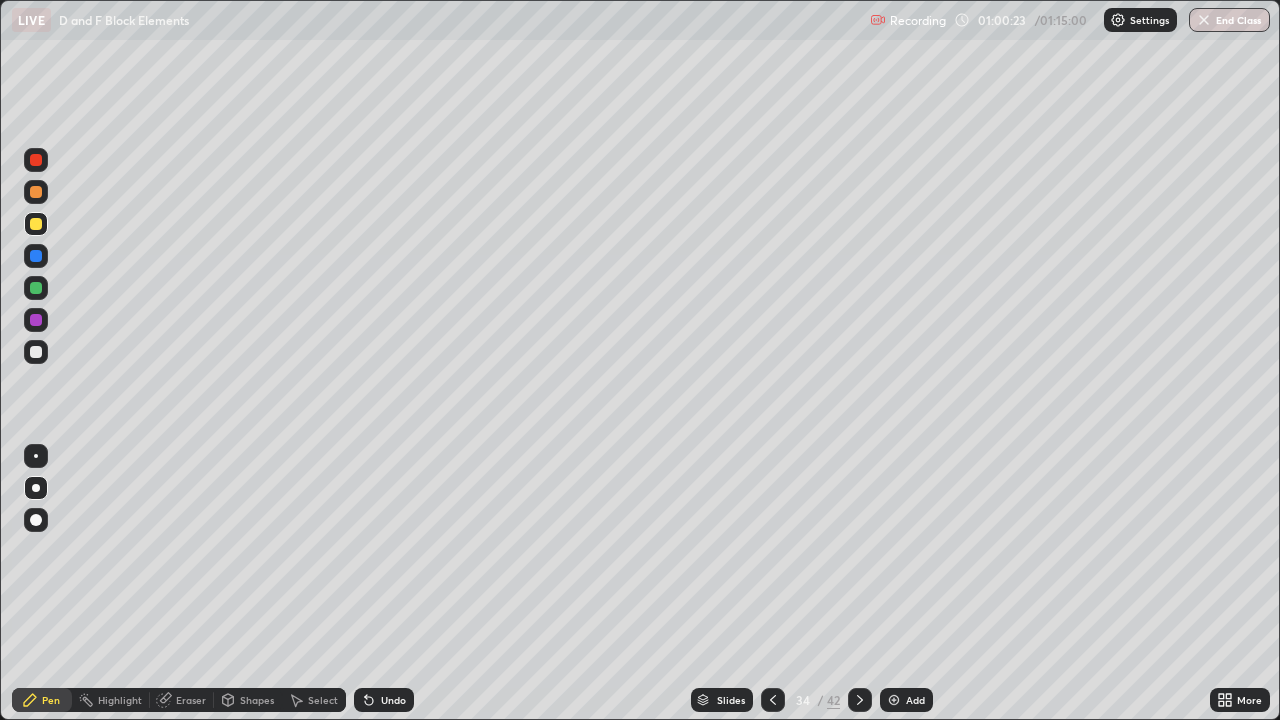 click at bounding box center (36, 352) 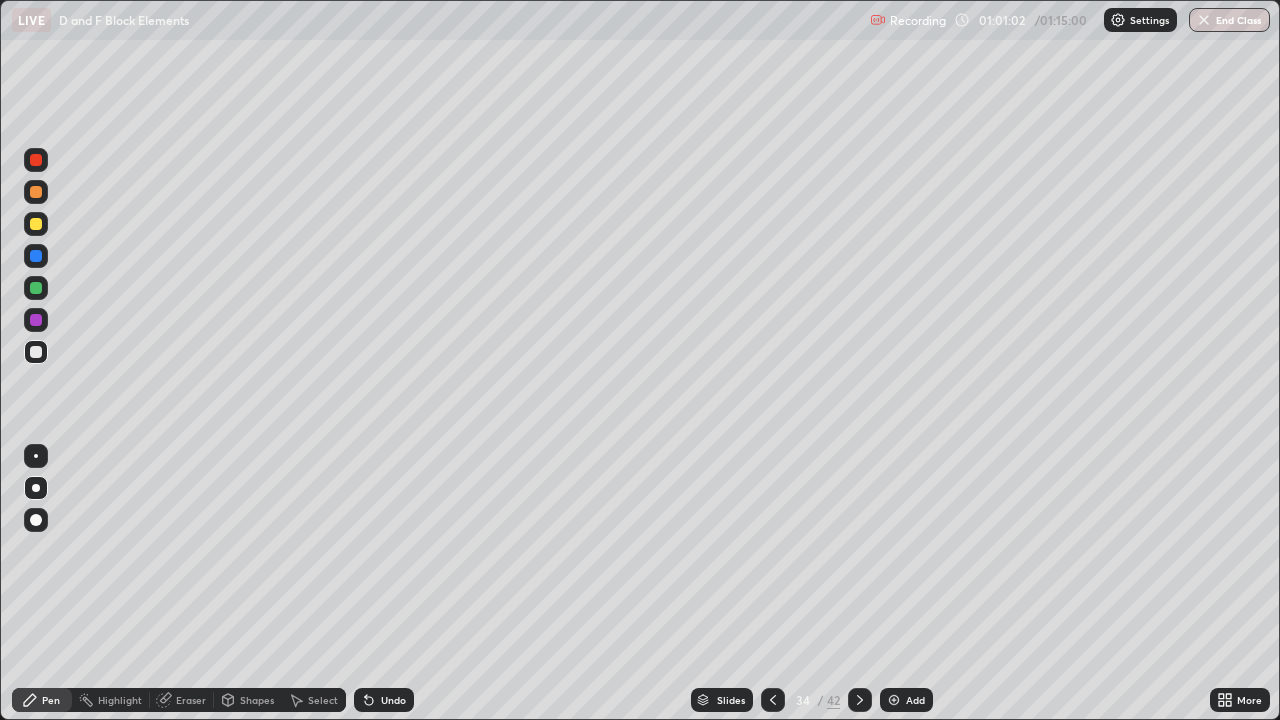 click at bounding box center [36, 320] 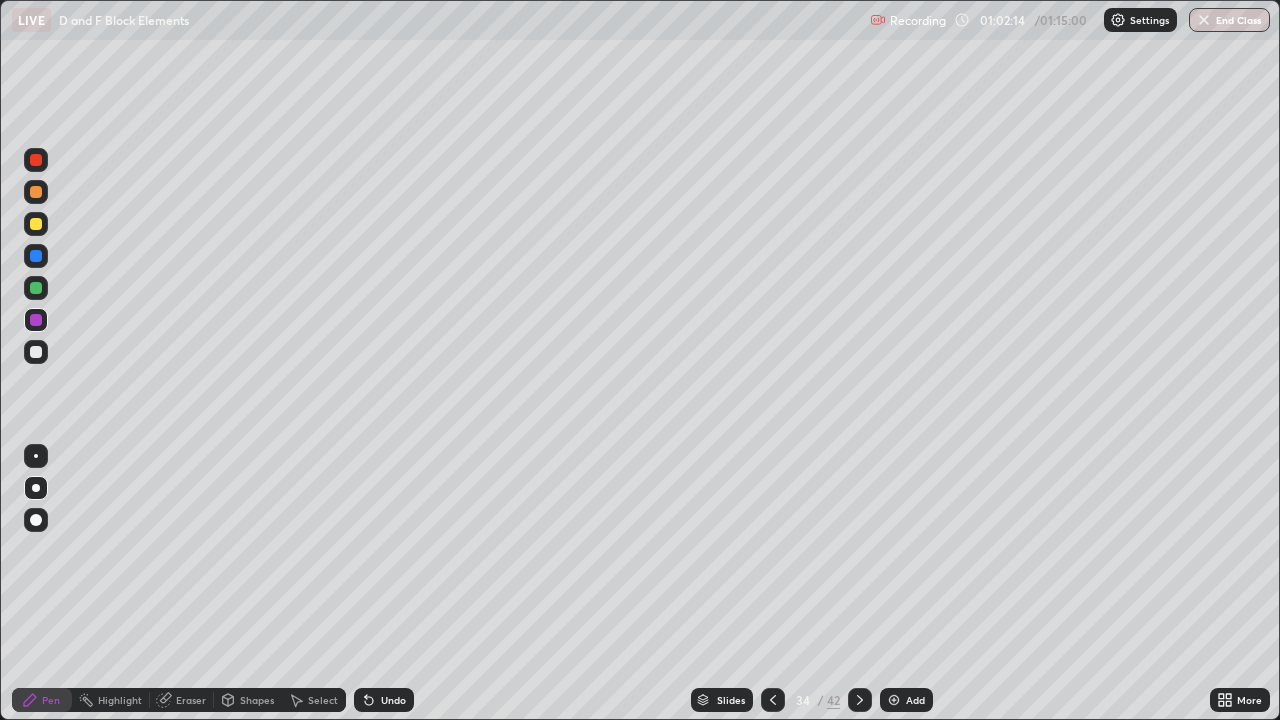 click 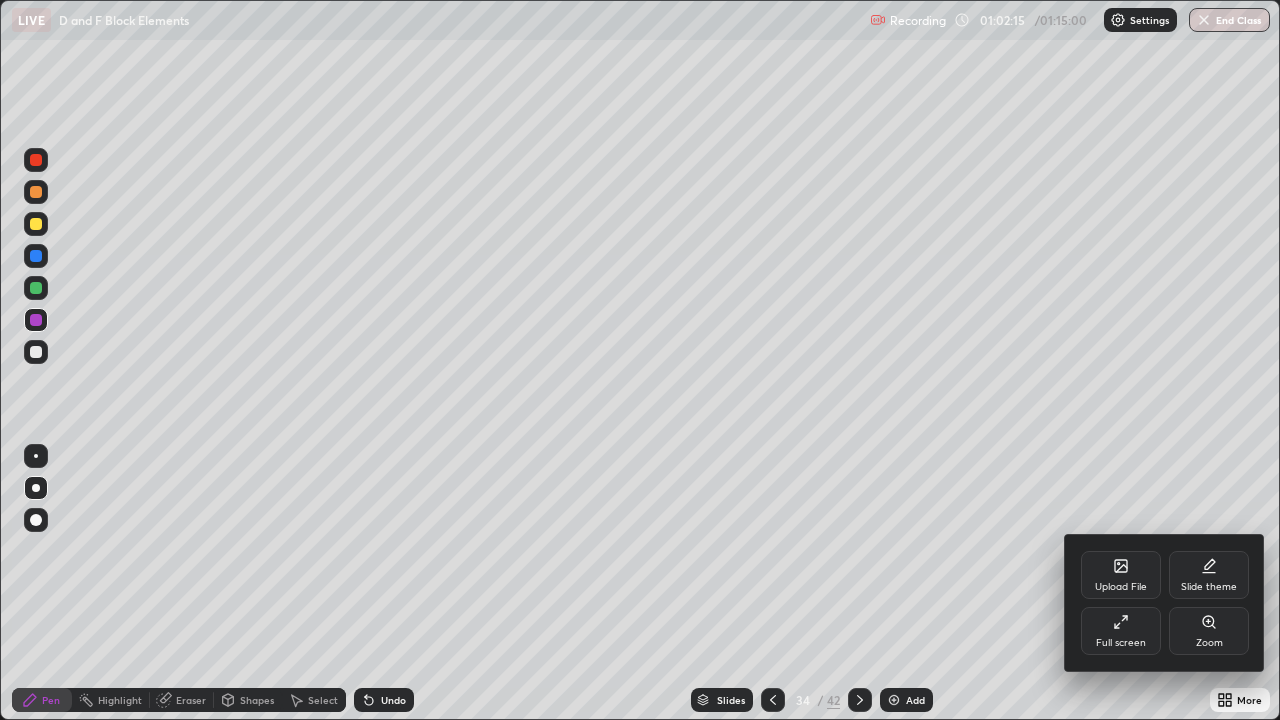 click on "Upload File" at bounding box center [1121, 587] 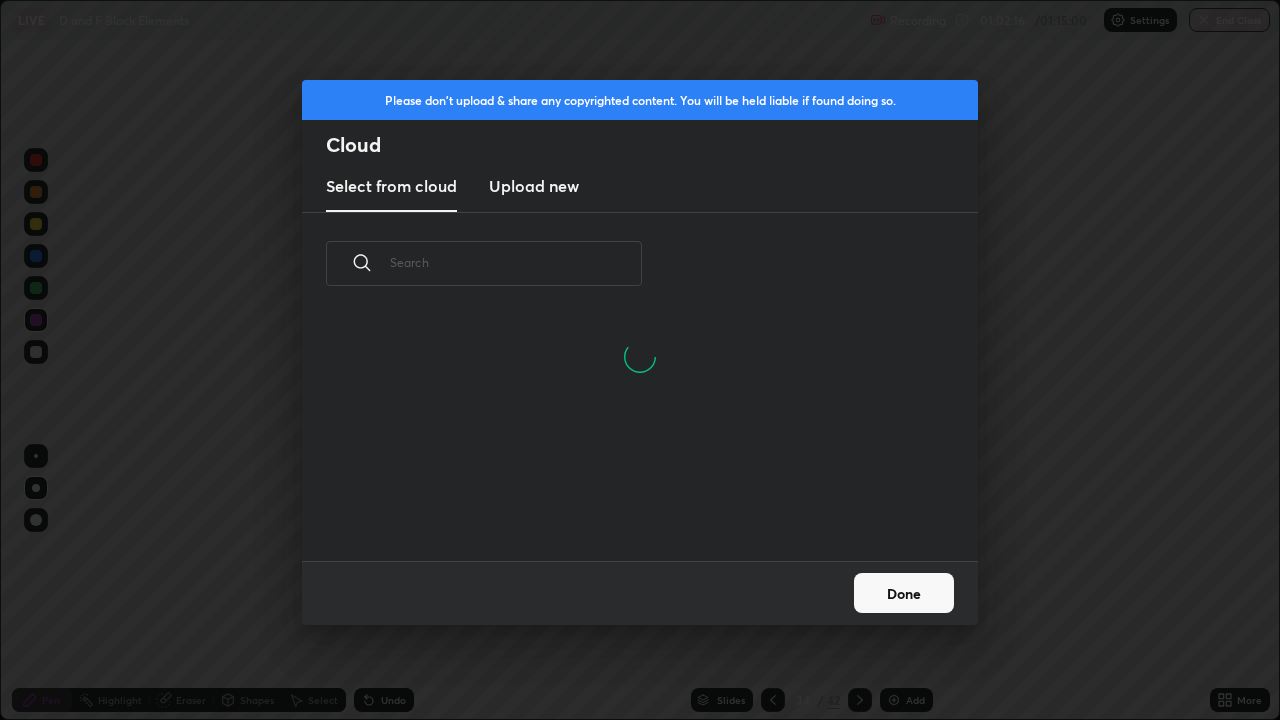 scroll, scrollTop: 7, scrollLeft: 11, axis: both 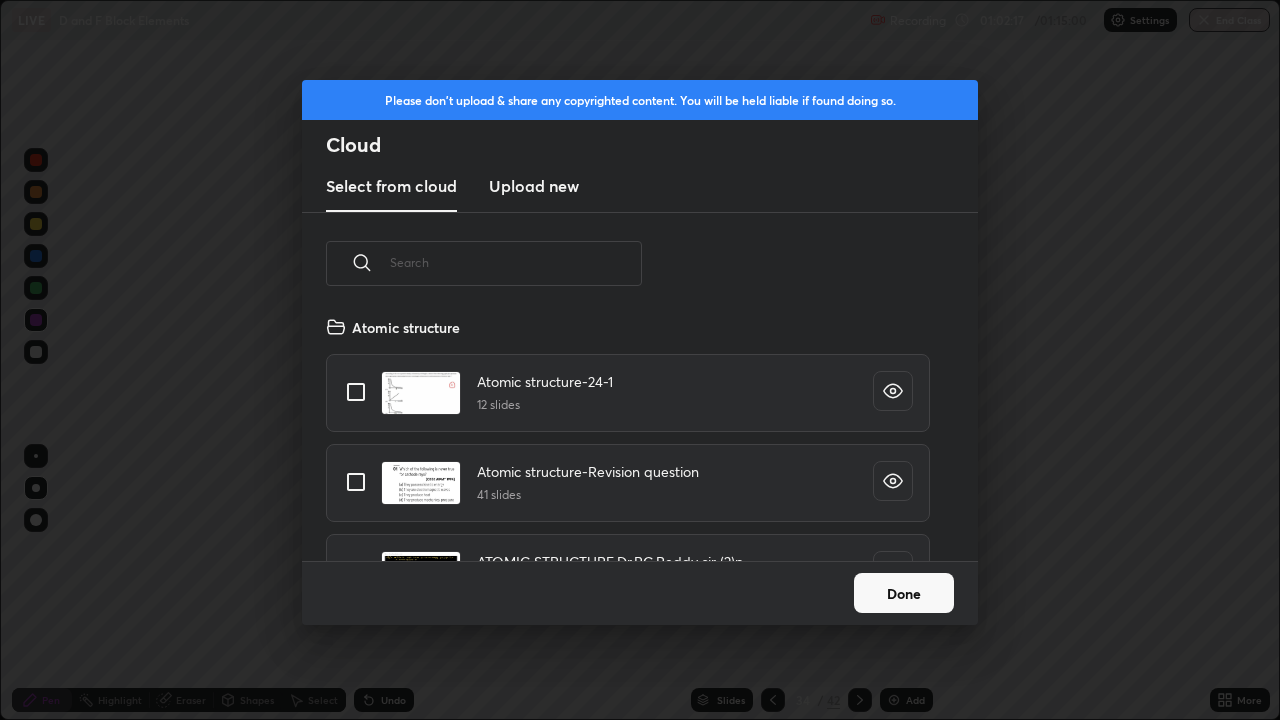 click at bounding box center (516, 262) 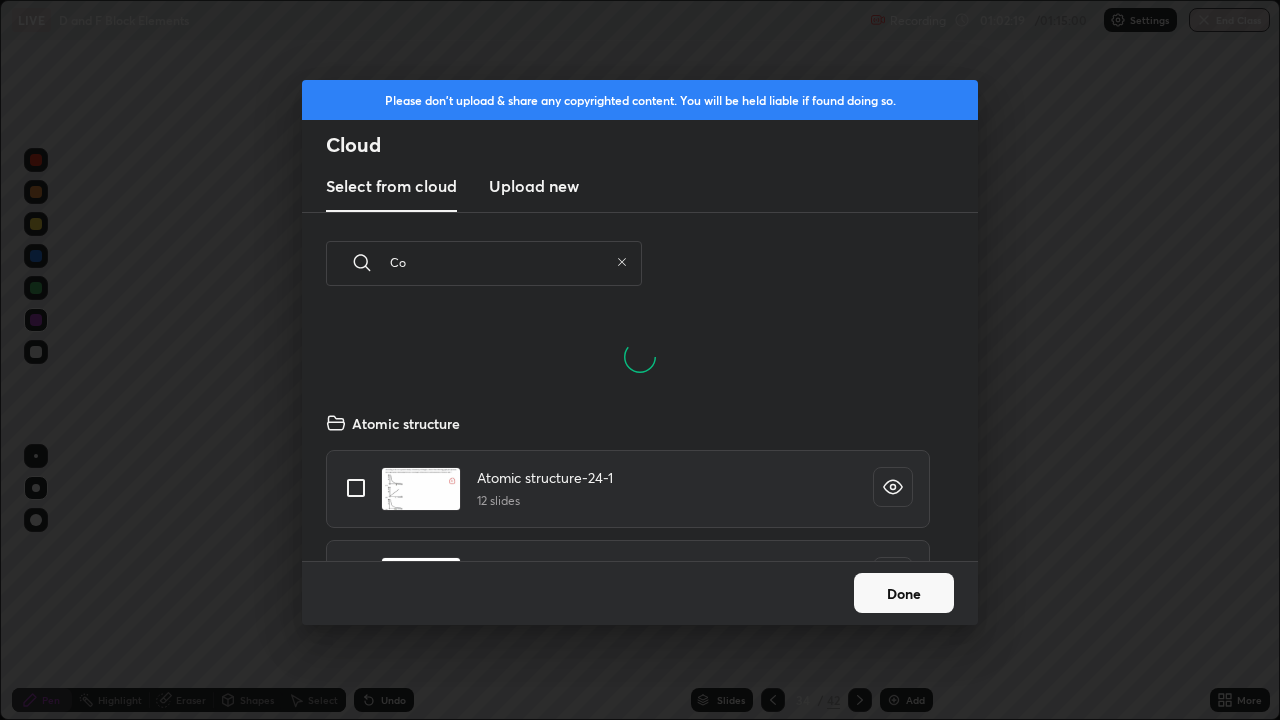 scroll, scrollTop: 150, scrollLeft: 642, axis: both 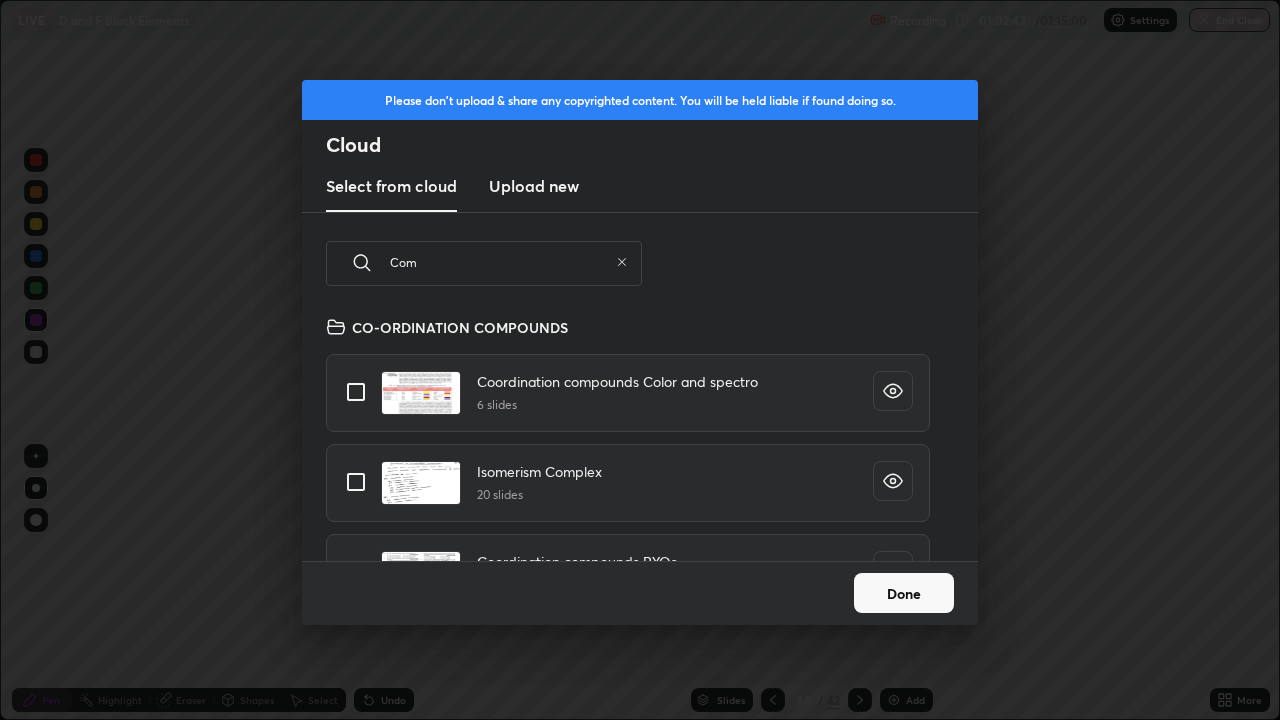 type on "Com" 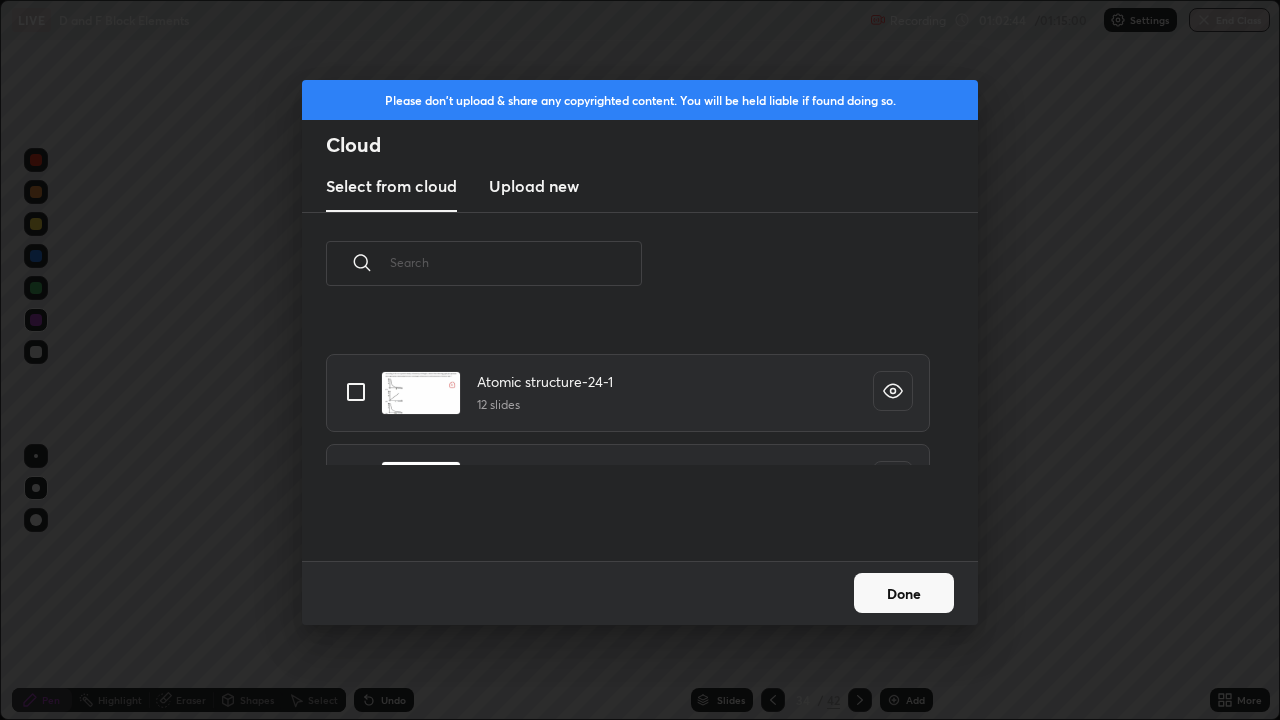 scroll, scrollTop: 246, scrollLeft: 642, axis: both 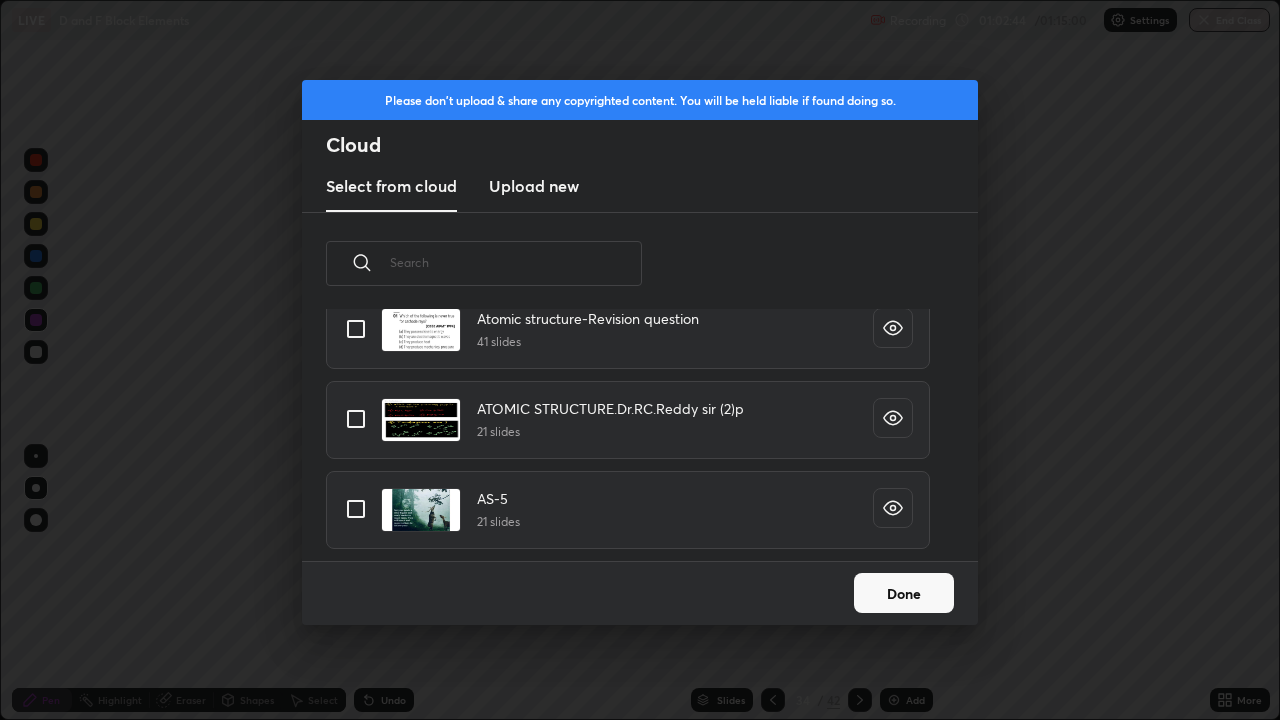 click on "Done" at bounding box center (904, 593) 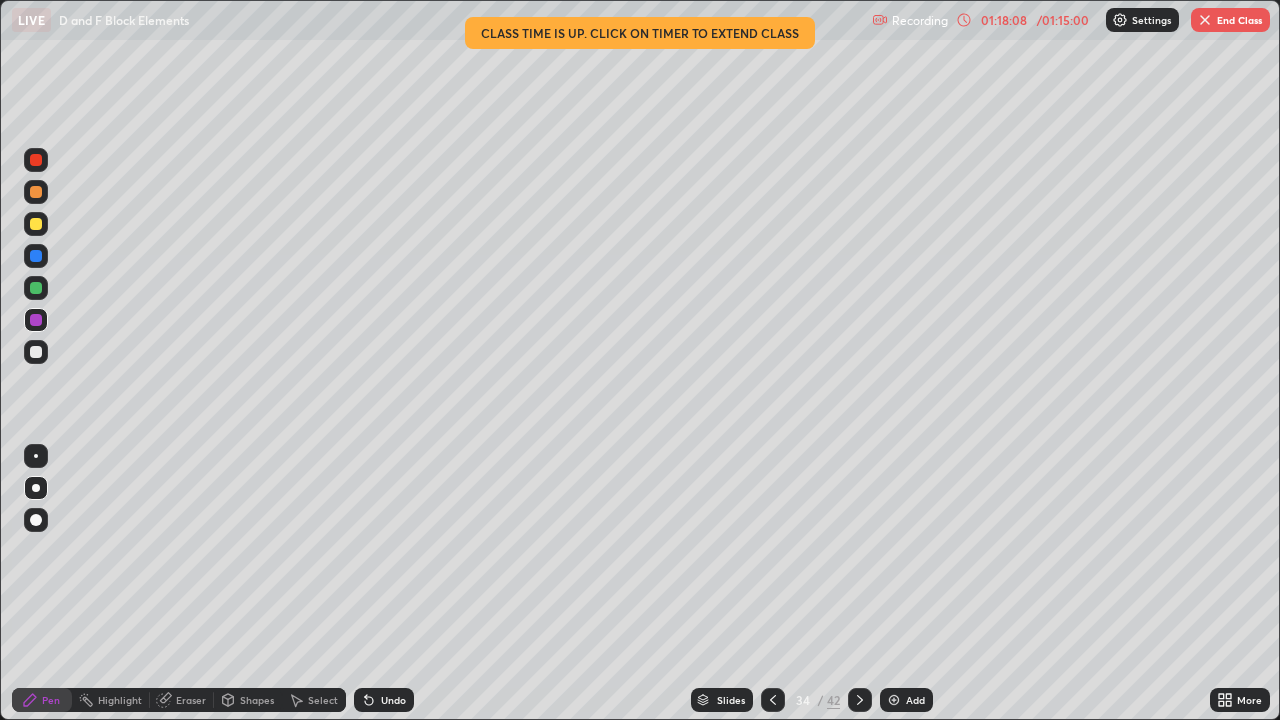 click on "End Class" at bounding box center [1230, 20] 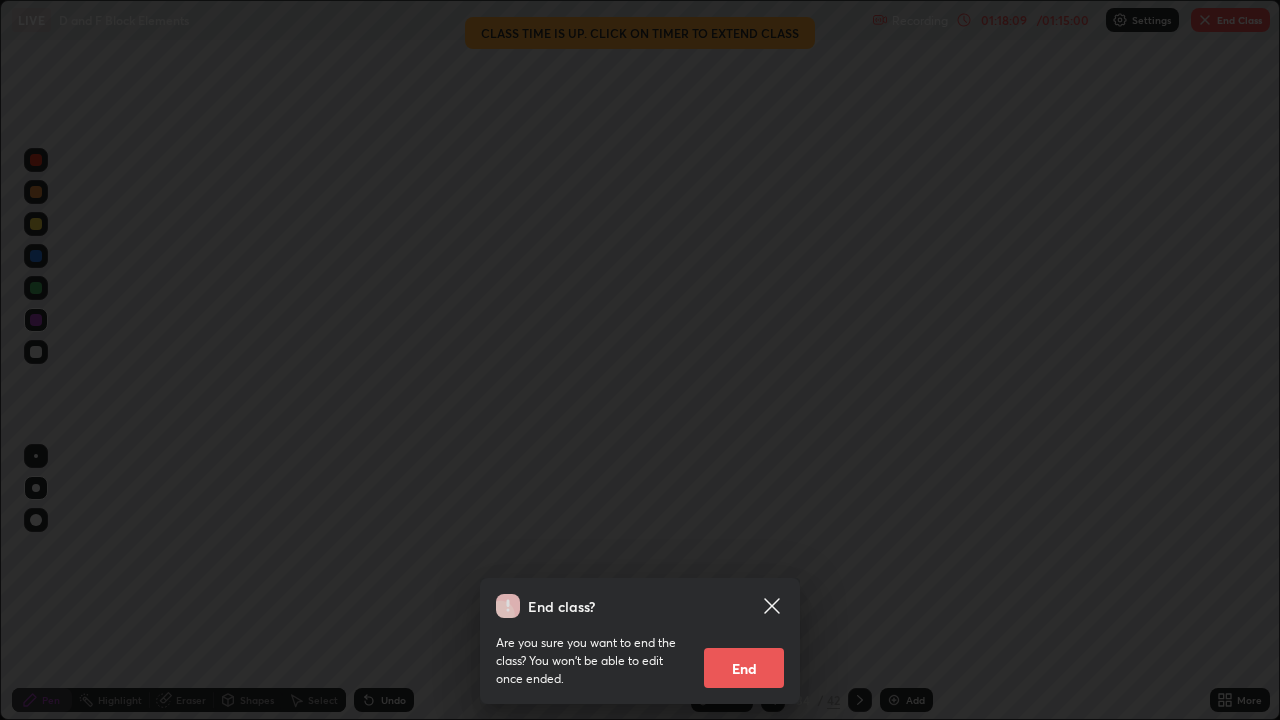 click on "End" at bounding box center [744, 668] 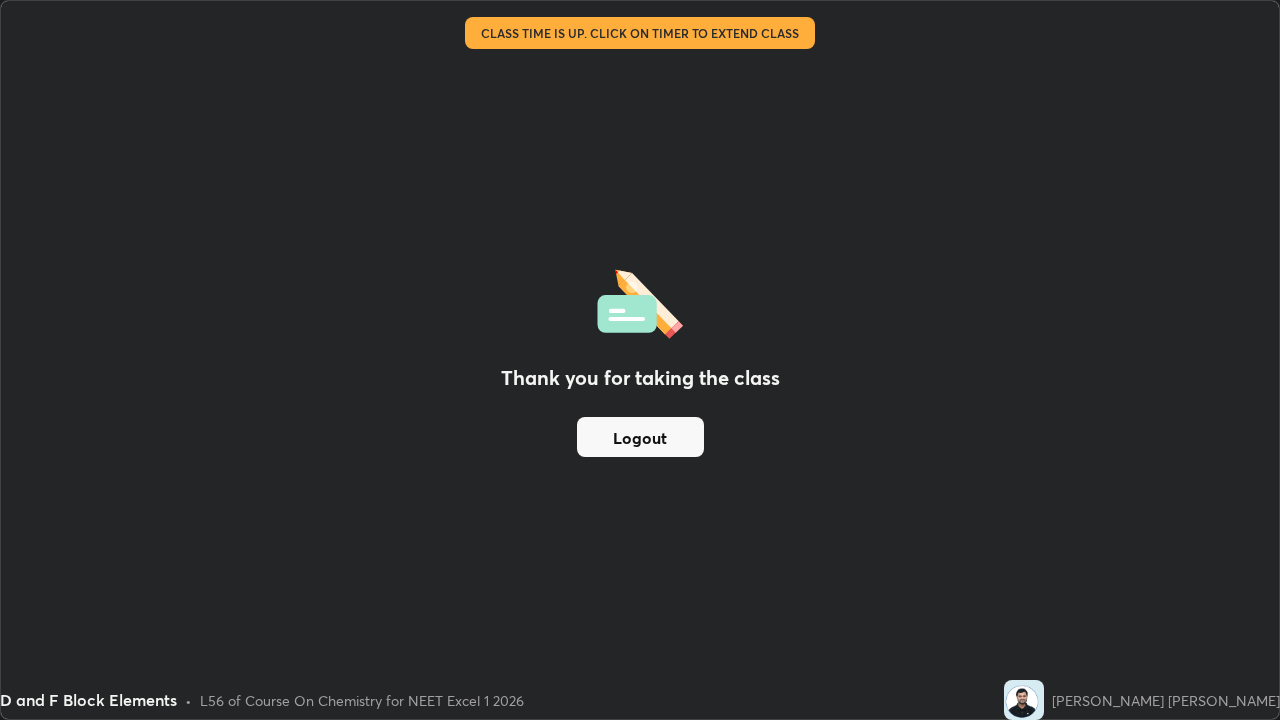 click on "Logout" at bounding box center (640, 437) 